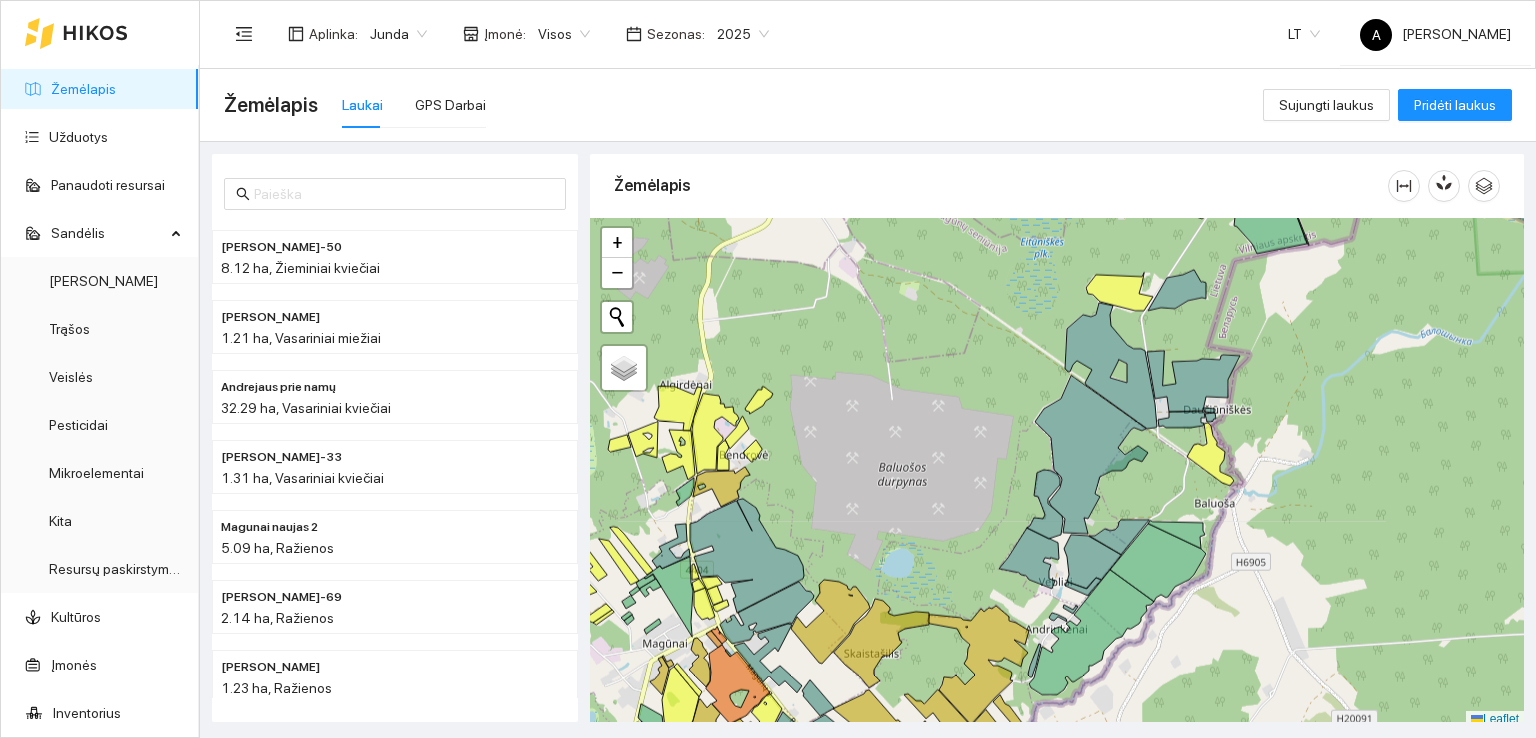 scroll, scrollTop: 0, scrollLeft: 0, axis: both 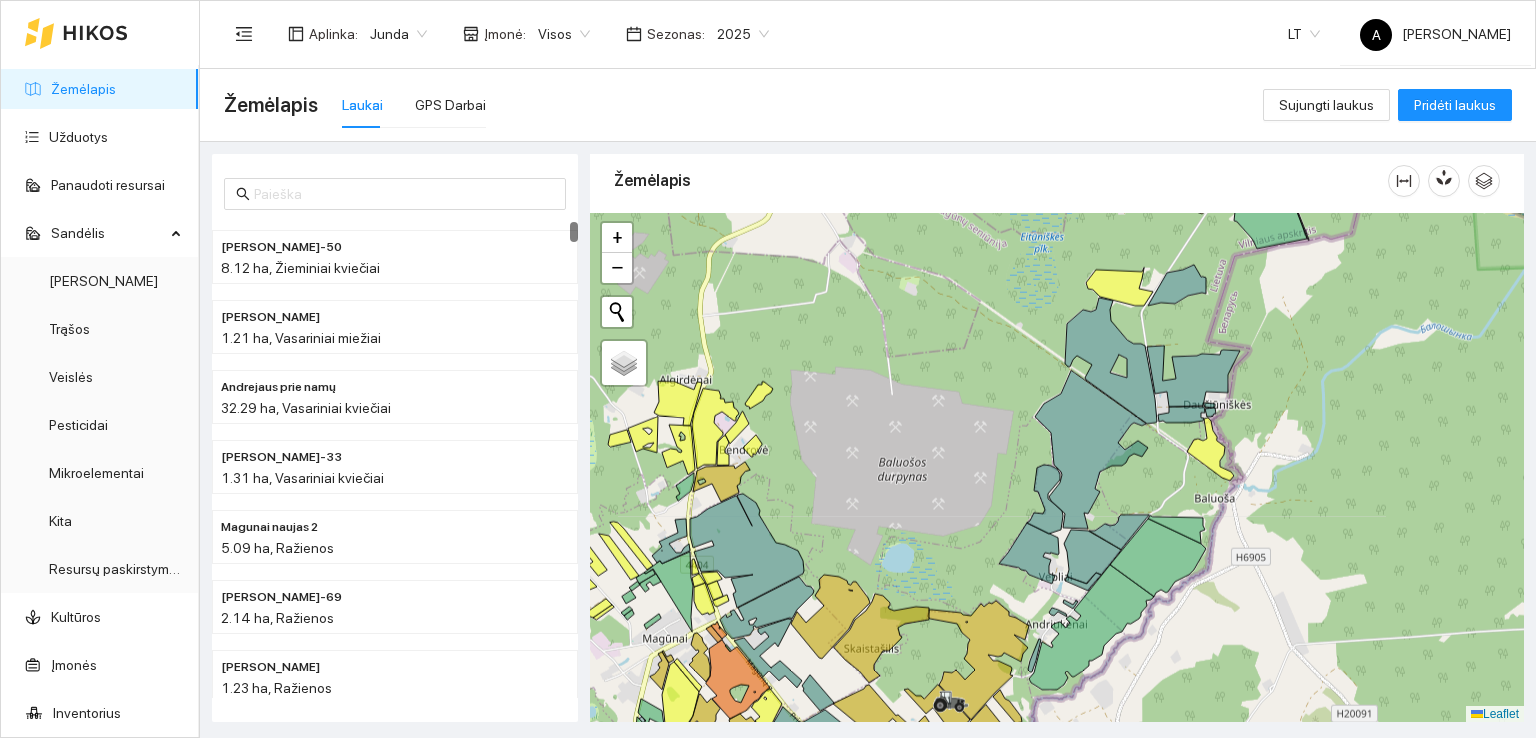 click on "Žemėlapis" at bounding box center (83, 89) 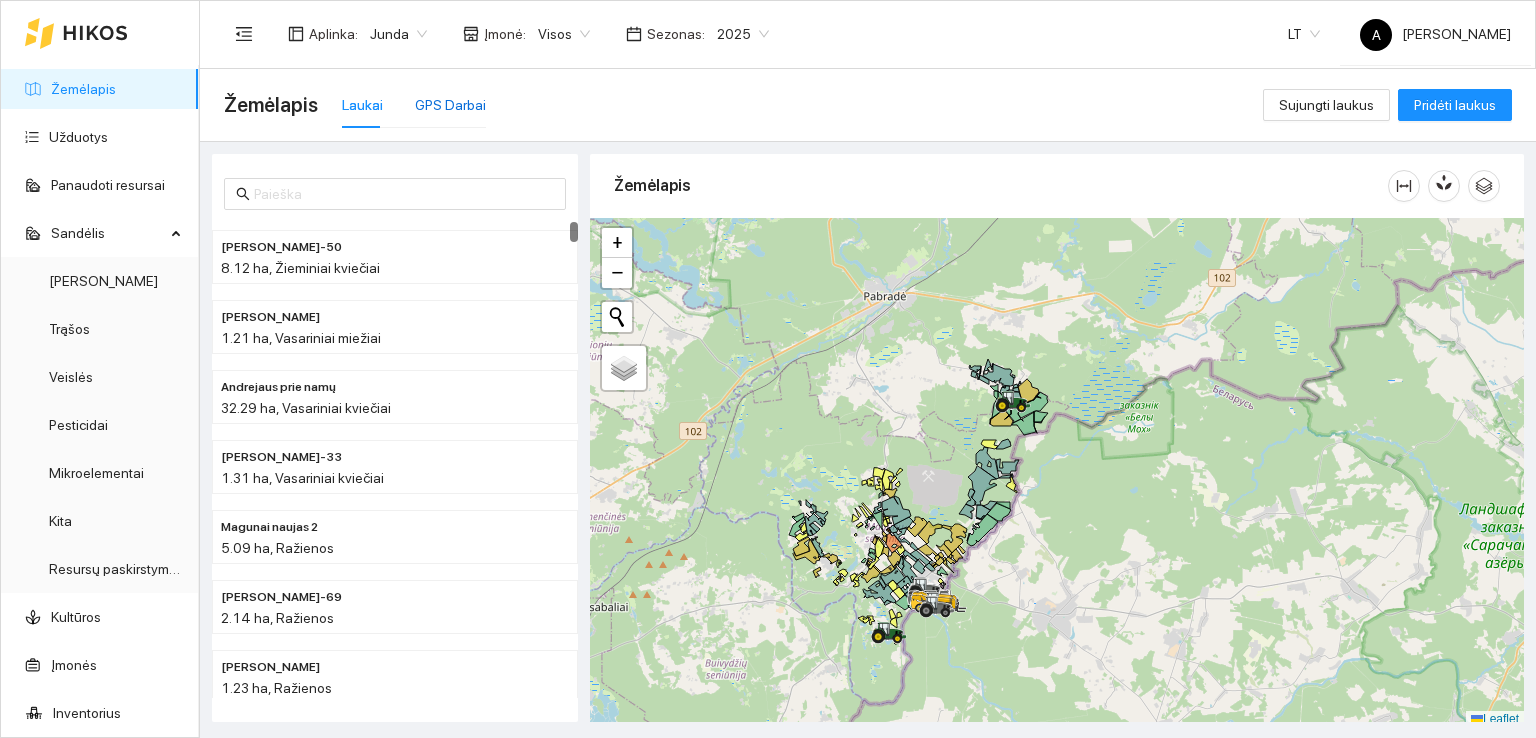 click on "GPS Darbai" at bounding box center [450, 105] 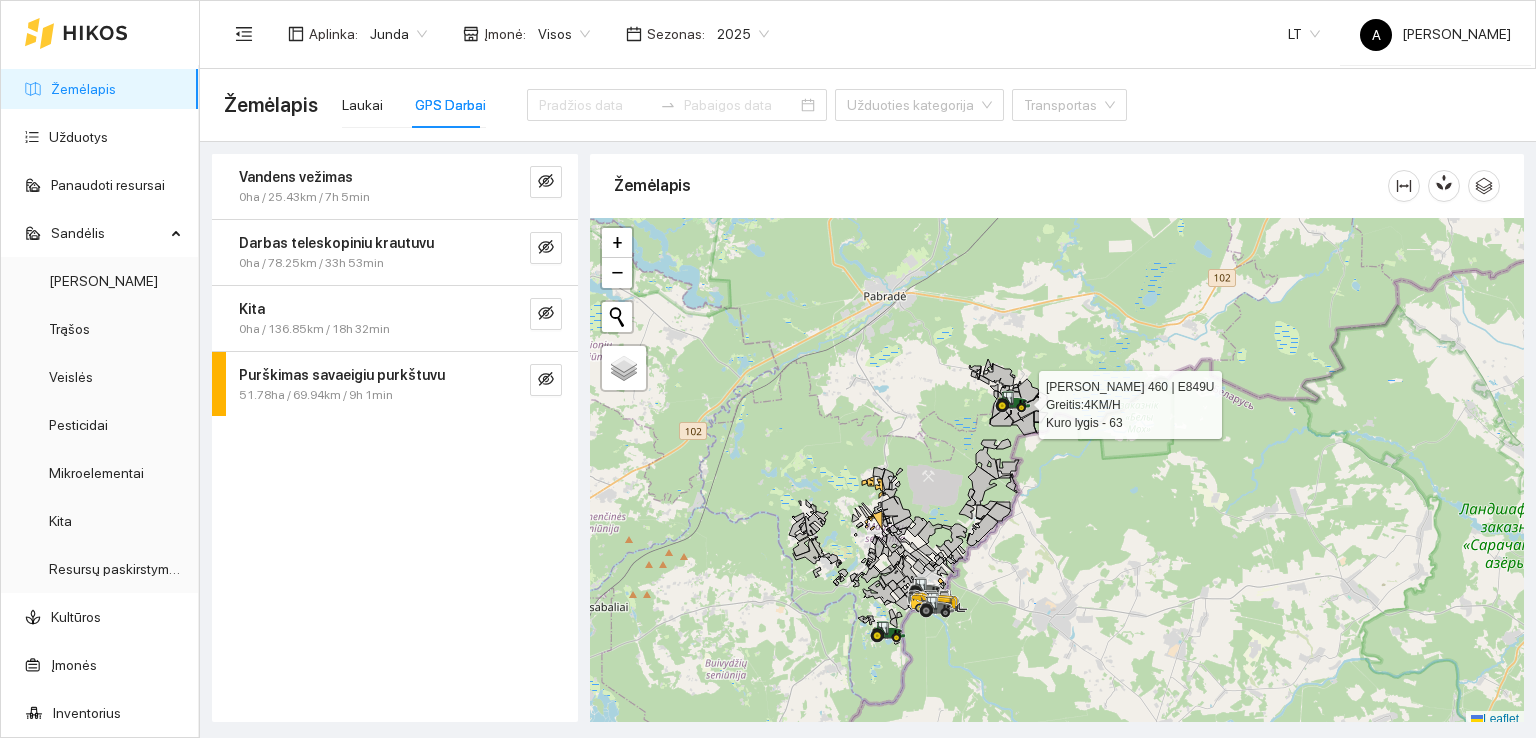 scroll, scrollTop: 5, scrollLeft: 0, axis: vertical 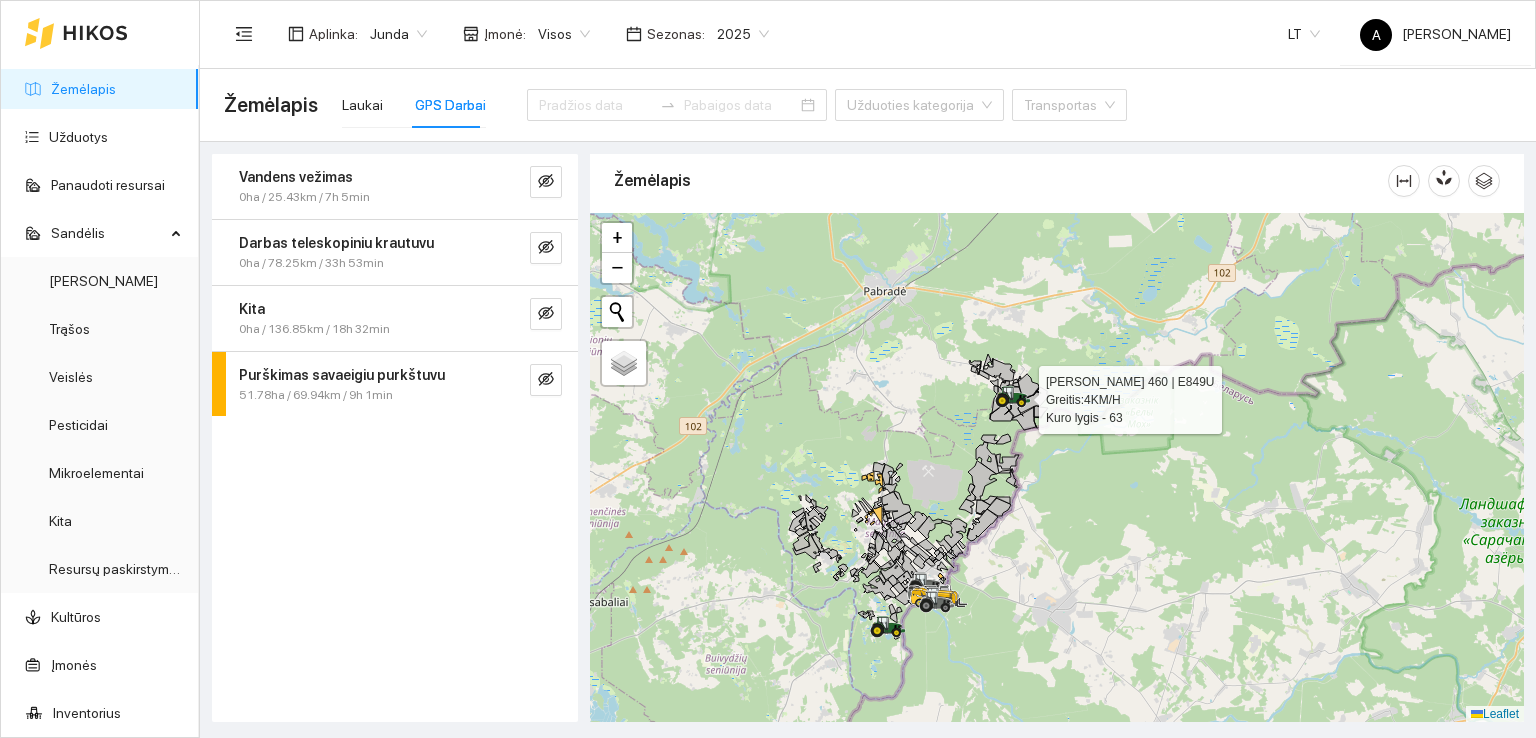 click 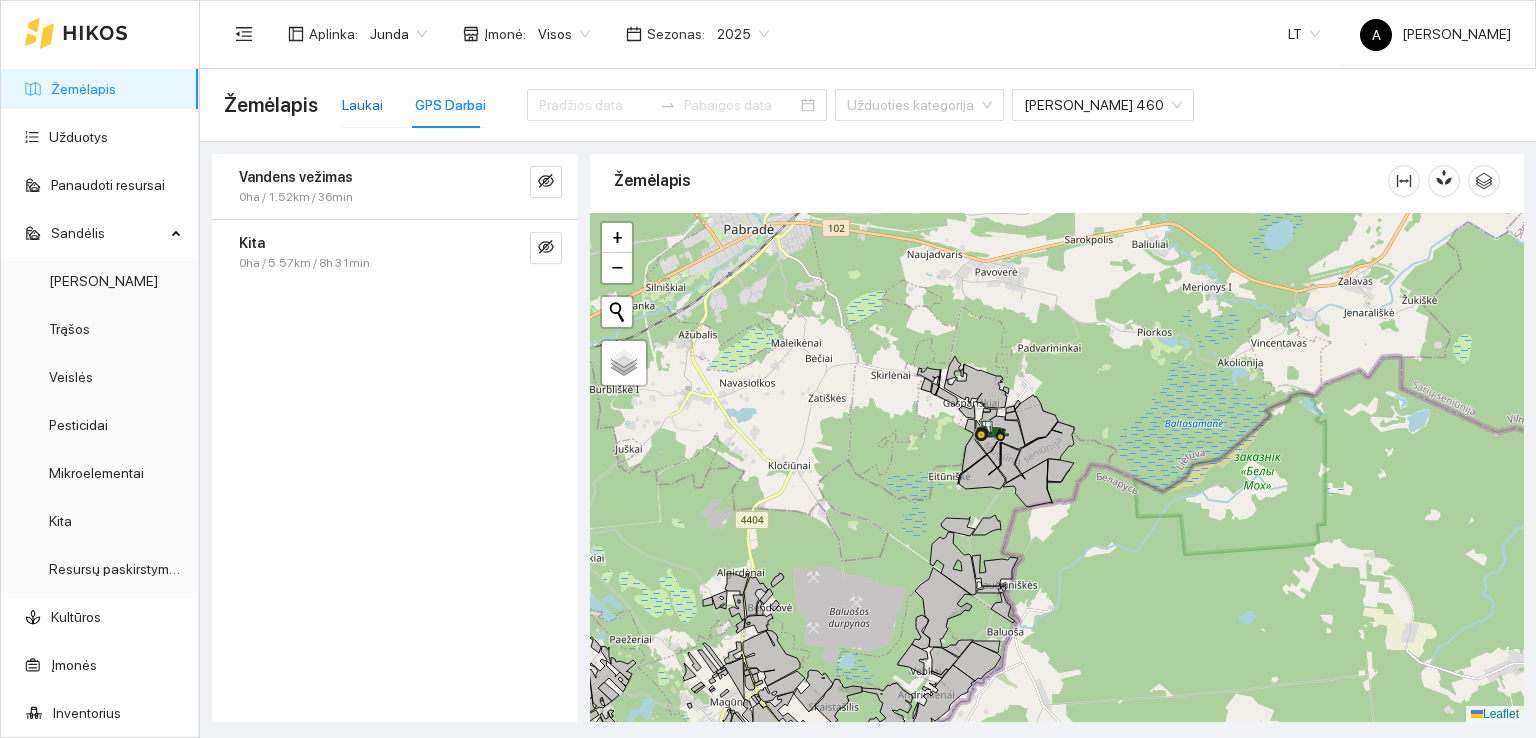 click on "Laukai" at bounding box center [362, 105] 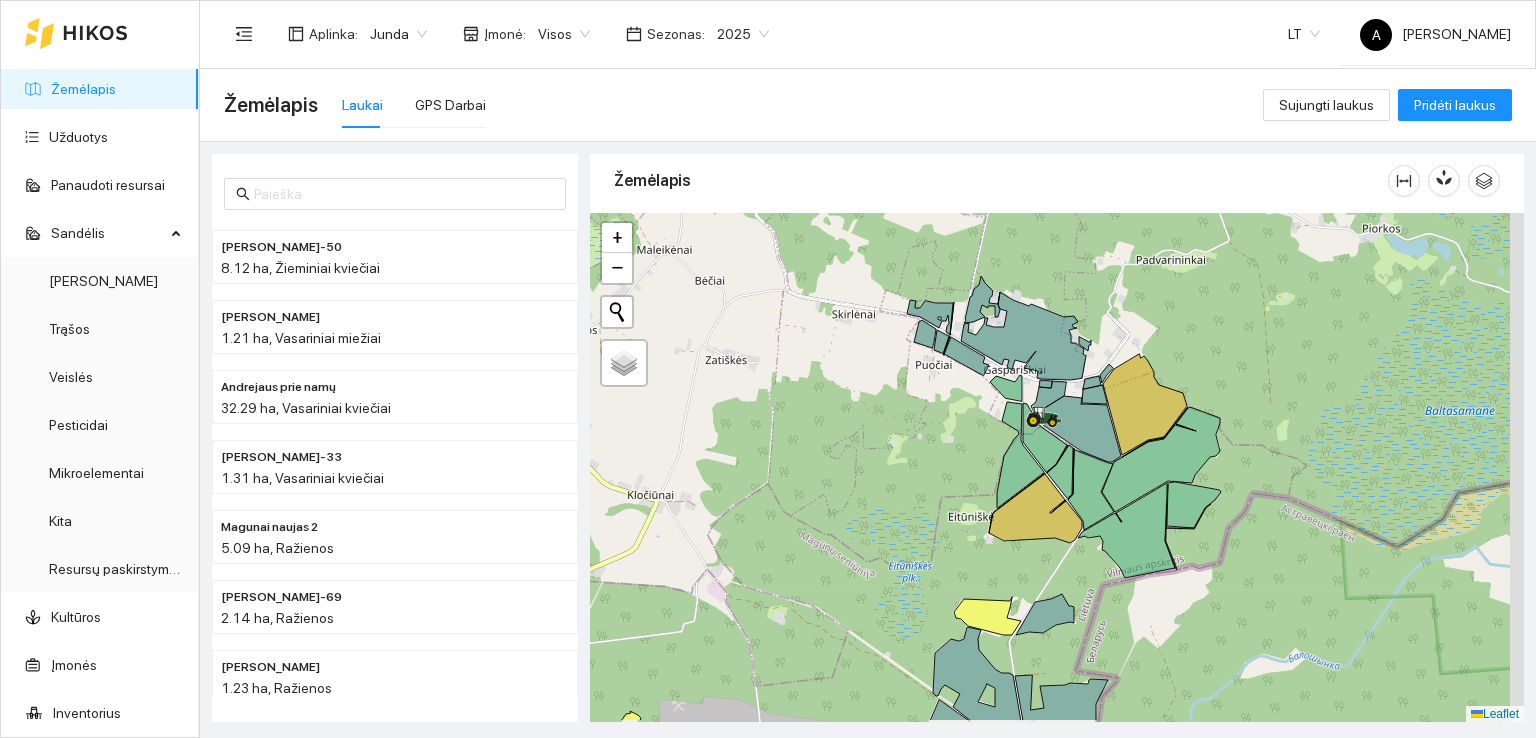 drag, startPoint x: 1119, startPoint y: 515, endPoint x: 904, endPoint y: 385, distance: 251.24689 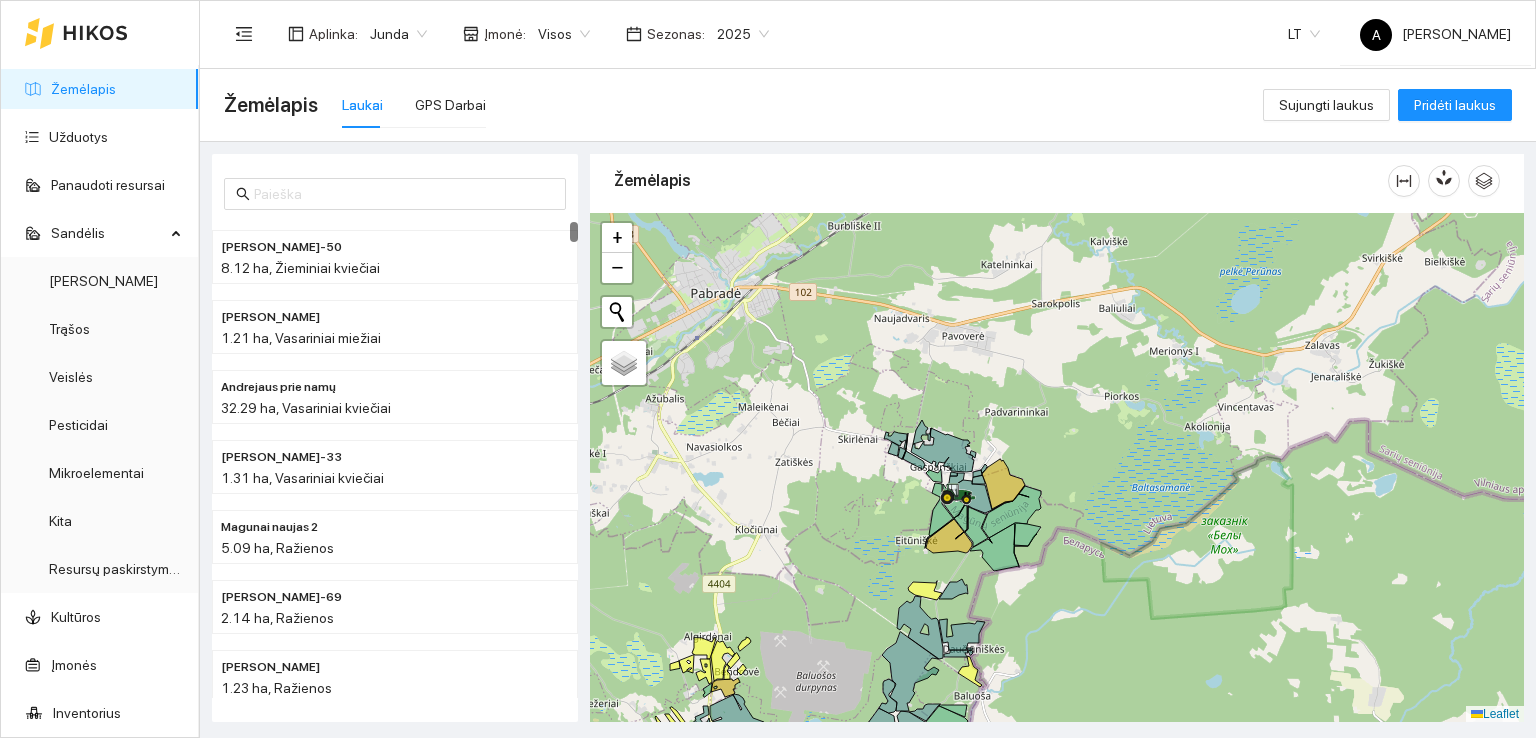 click at bounding box center [76, 33] 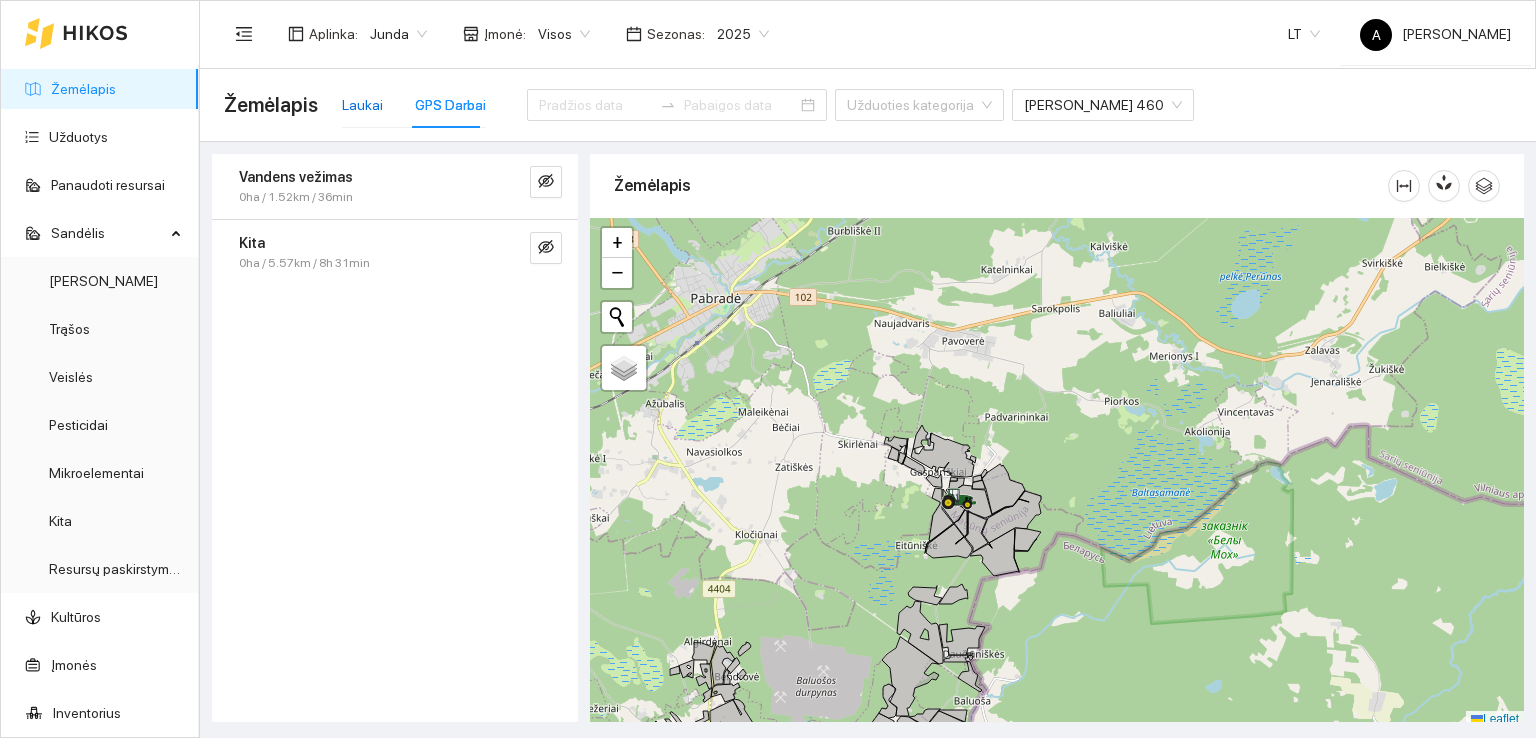 click on "Laukai" at bounding box center [362, 105] 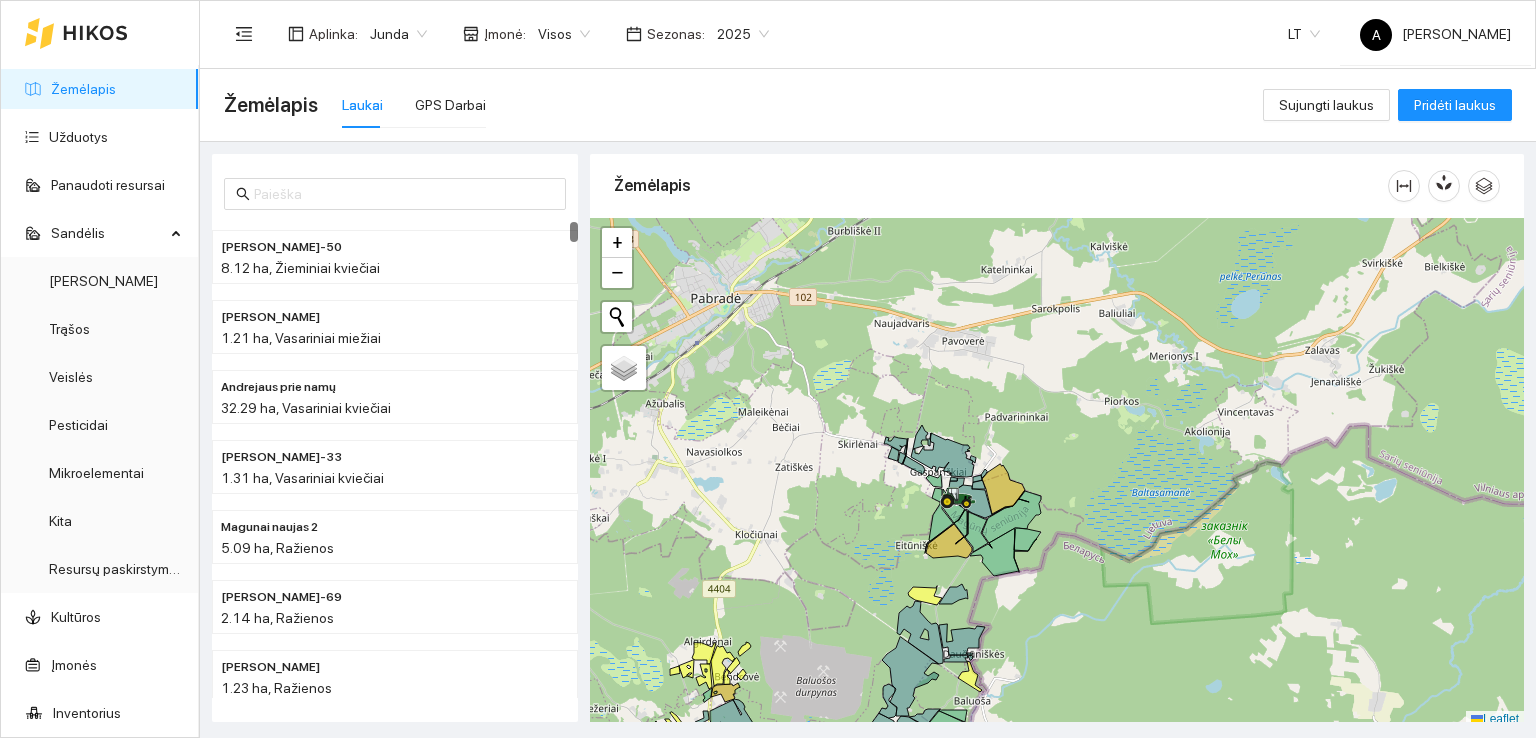 scroll, scrollTop: 5, scrollLeft: 0, axis: vertical 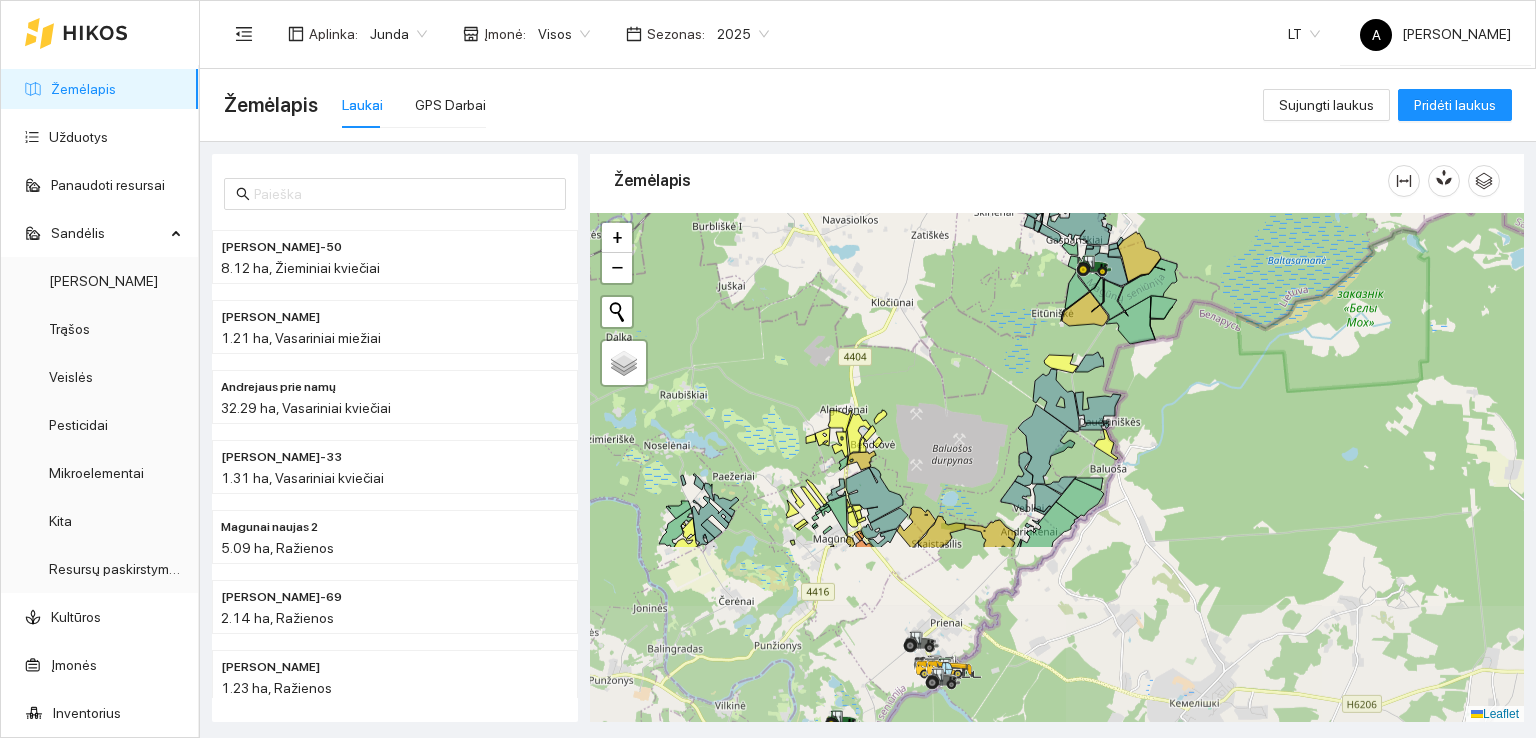 drag, startPoint x: 1129, startPoint y: 597, endPoint x: 1255, endPoint y: 356, distance: 271.95035 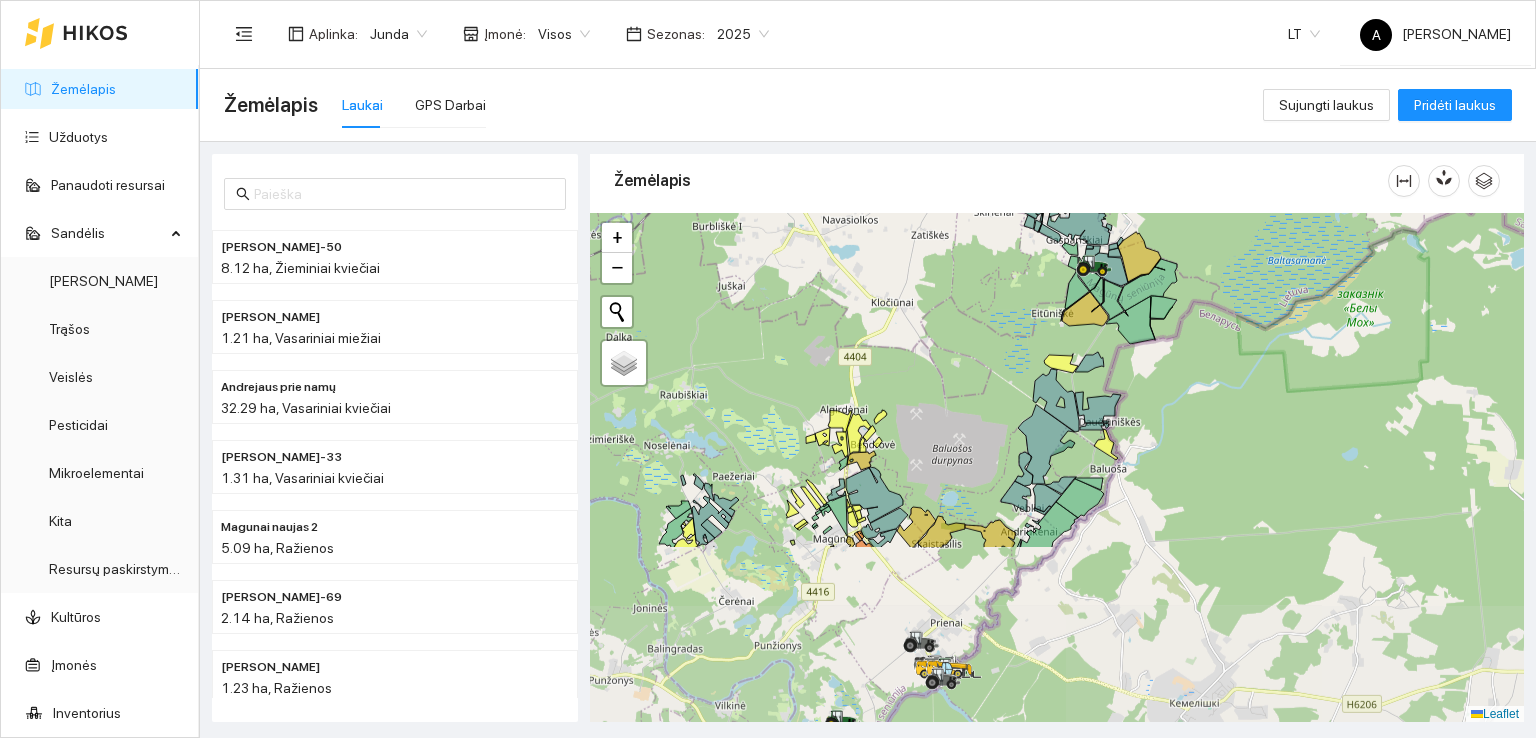 click at bounding box center (1057, 468) 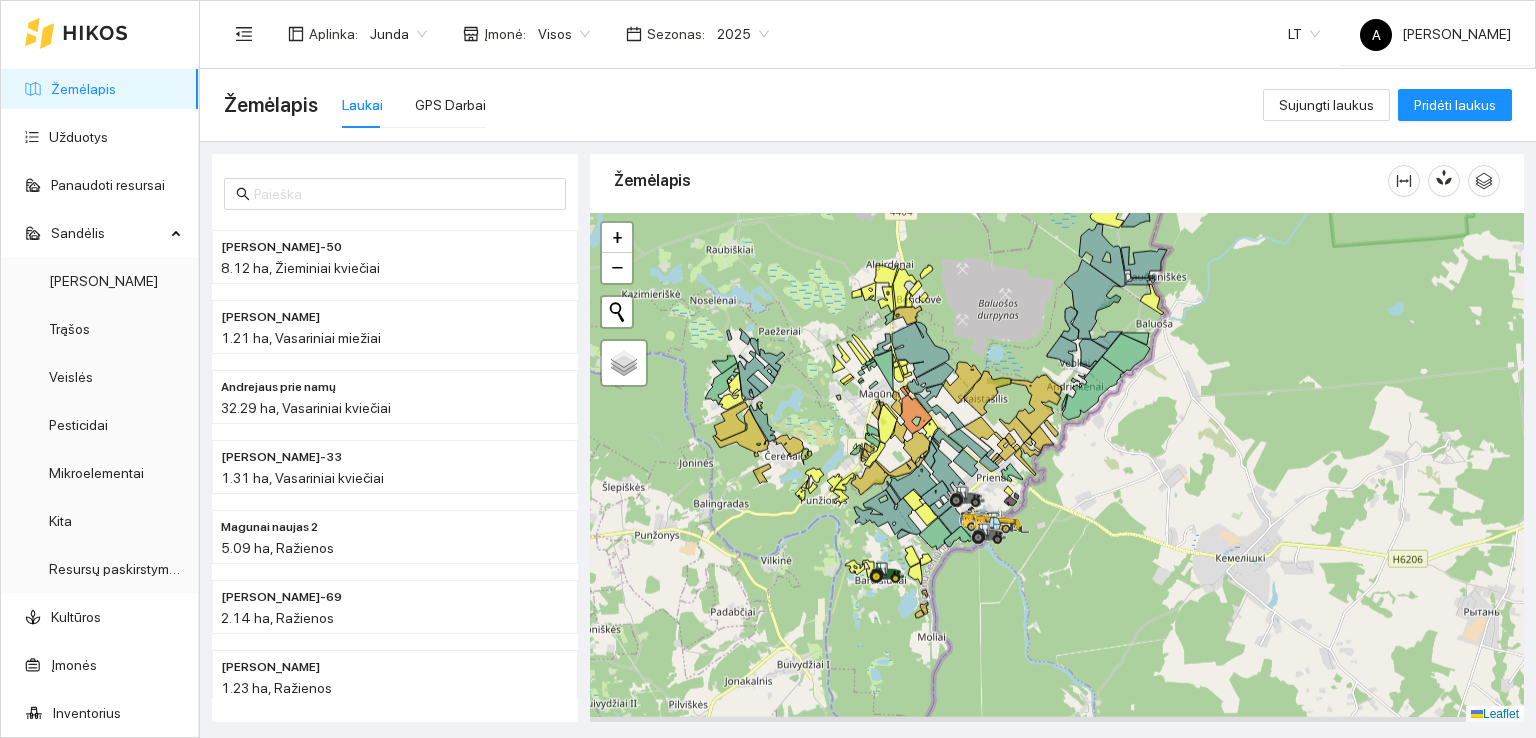drag, startPoint x: 990, startPoint y: 454, endPoint x: 1027, endPoint y: 327, distance: 132.28 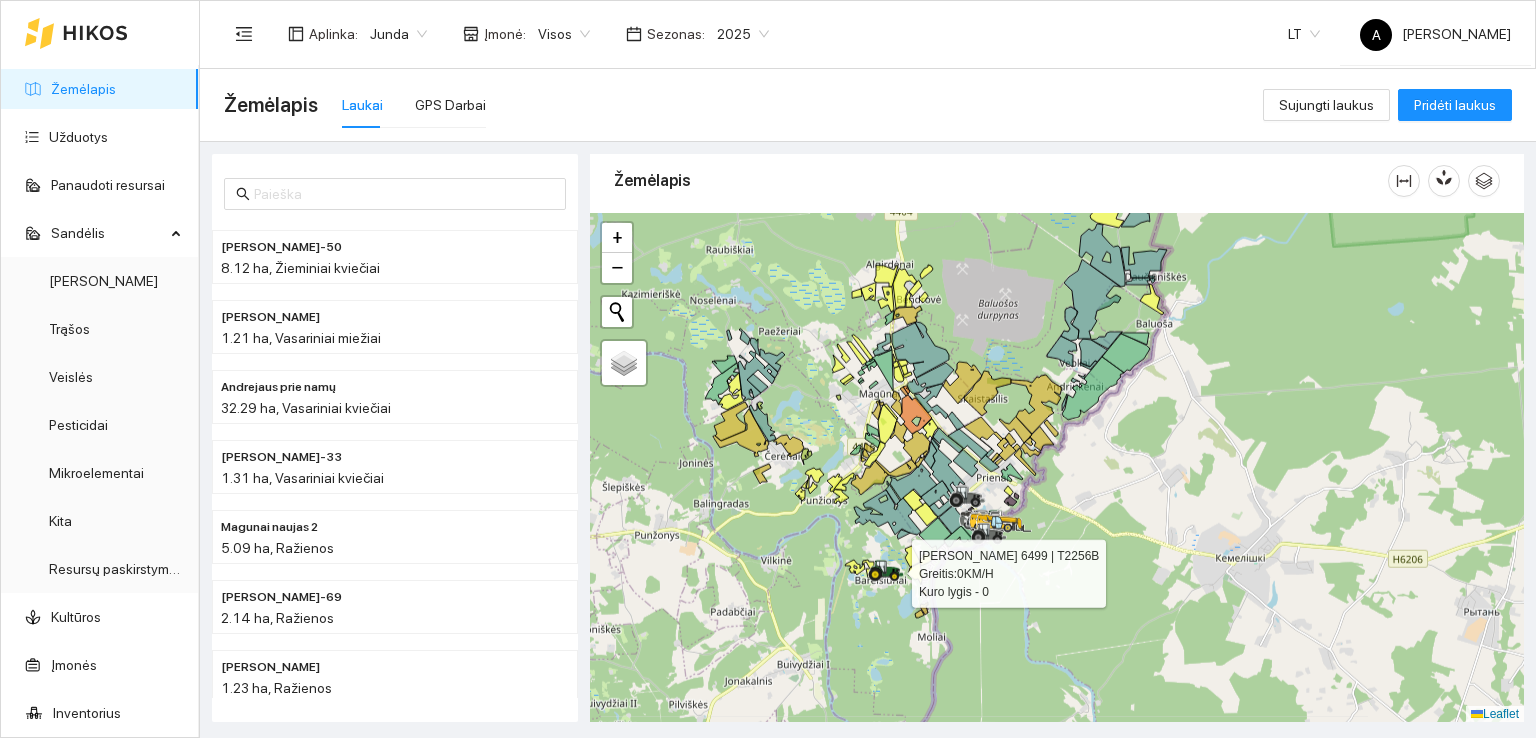 click 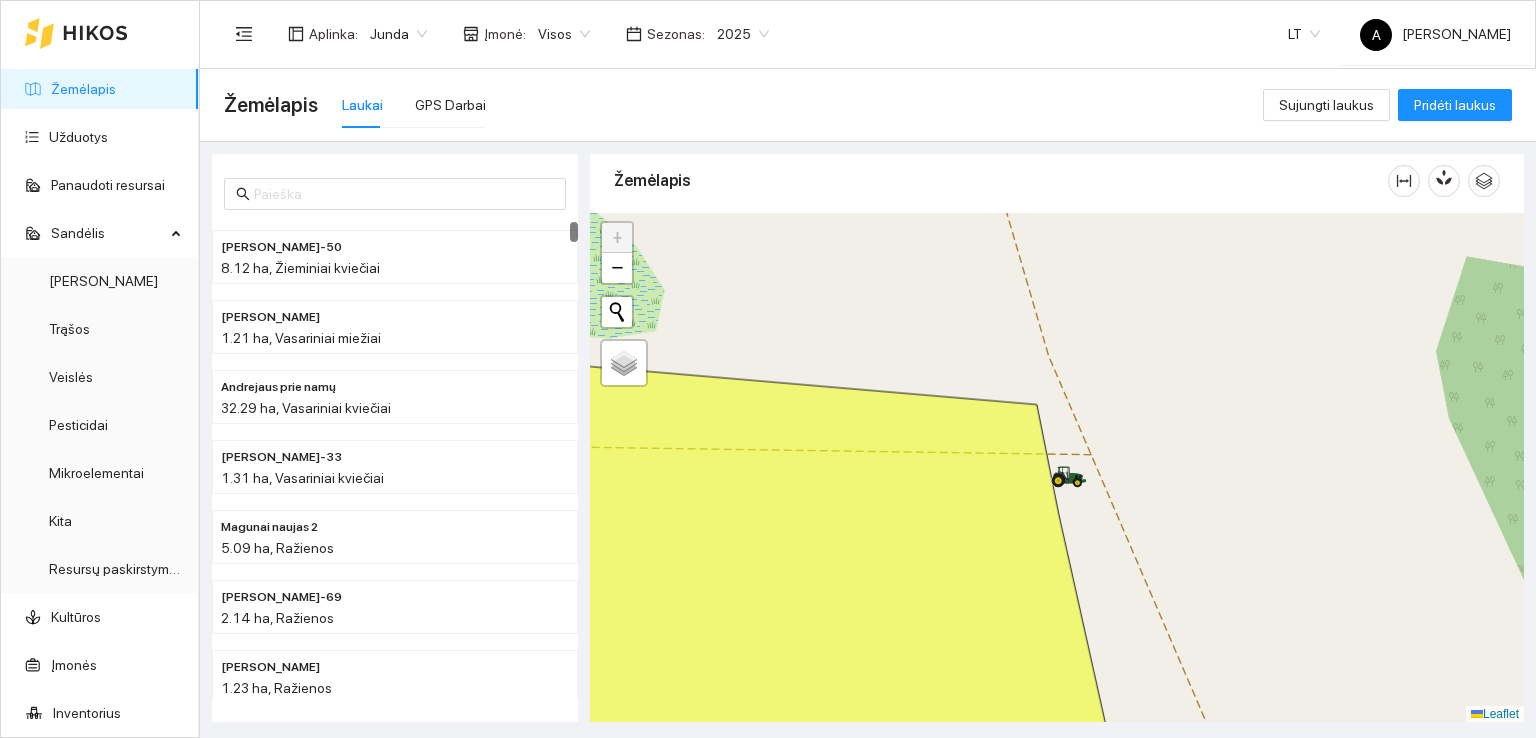 click on "Laukai" at bounding box center [362, 105] 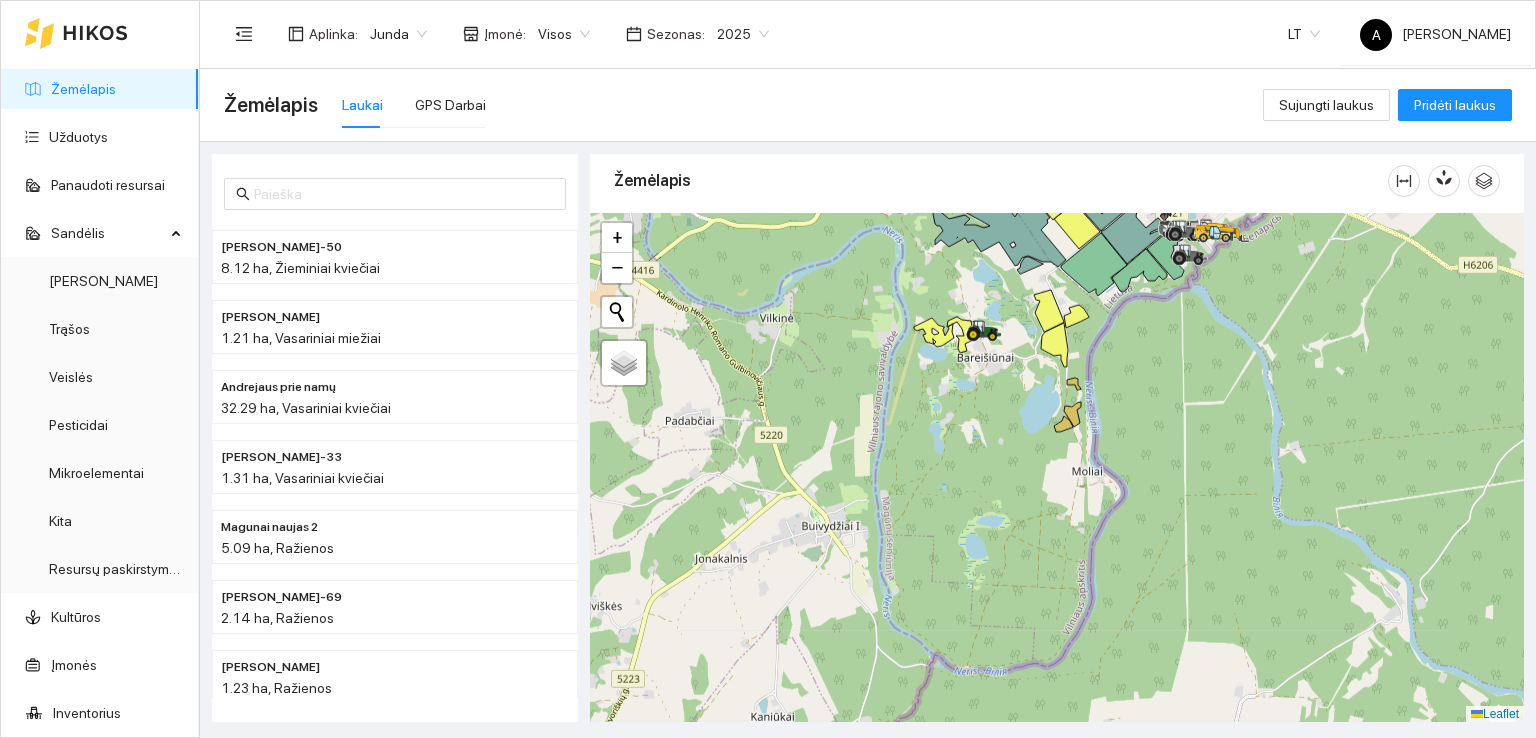 drag, startPoint x: 1025, startPoint y: 677, endPoint x: 1028, endPoint y: 431, distance: 246.0183 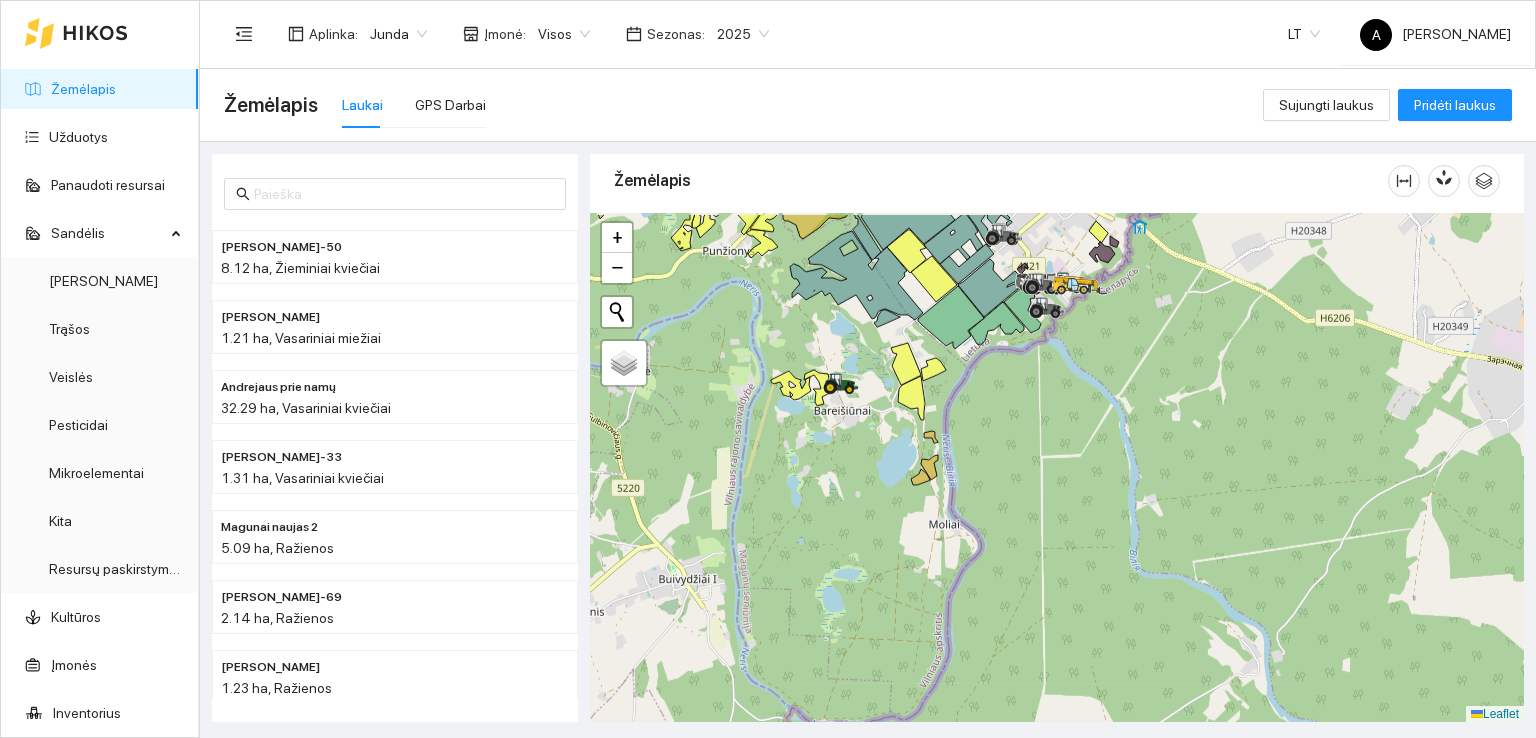 drag, startPoint x: 1031, startPoint y: 447, endPoint x: 888, endPoint y: 500, distance: 152.50574 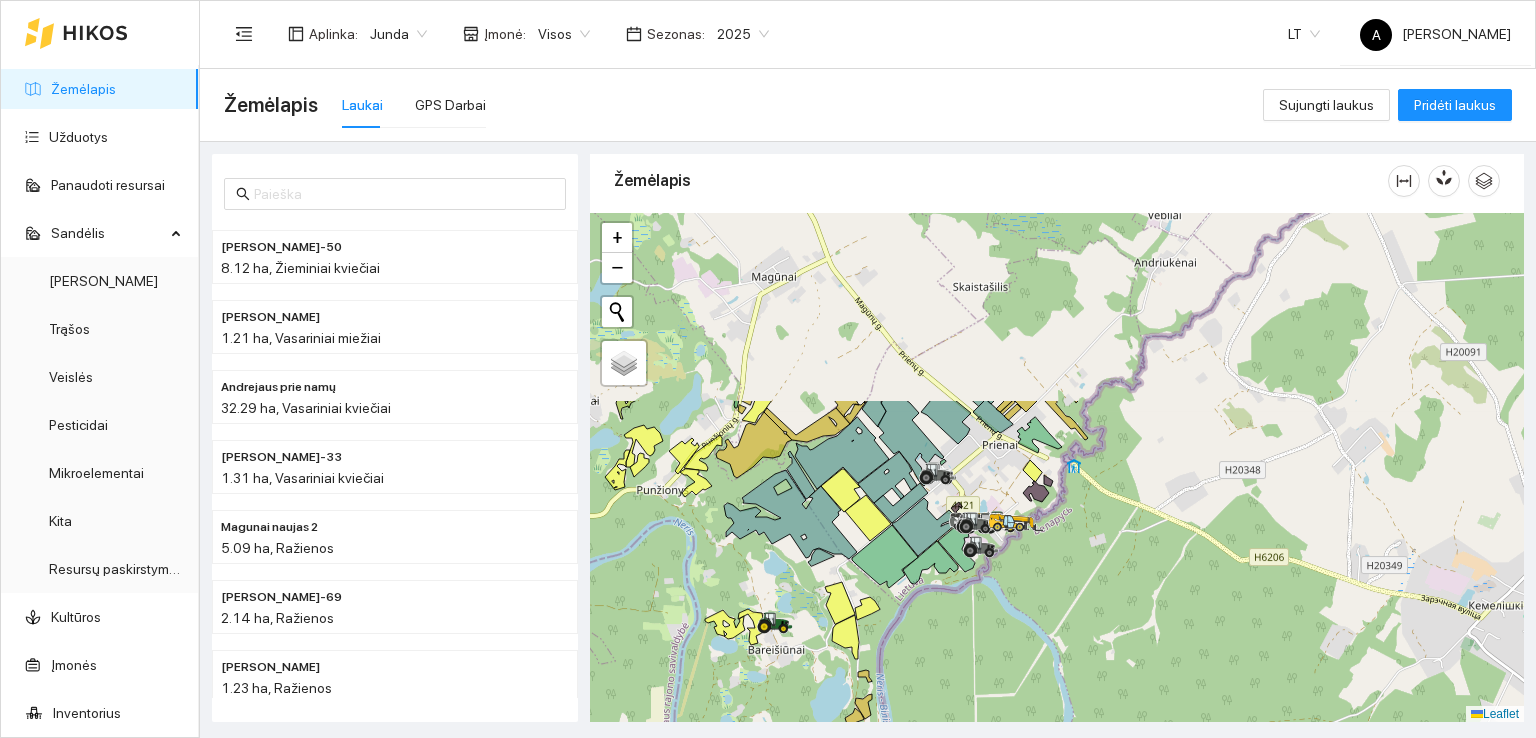 drag, startPoint x: 1073, startPoint y: 420, endPoint x: 1007, endPoint y: 662, distance: 250.8386 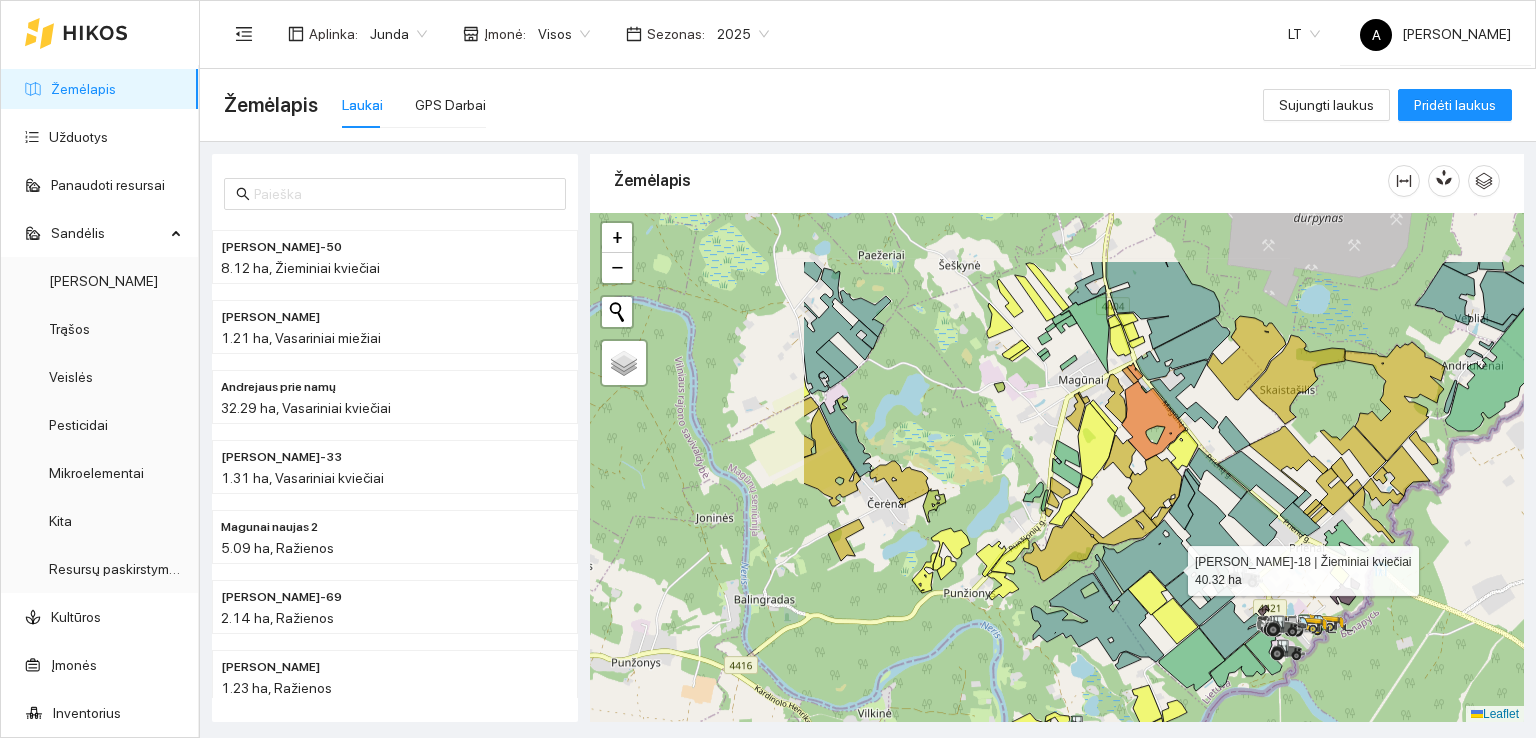 drag, startPoint x: 860, startPoint y: 465, endPoint x: 1167, endPoint y: 565, distance: 322.87613 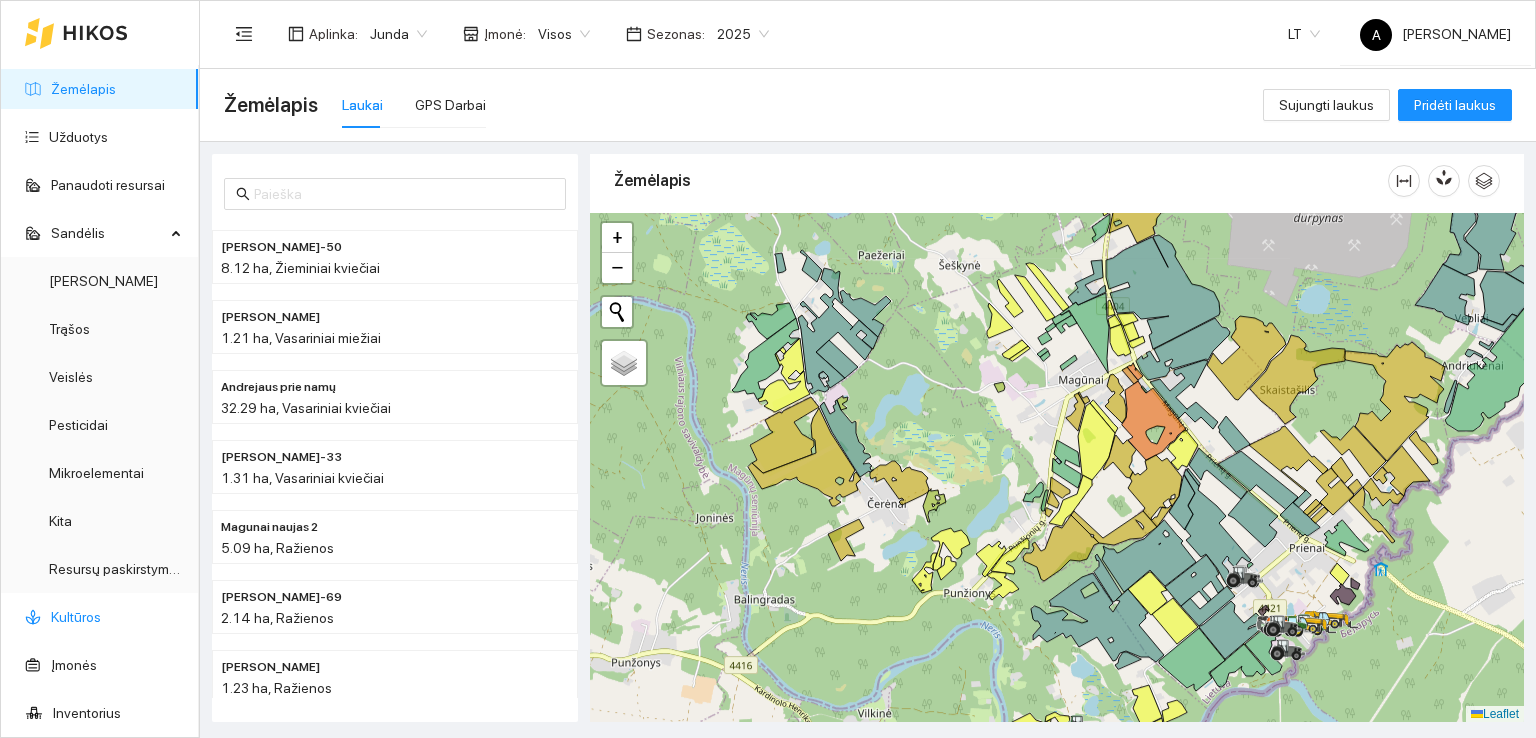 click on "Kultūros" at bounding box center (76, 617) 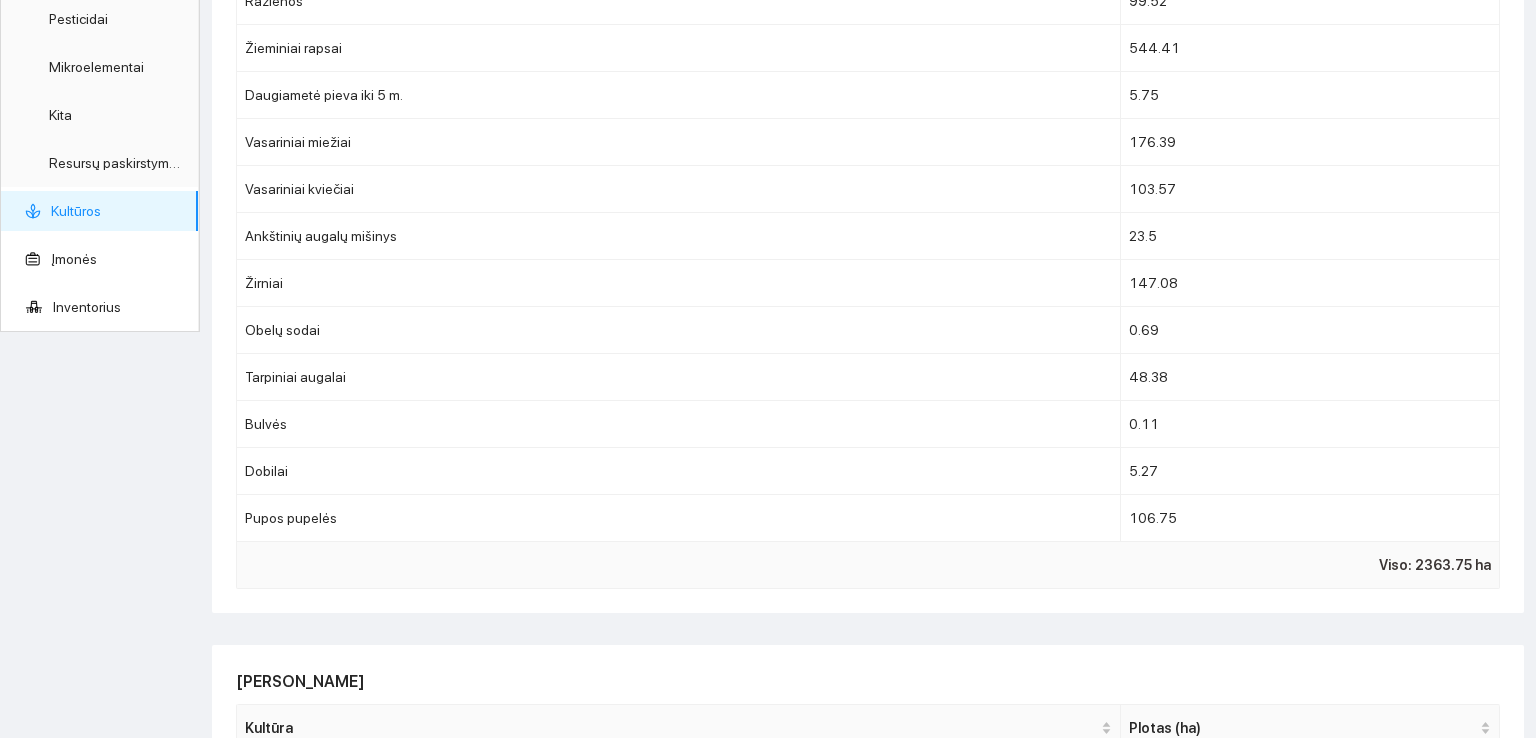 scroll, scrollTop: 0, scrollLeft: 0, axis: both 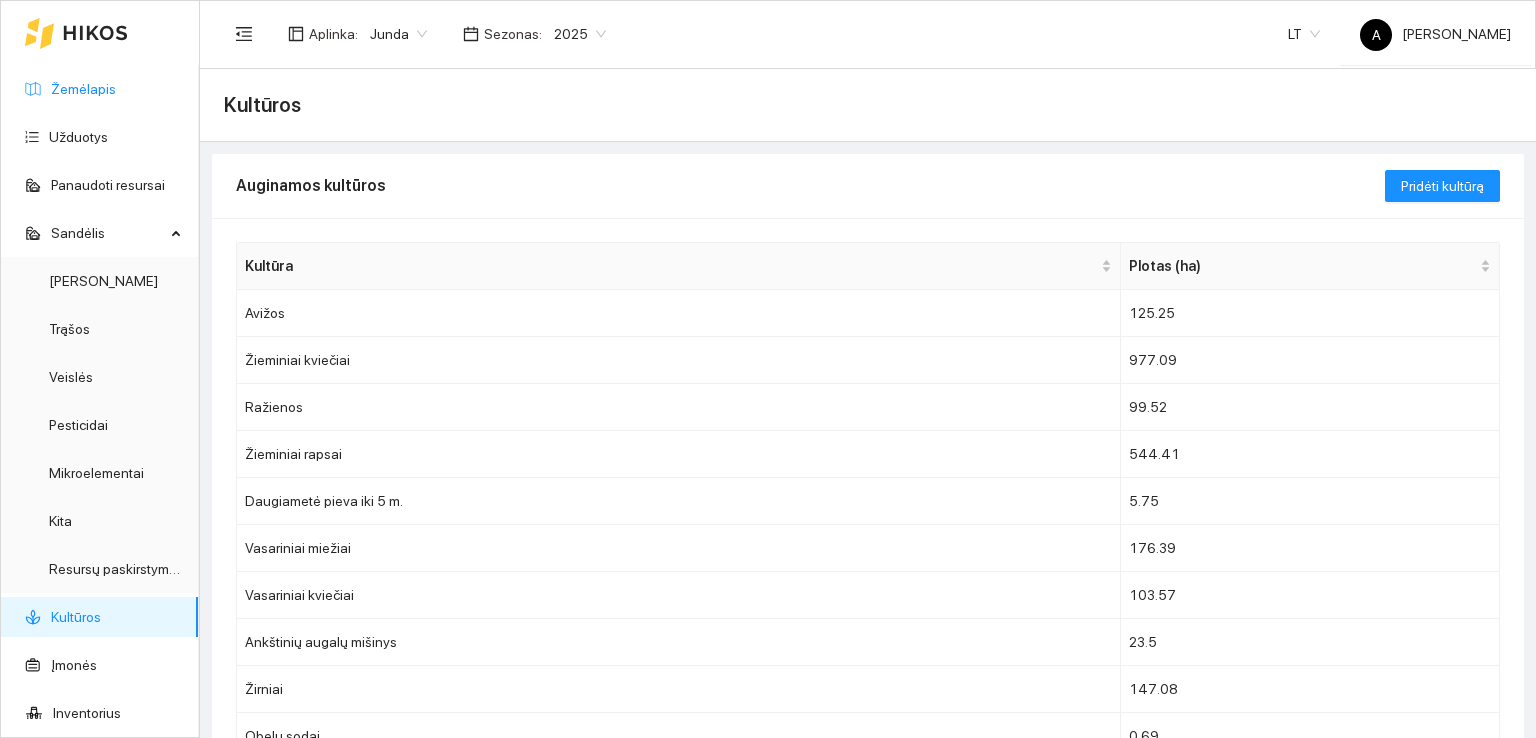 click on "Žemėlapis" at bounding box center (83, 89) 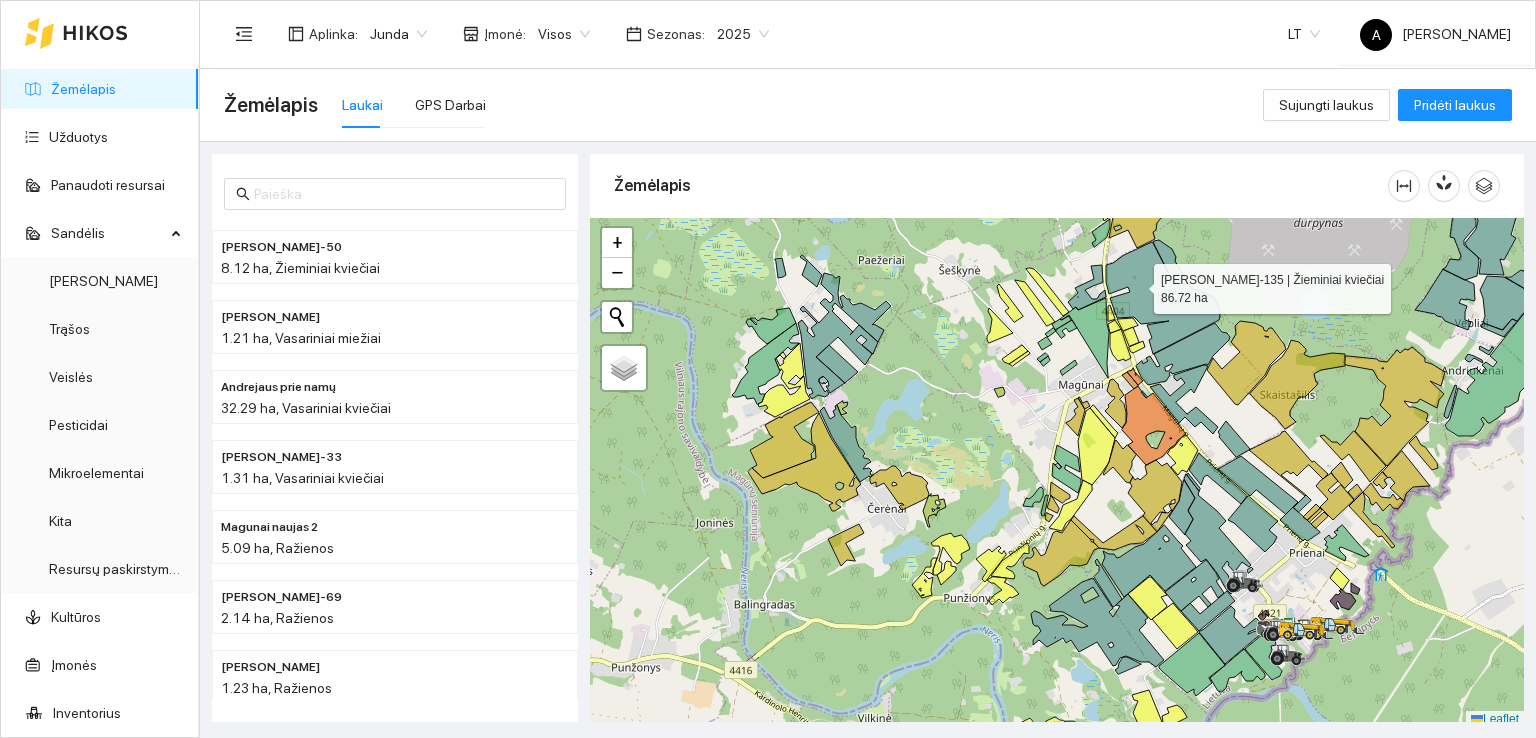 scroll, scrollTop: 5, scrollLeft: 0, axis: vertical 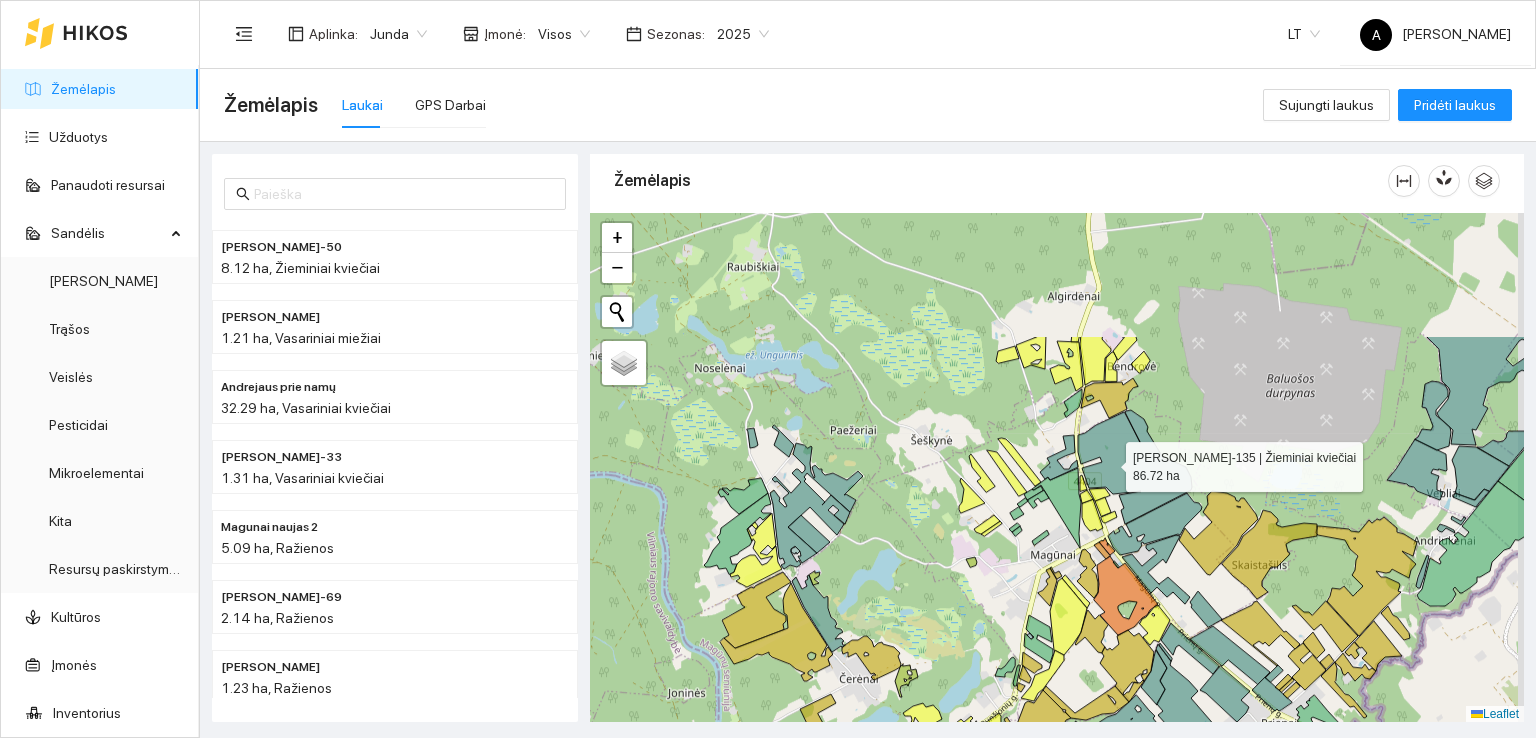 drag, startPoint x: 1136, startPoint y: 284, endPoint x: 1108, endPoint y: 460, distance: 178.21335 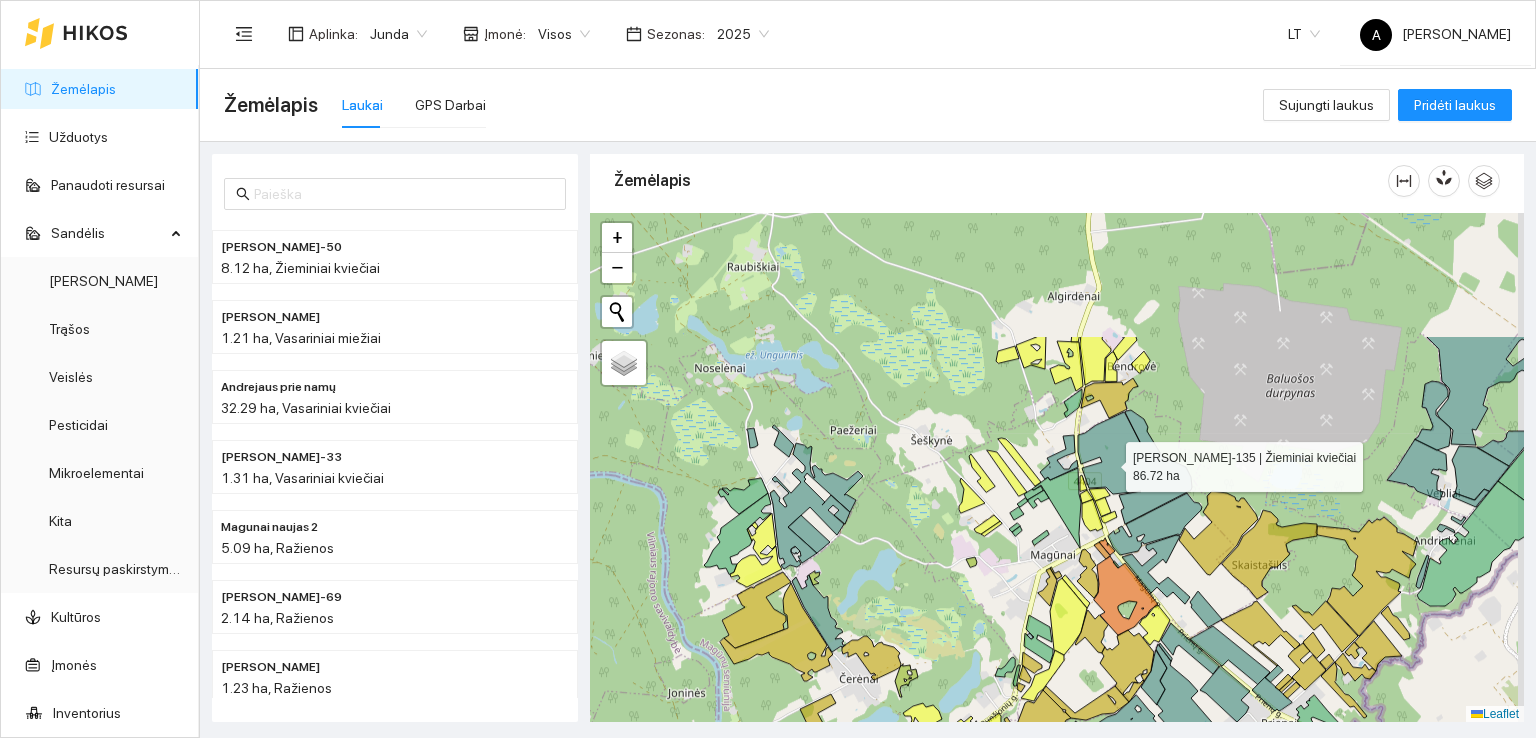 click 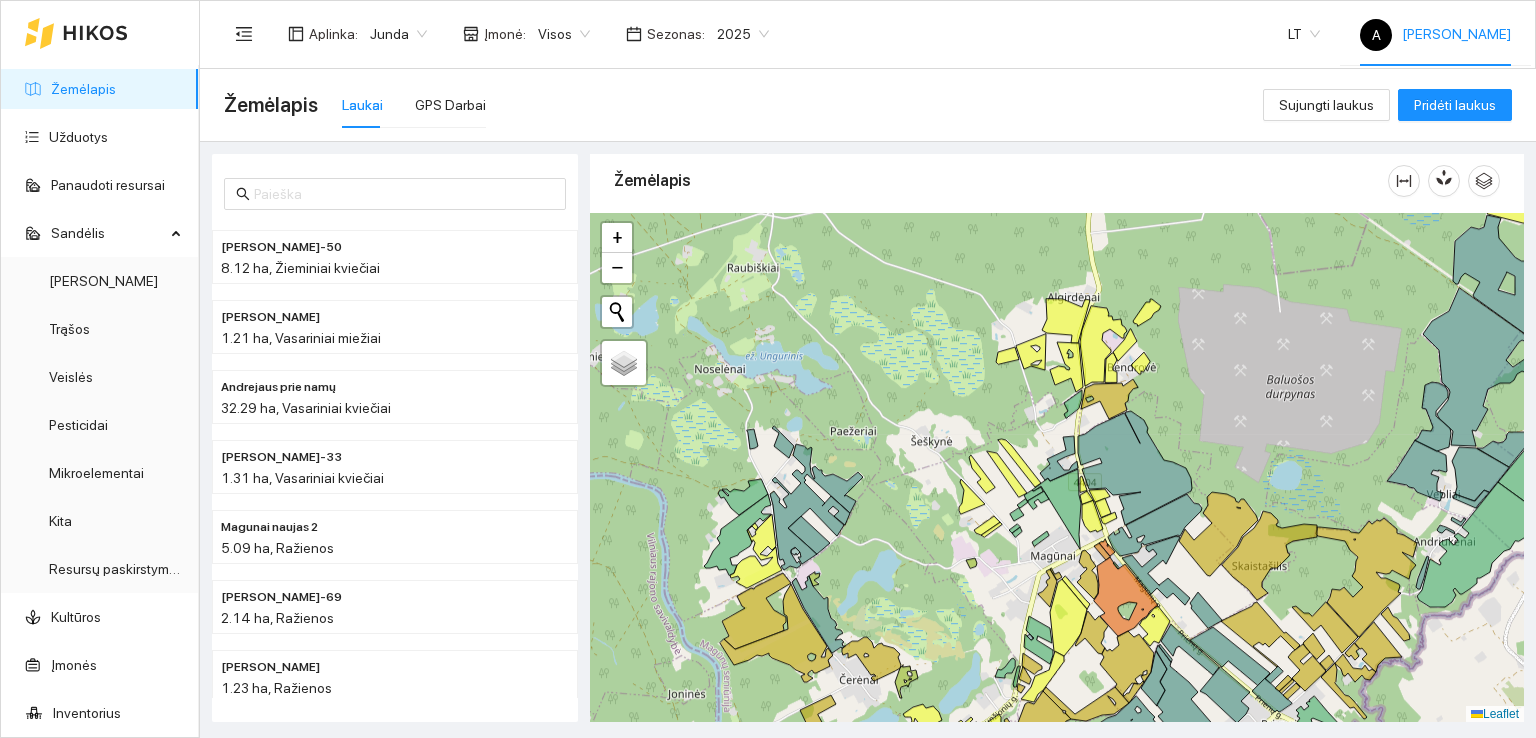 click on "A" at bounding box center (1376, 35) 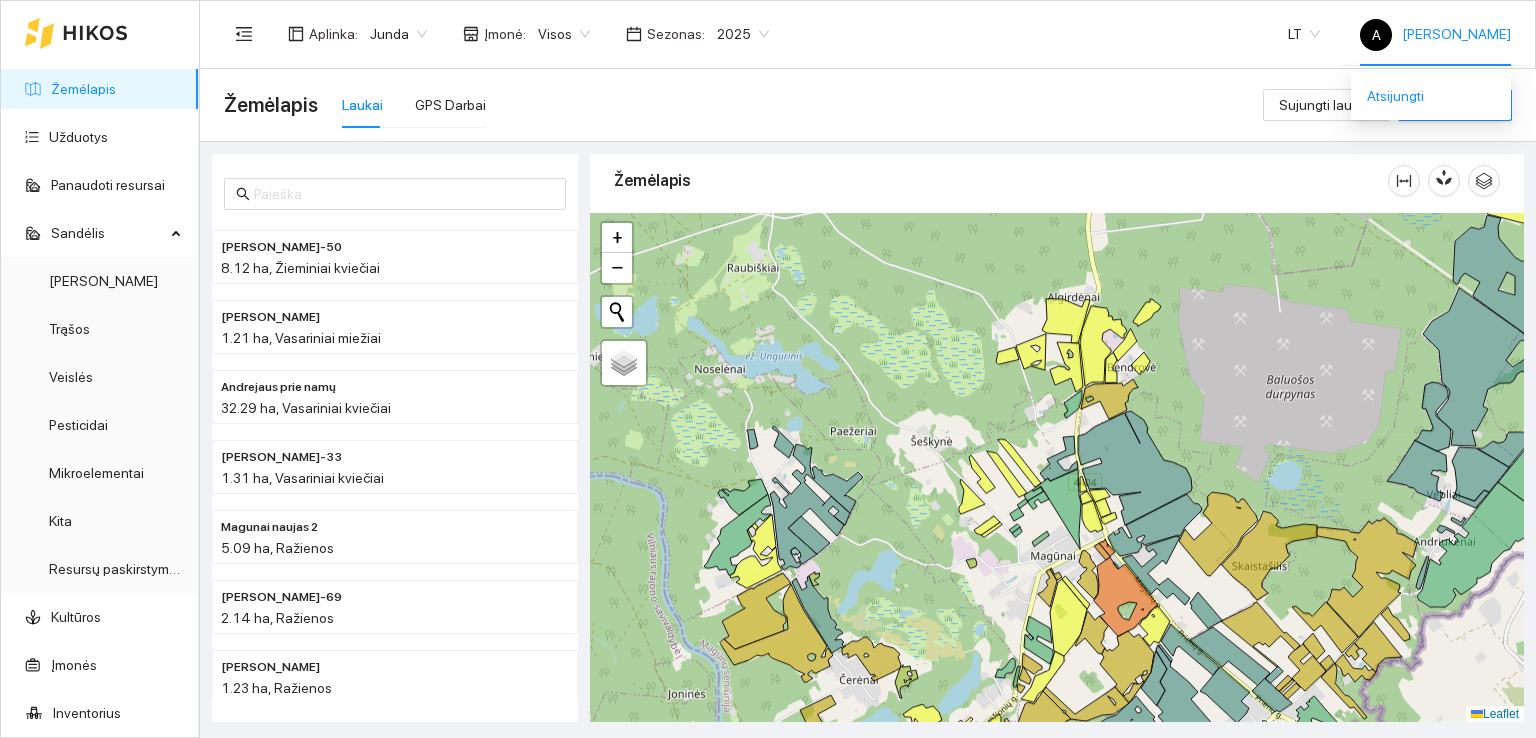 click on "Atsijungti" at bounding box center [1395, 96] 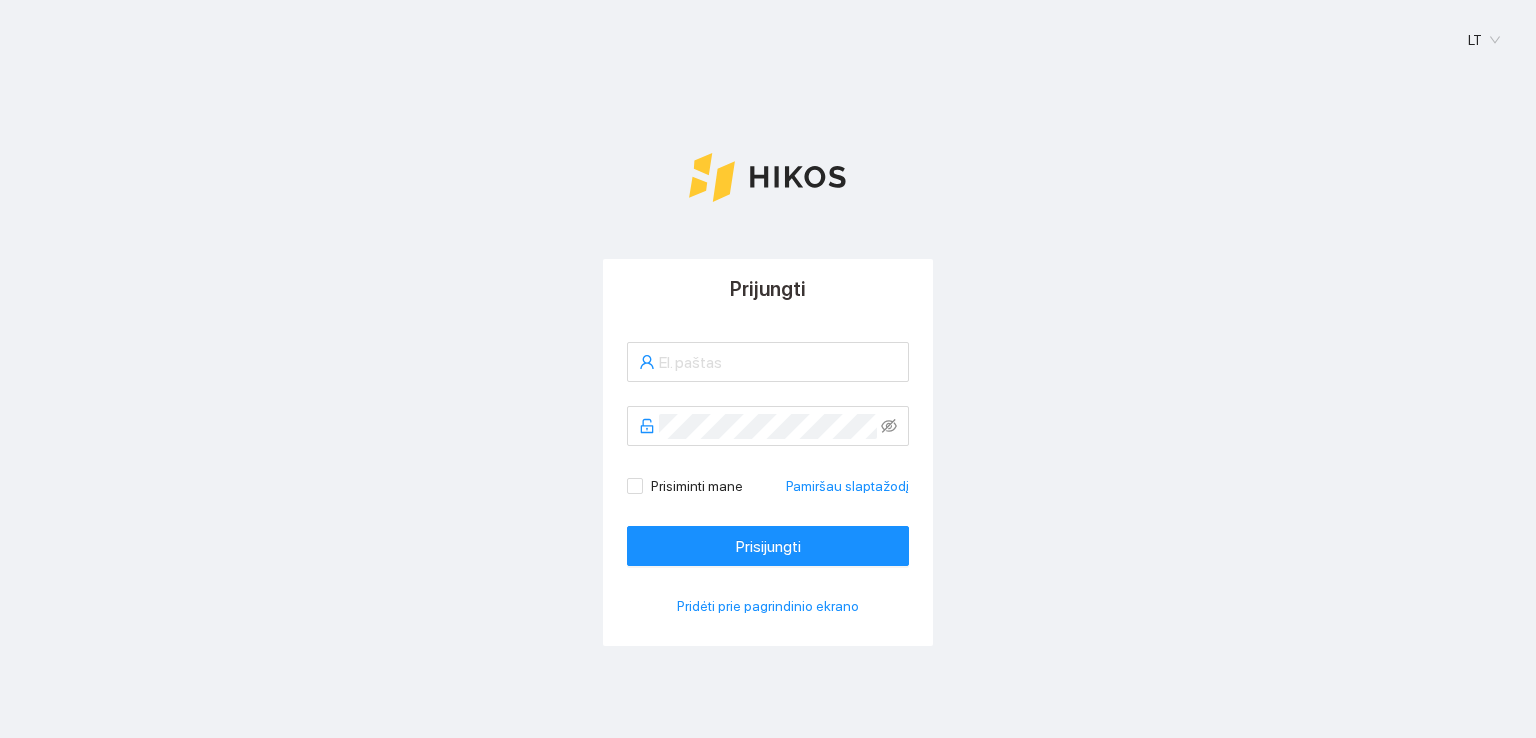 scroll, scrollTop: 0, scrollLeft: 0, axis: both 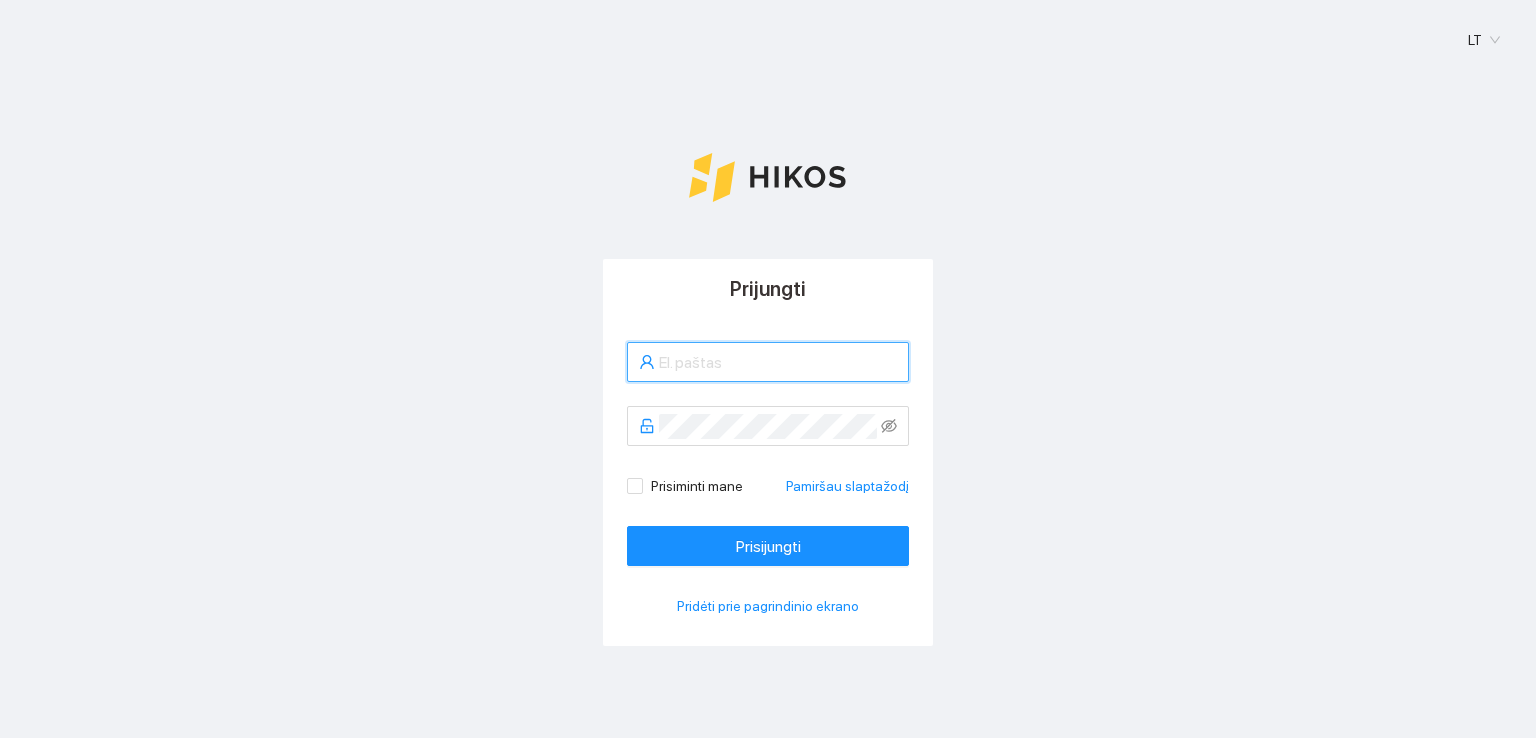 click at bounding box center (778, 362) 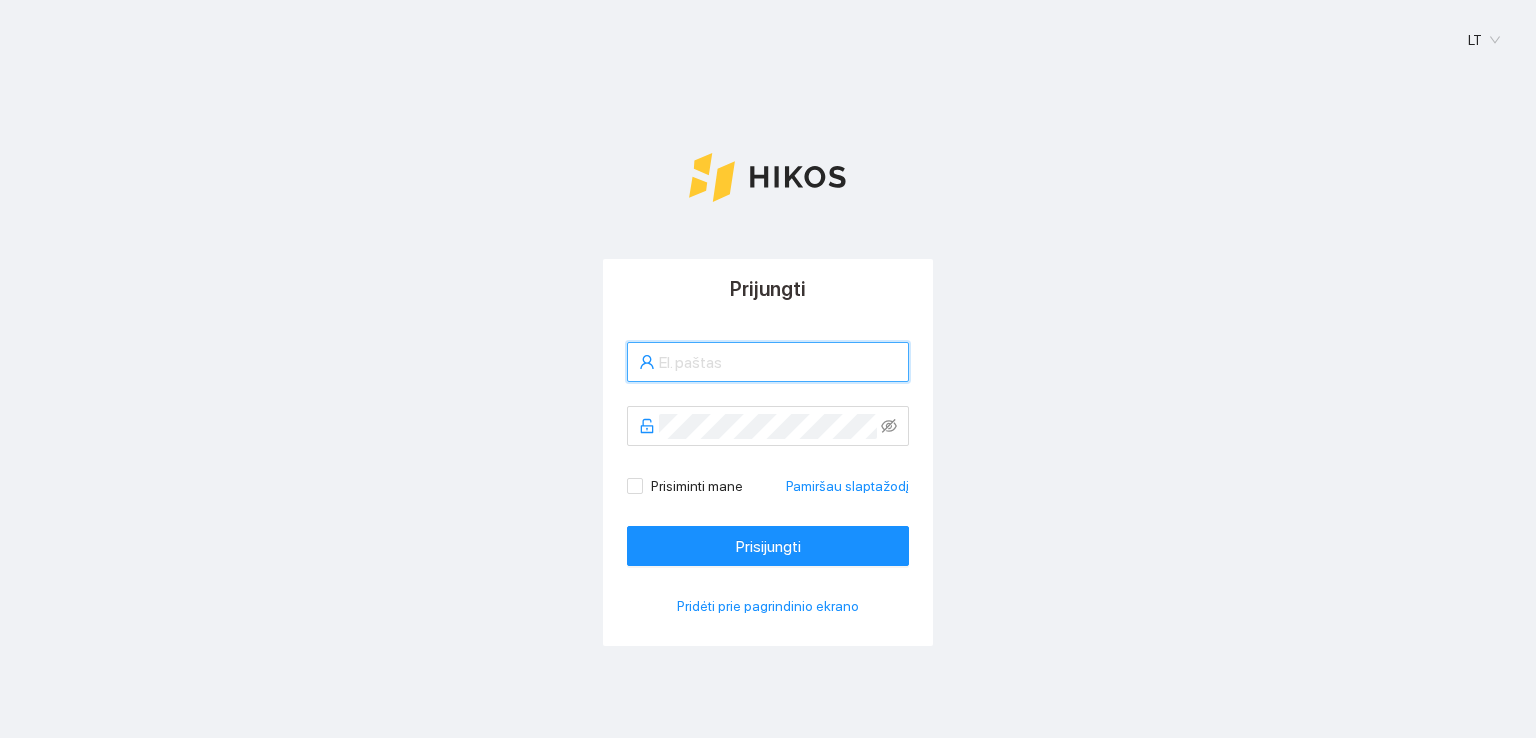 type on "[PERSON_NAME][EMAIL_ADDRESS][PERSON_NAME][DOMAIN_NAME]" 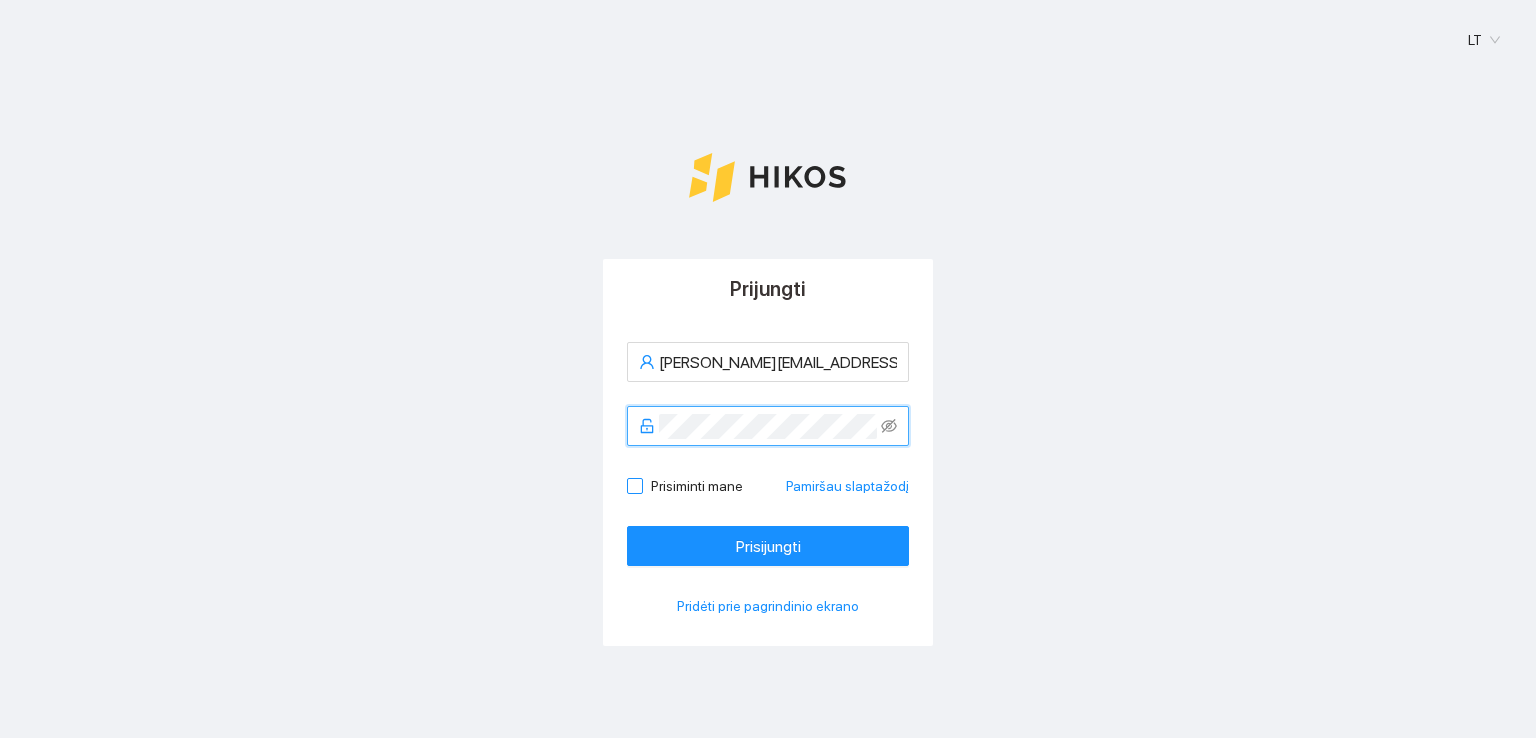 click on "Prisiminti mane" at bounding box center (634, 485) 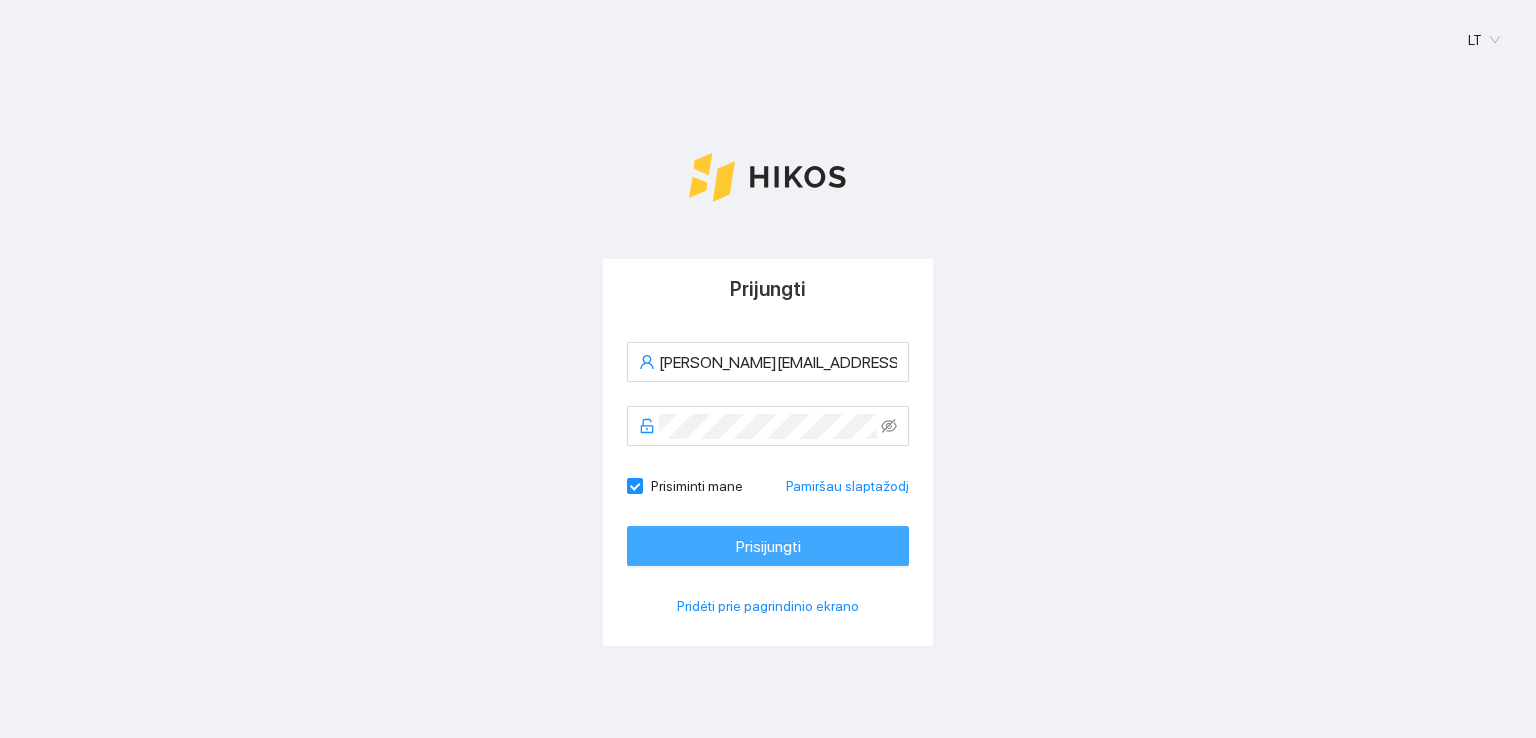 click on "Prisijungti" at bounding box center [768, 546] 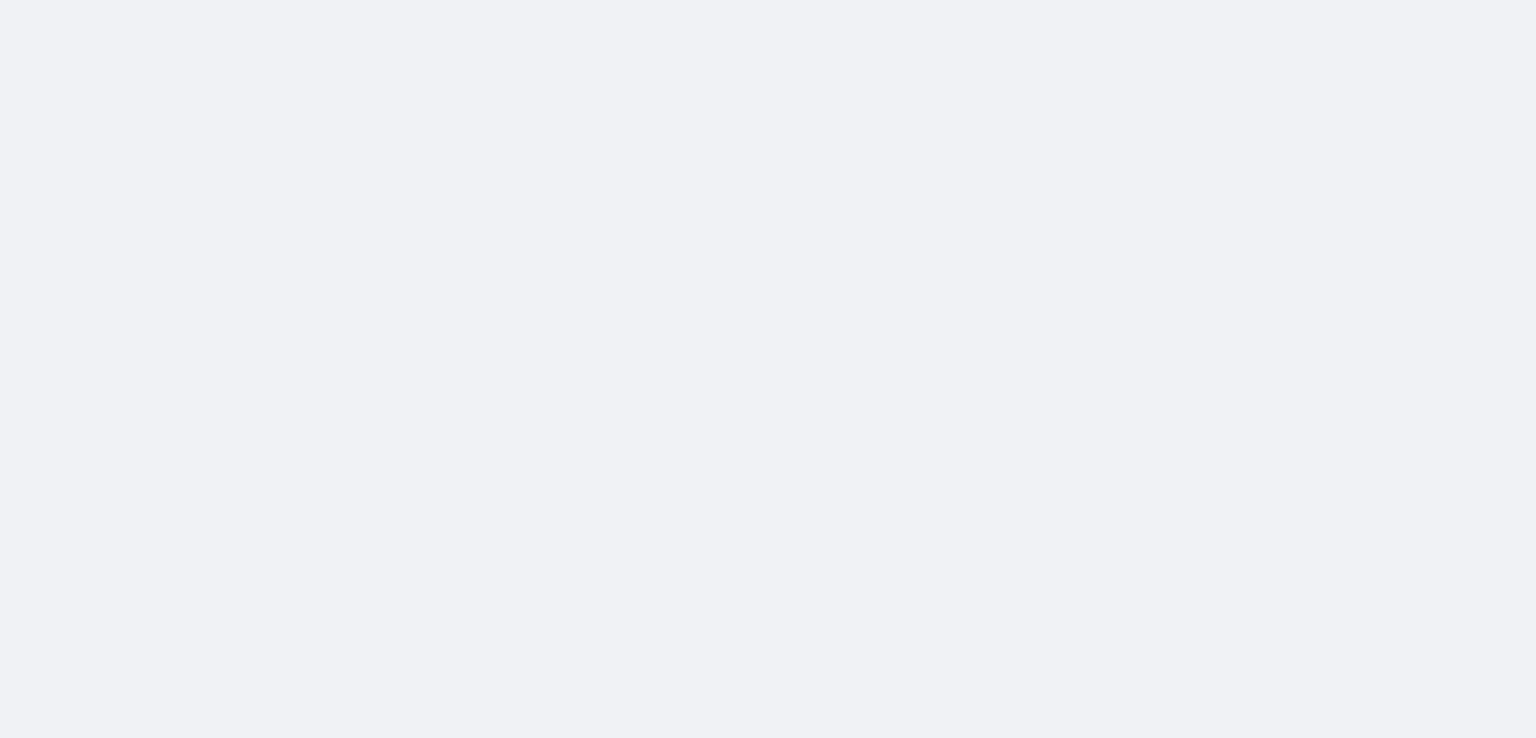 scroll, scrollTop: 0, scrollLeft: 0, axis: both 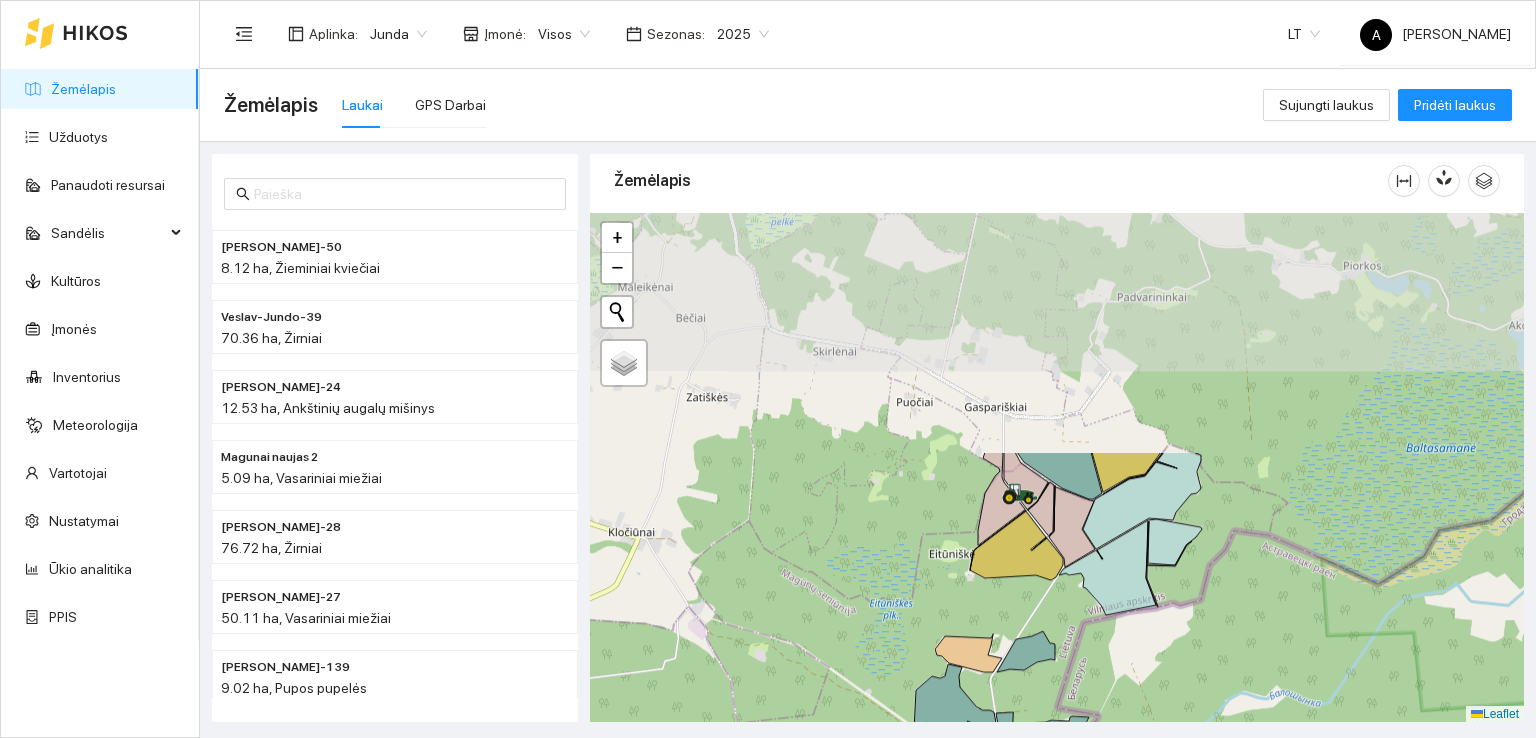 drag, startPoint x: 1259, startPoint y: 419, endPoint x: 1185, endPoint y: 710, distance: 300.26157 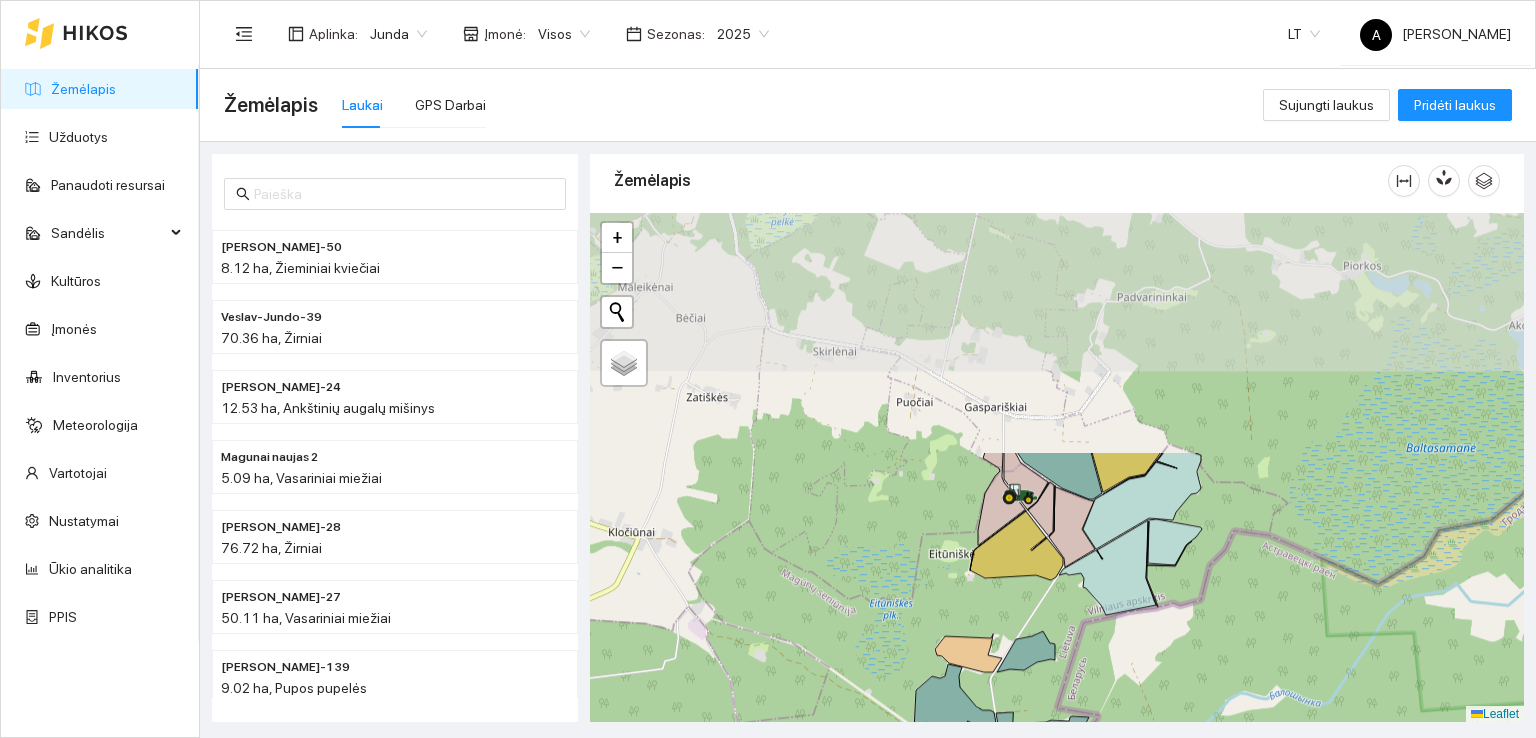 click at bounding box center (1057, 468) 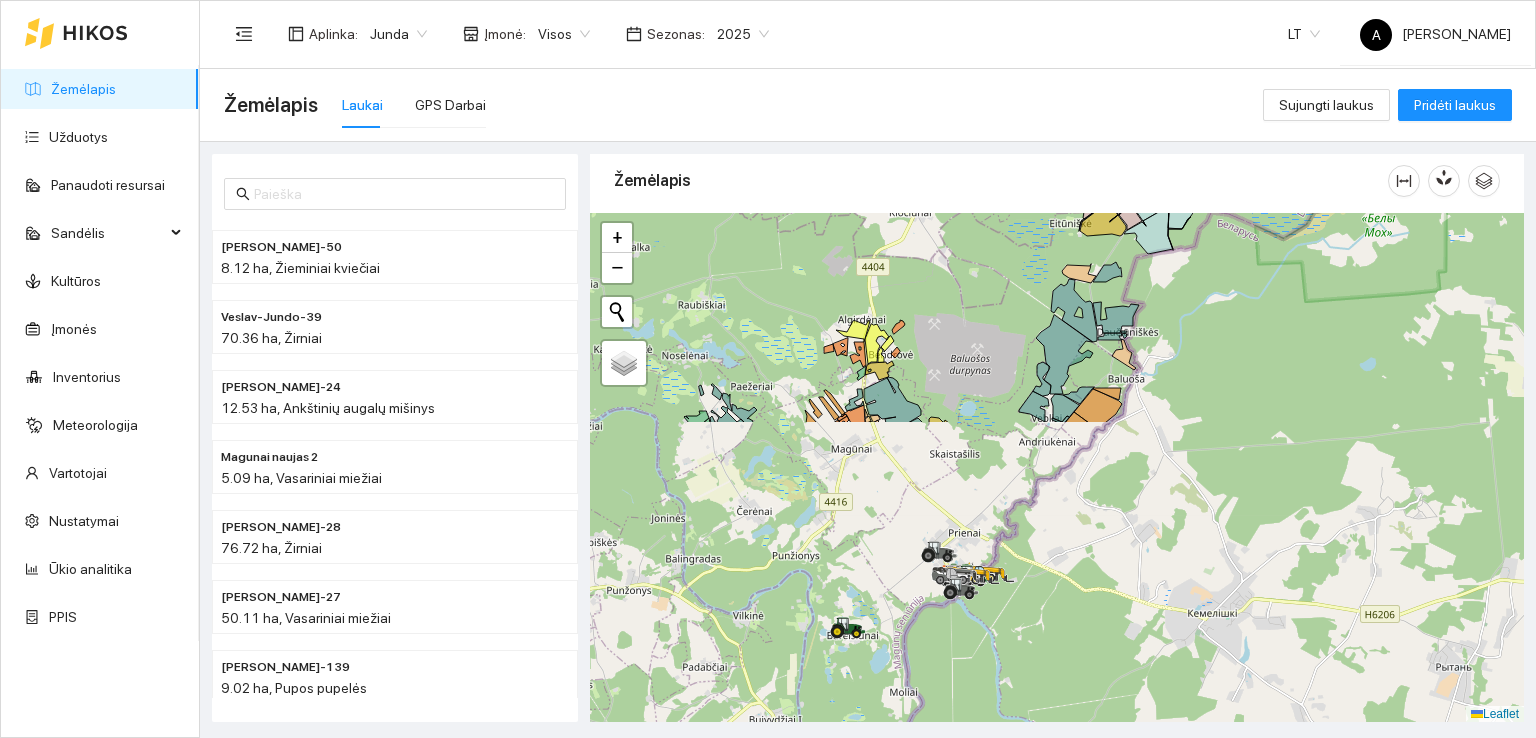 drag, startPoint x: 1223, startPoint y: 617, endPoint x: 1267, endPoint y: 266, distance: 353.74707 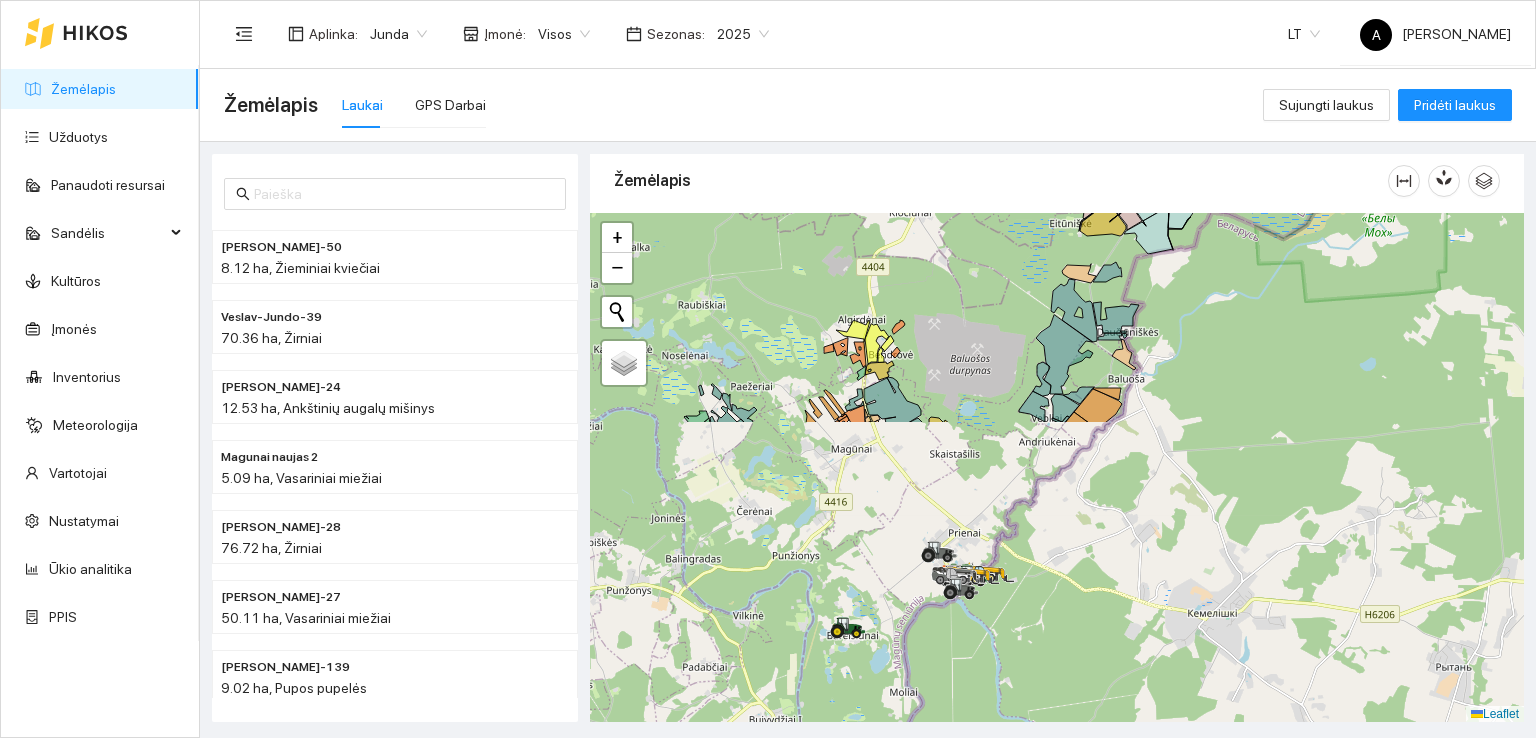 click at bounding box center (1057, 468) 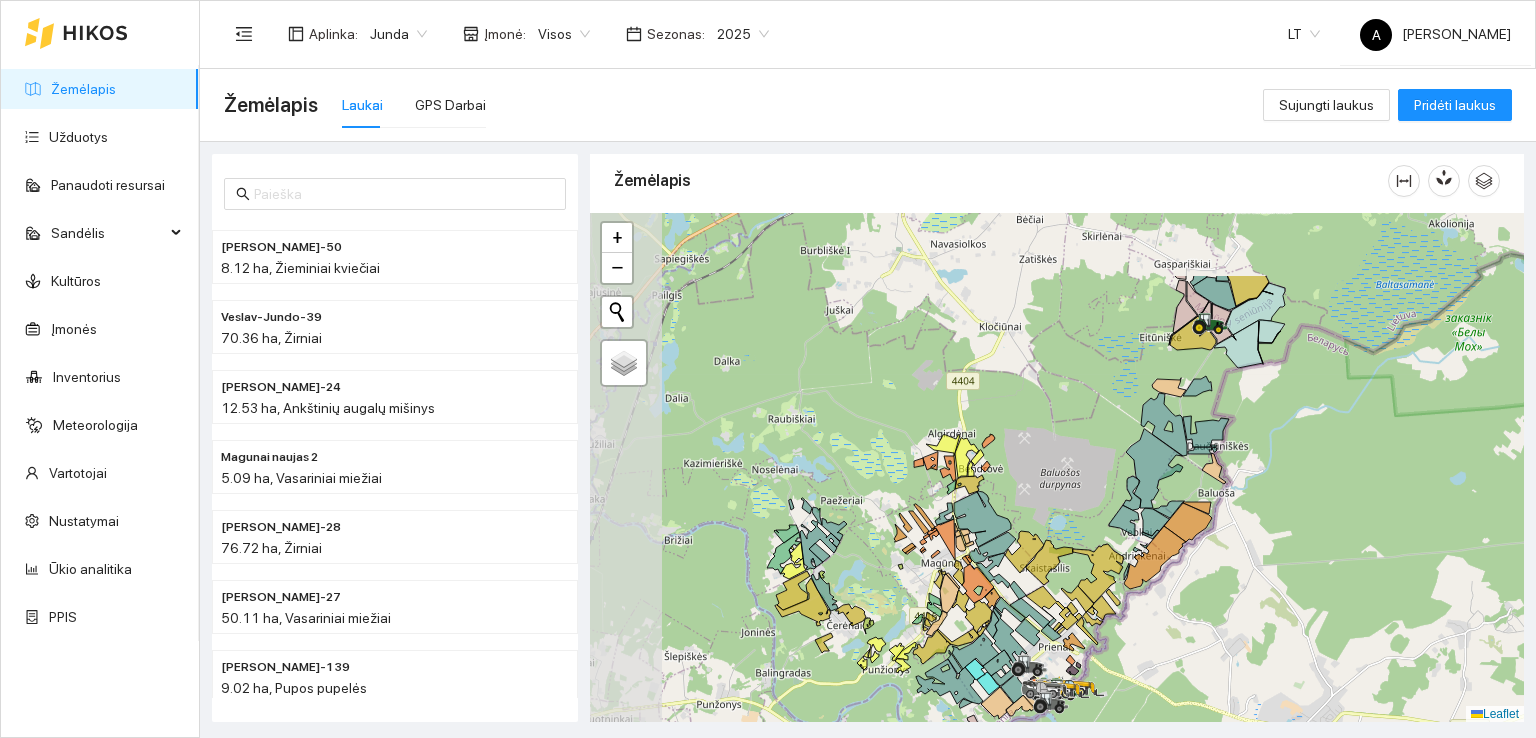 drag, startPoint x: 918, startPoint y: 397, endPoint x: 1029, endPoint y: 550, distance: 189.0238 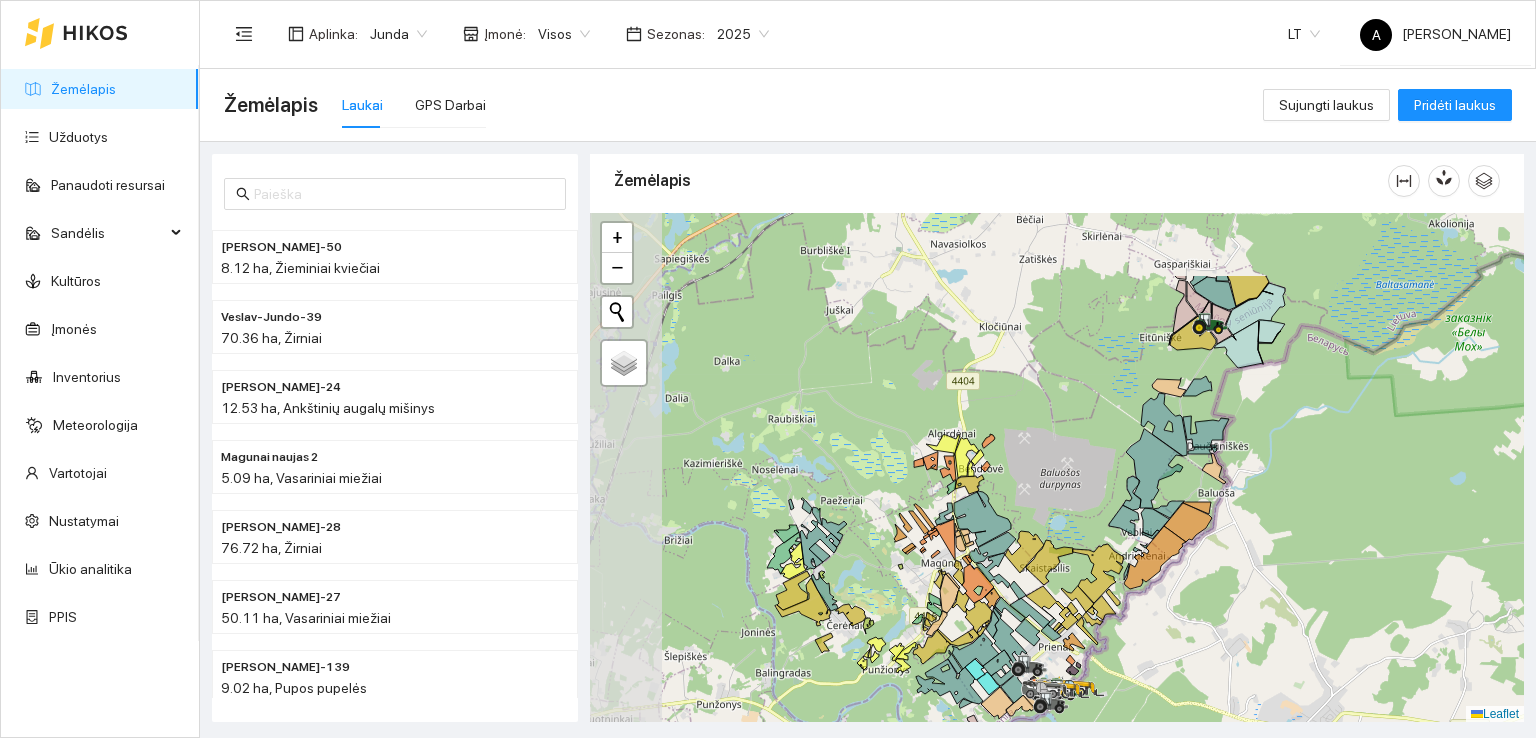 click at bounding box center (1057, 468) 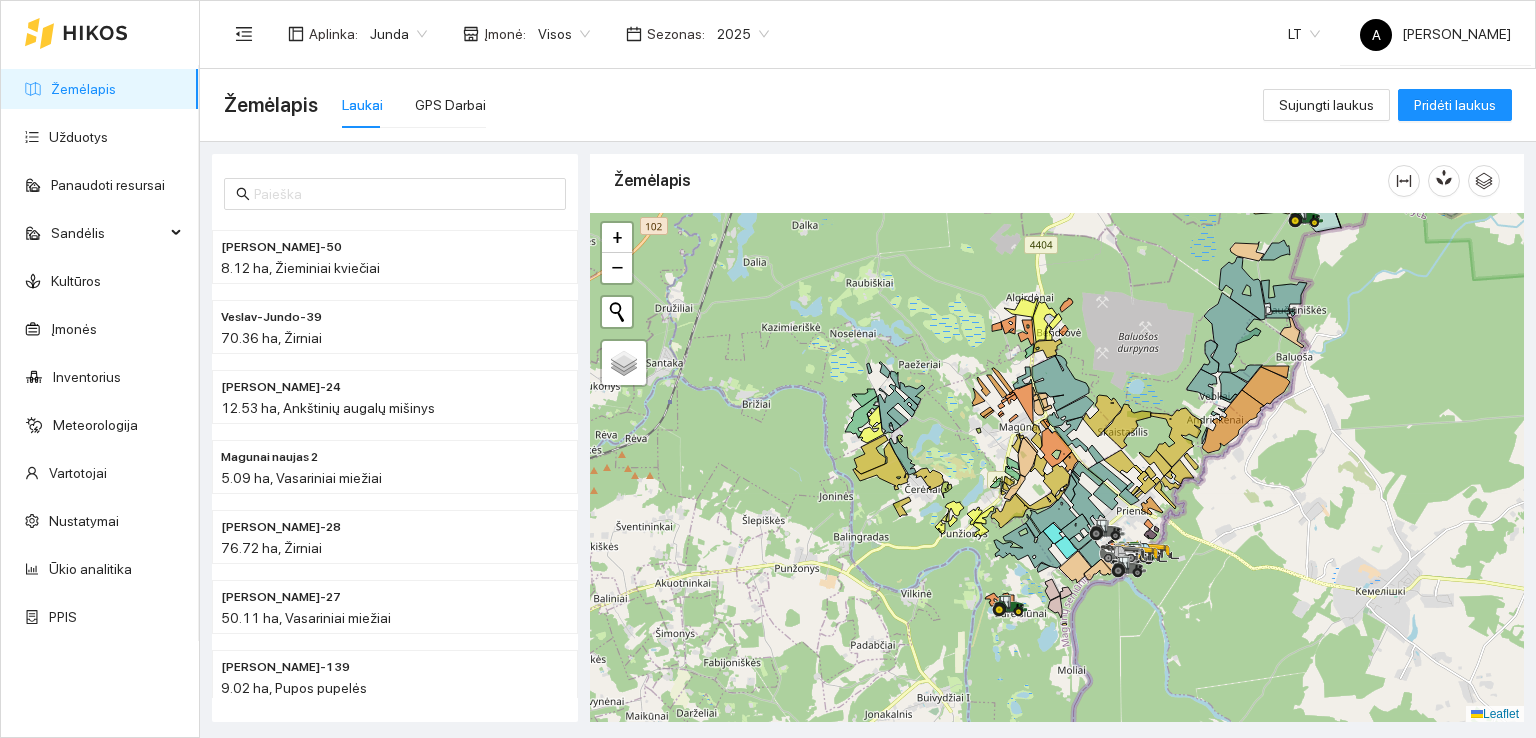drag, startPoint x: 1024, startPoint y: 562, endPoint x: 1102, endPoint y: 397, distance: 182.50754 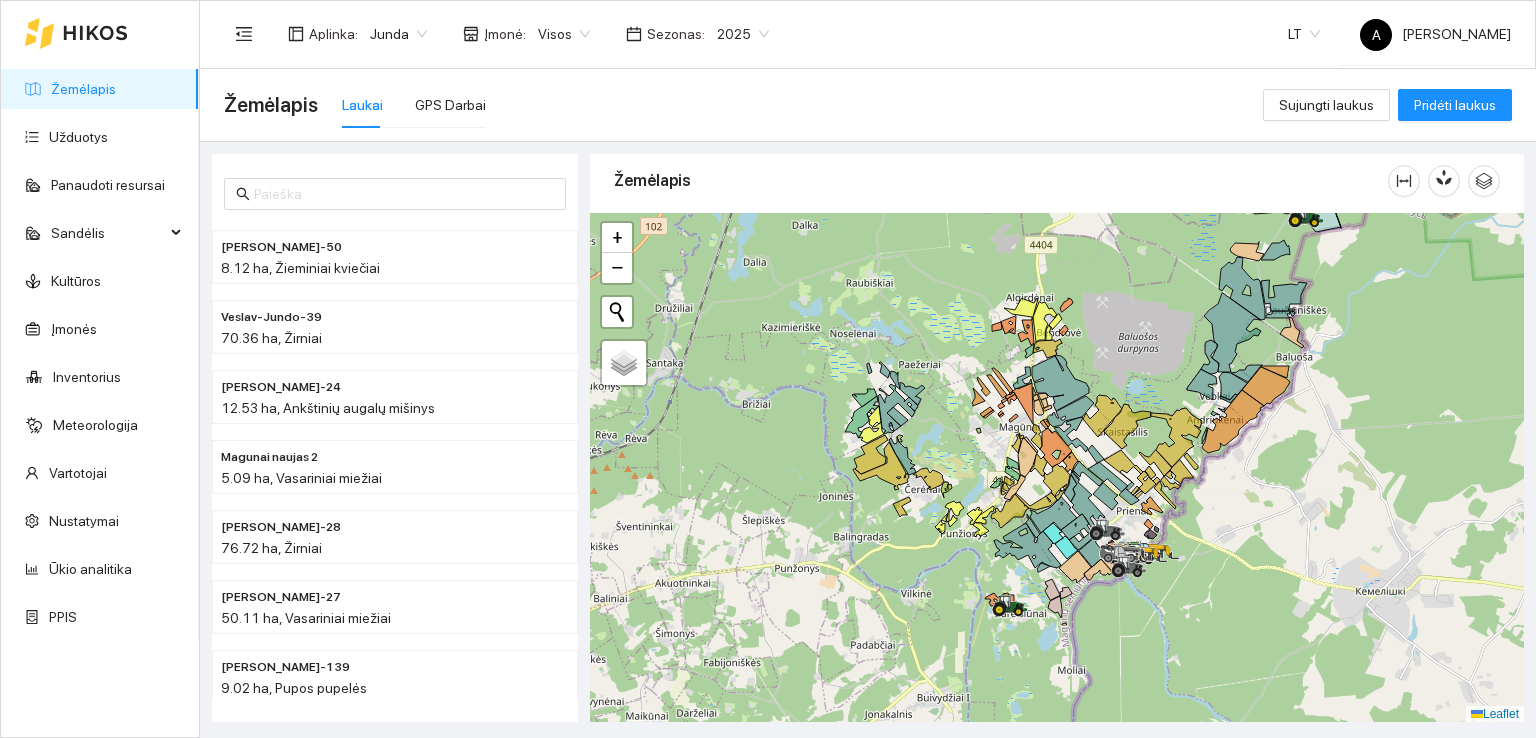 click 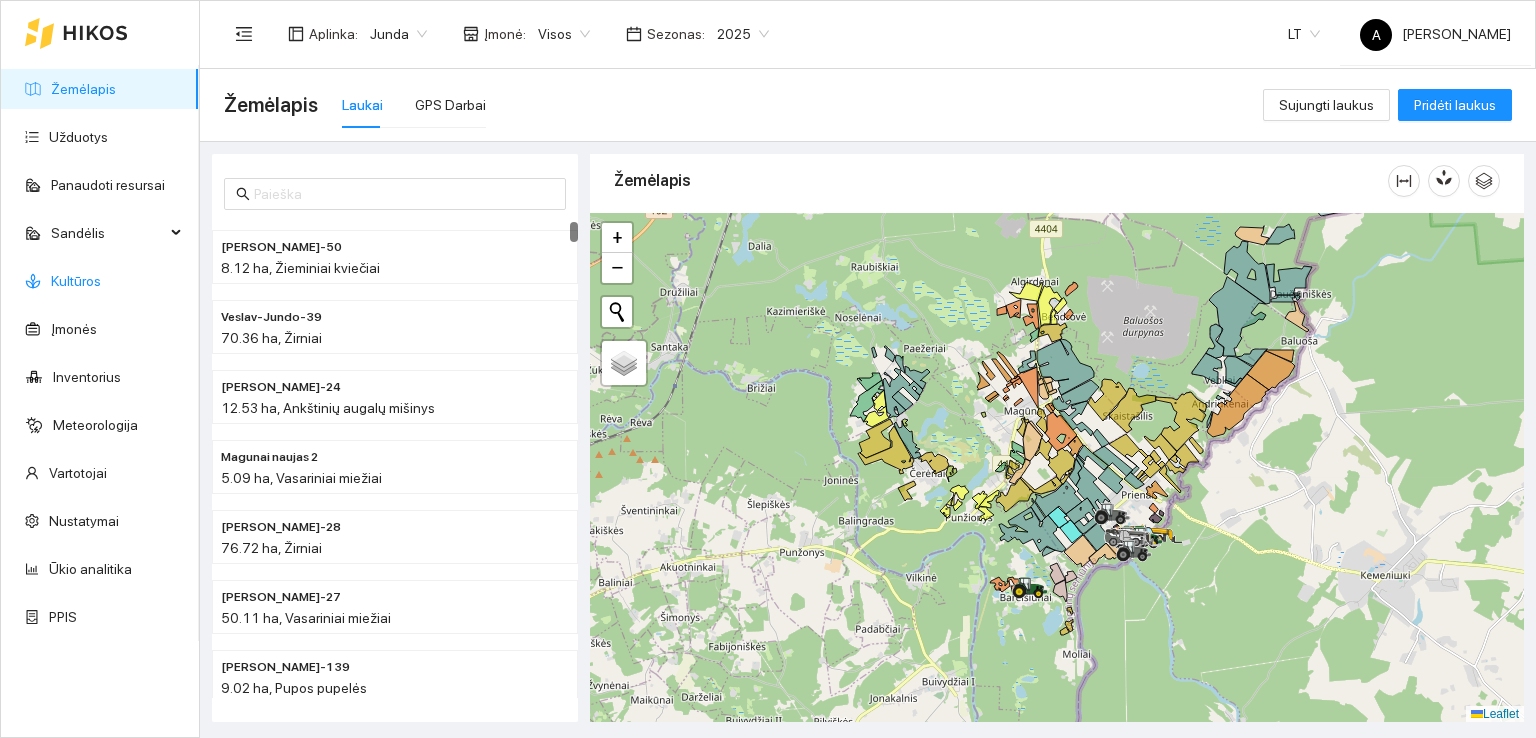 click on "Kultūros" at bounding box center (76, 281) 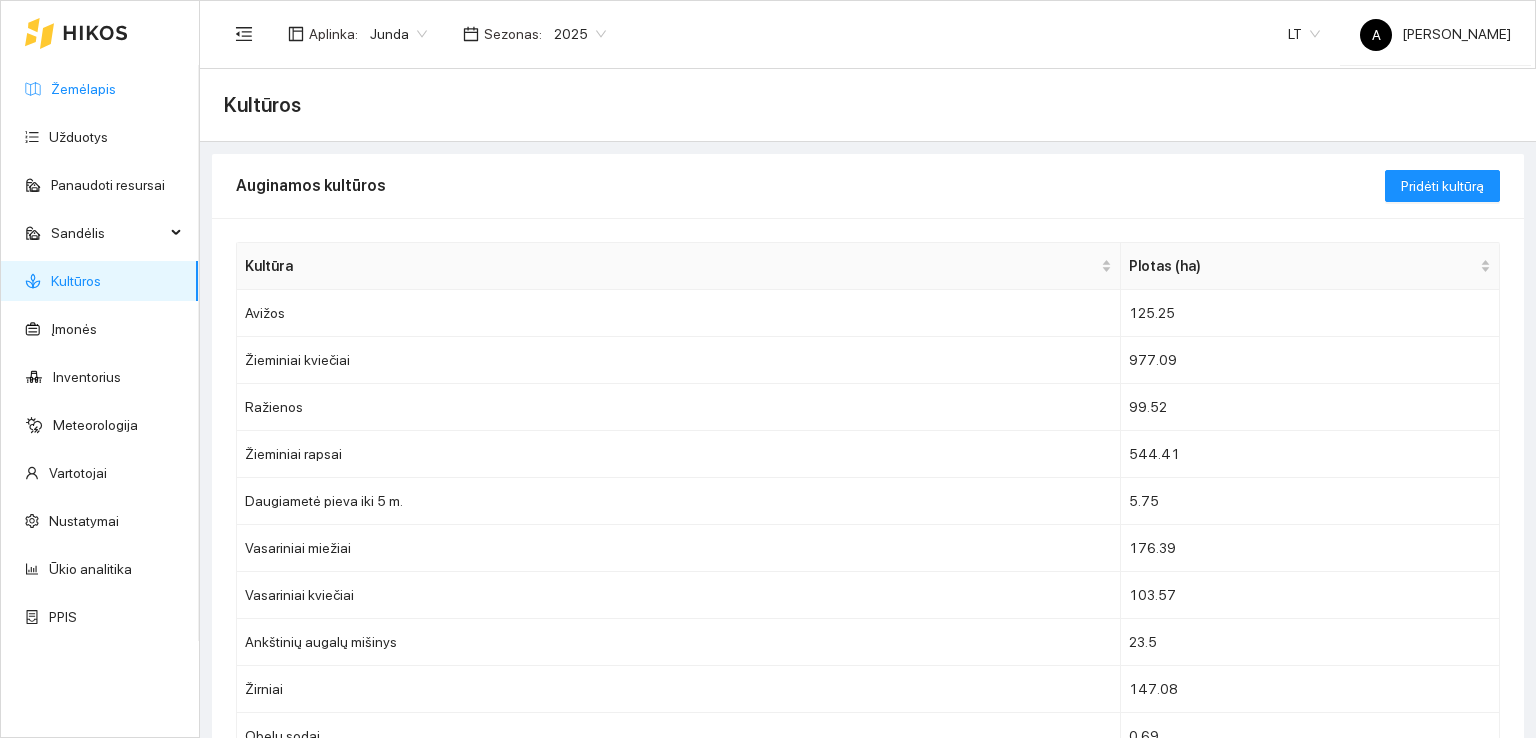 click on "Žemėlapis" at bounding box center (83, 89) 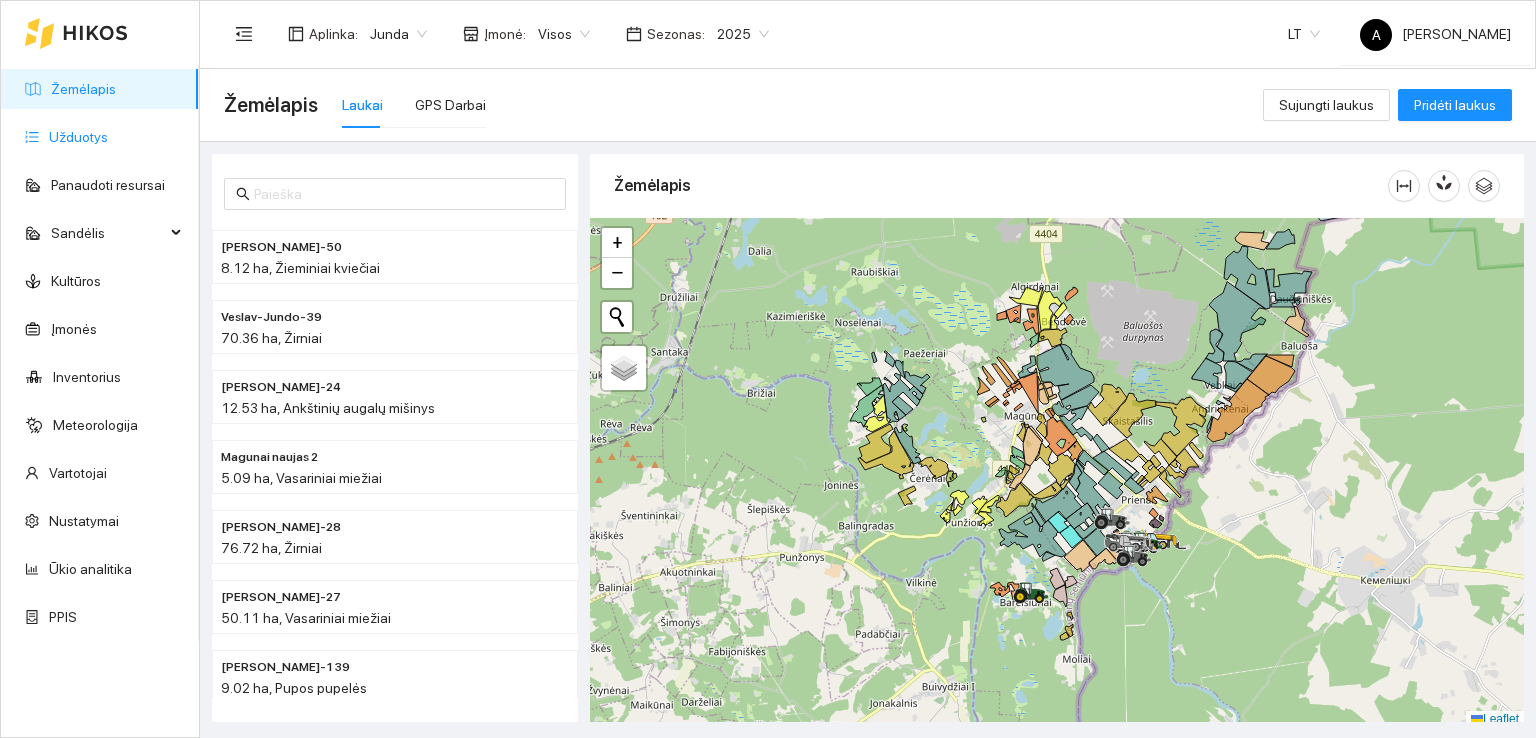 click on "Užduotys" at bounding box center (78, 137) 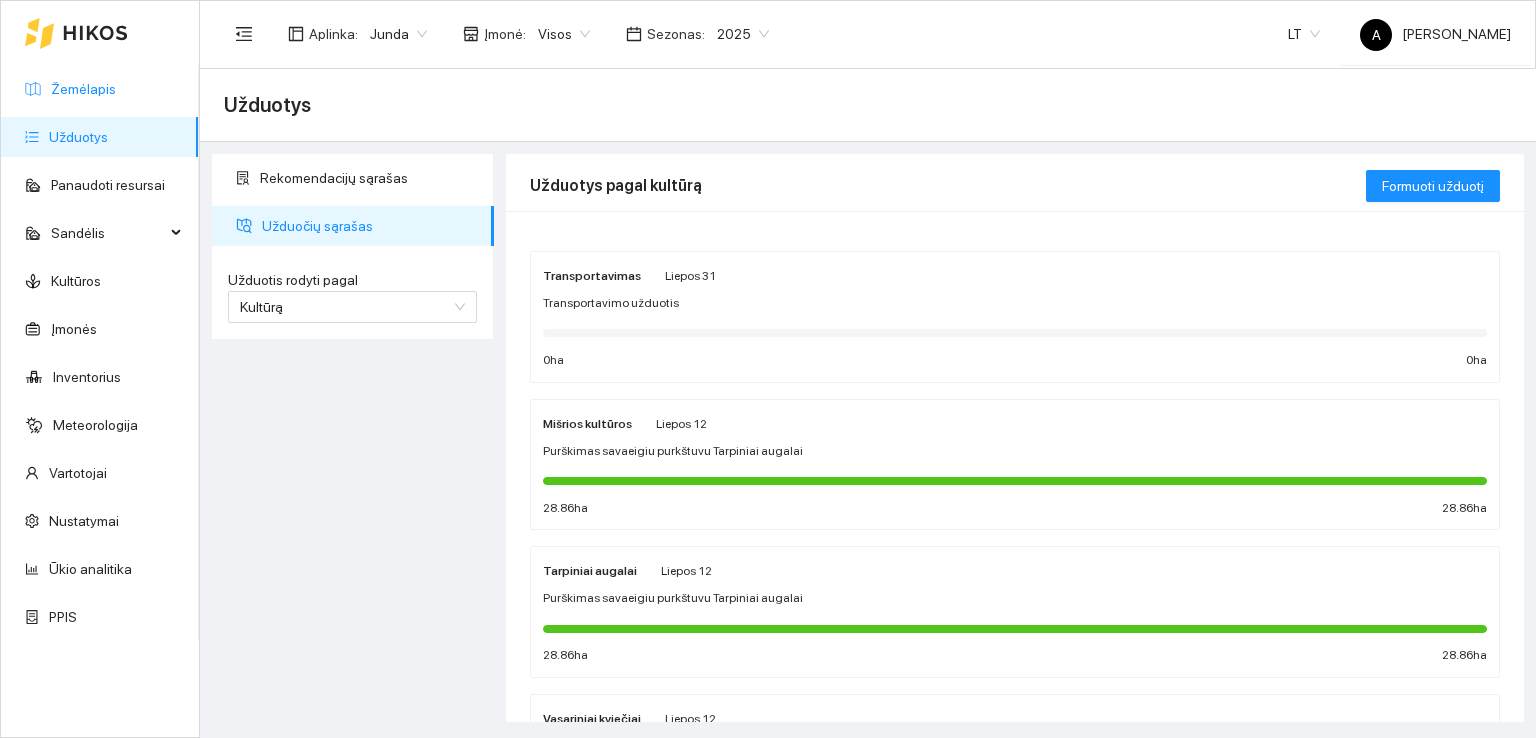 drag, startPoint x: 106, startPoint y: 87, endPoint x: 116, endPoint y: 94, distance: 12.206555 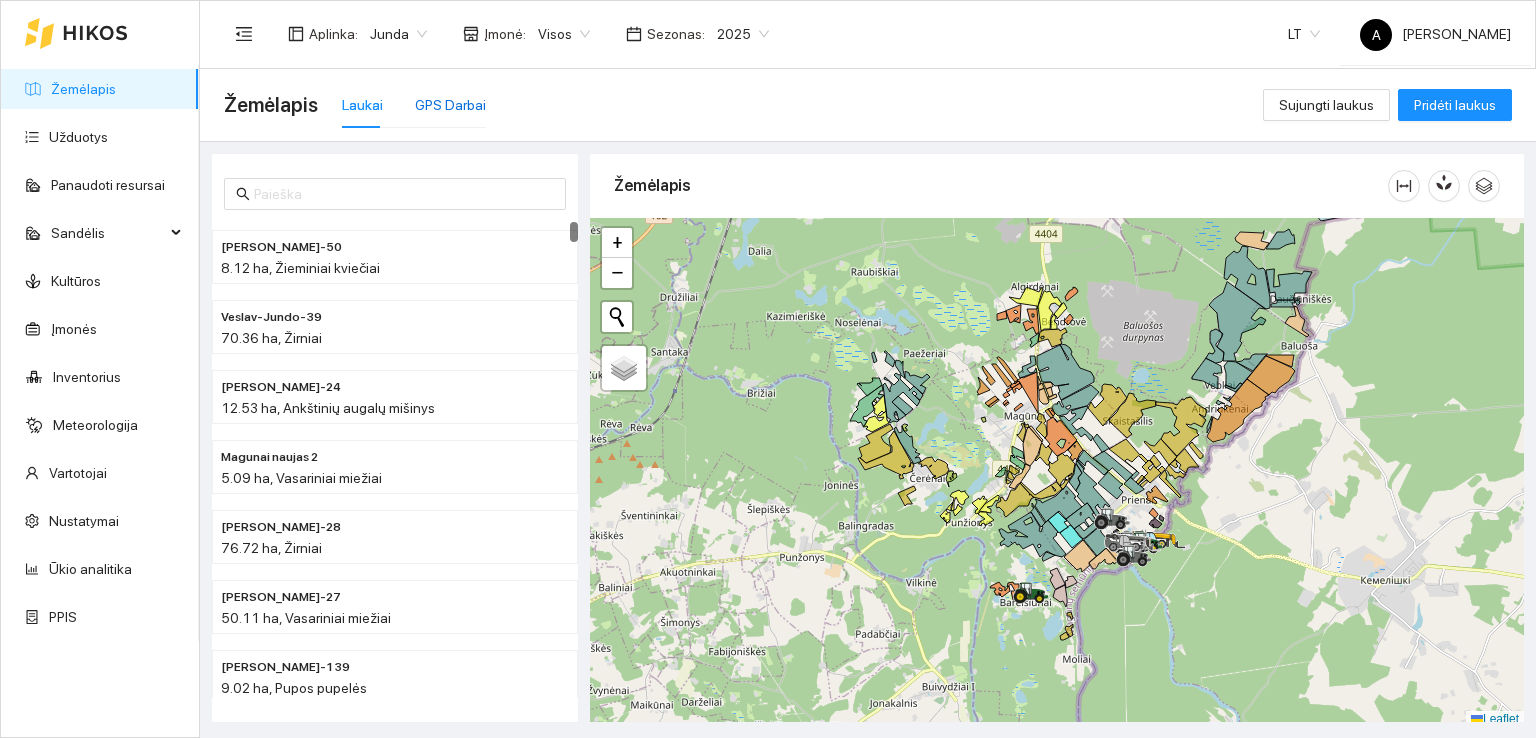 click on "GPS Darbai" at bounding box center [450, 105] 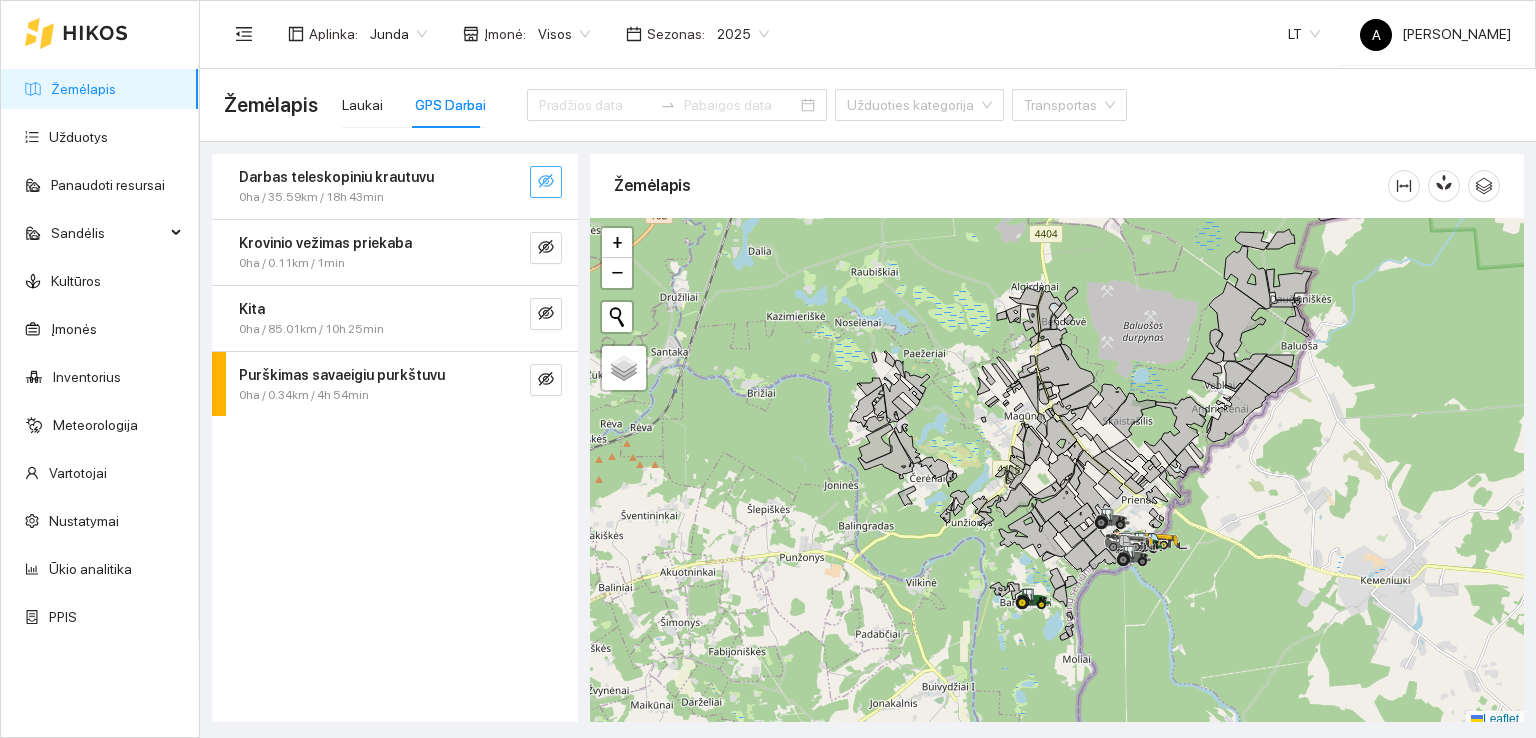 click 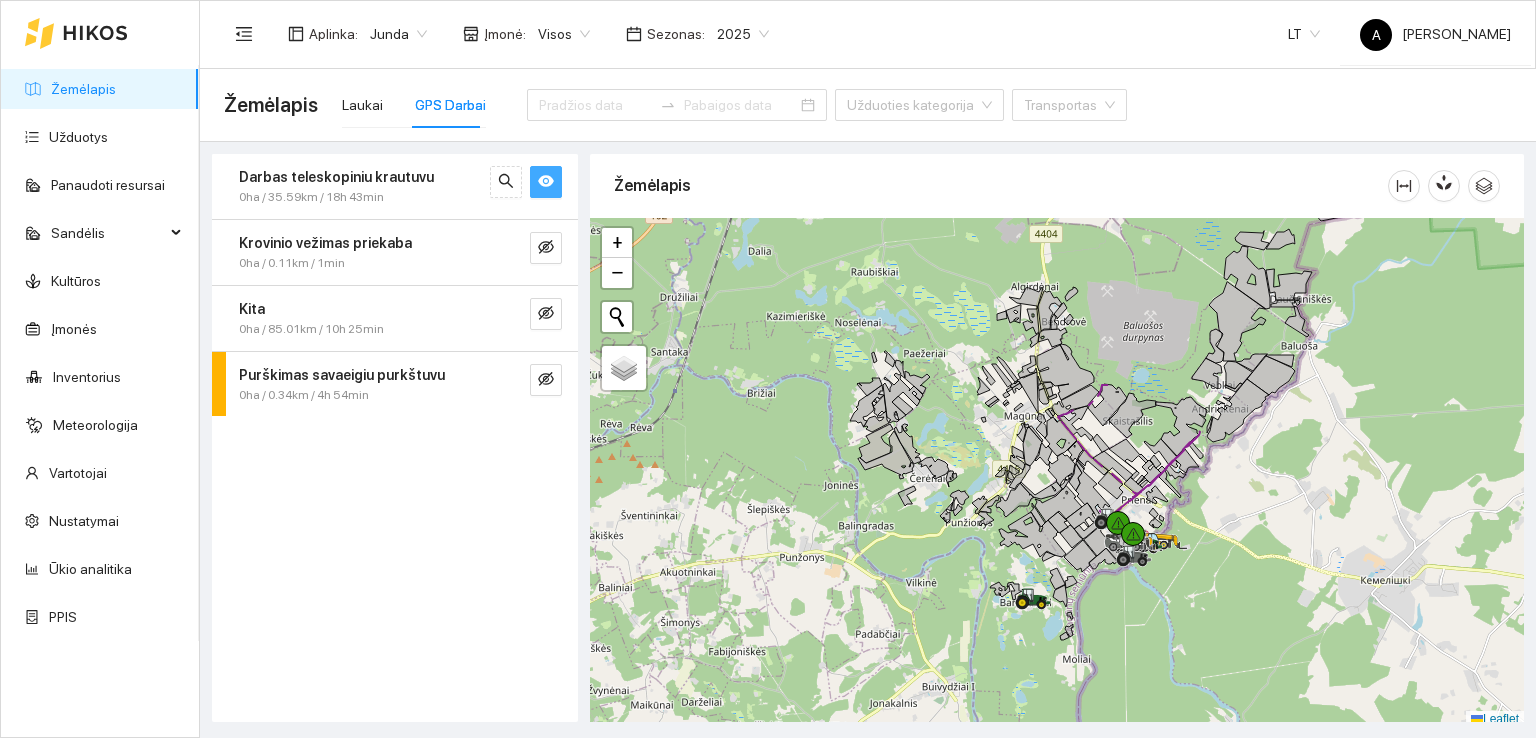 click 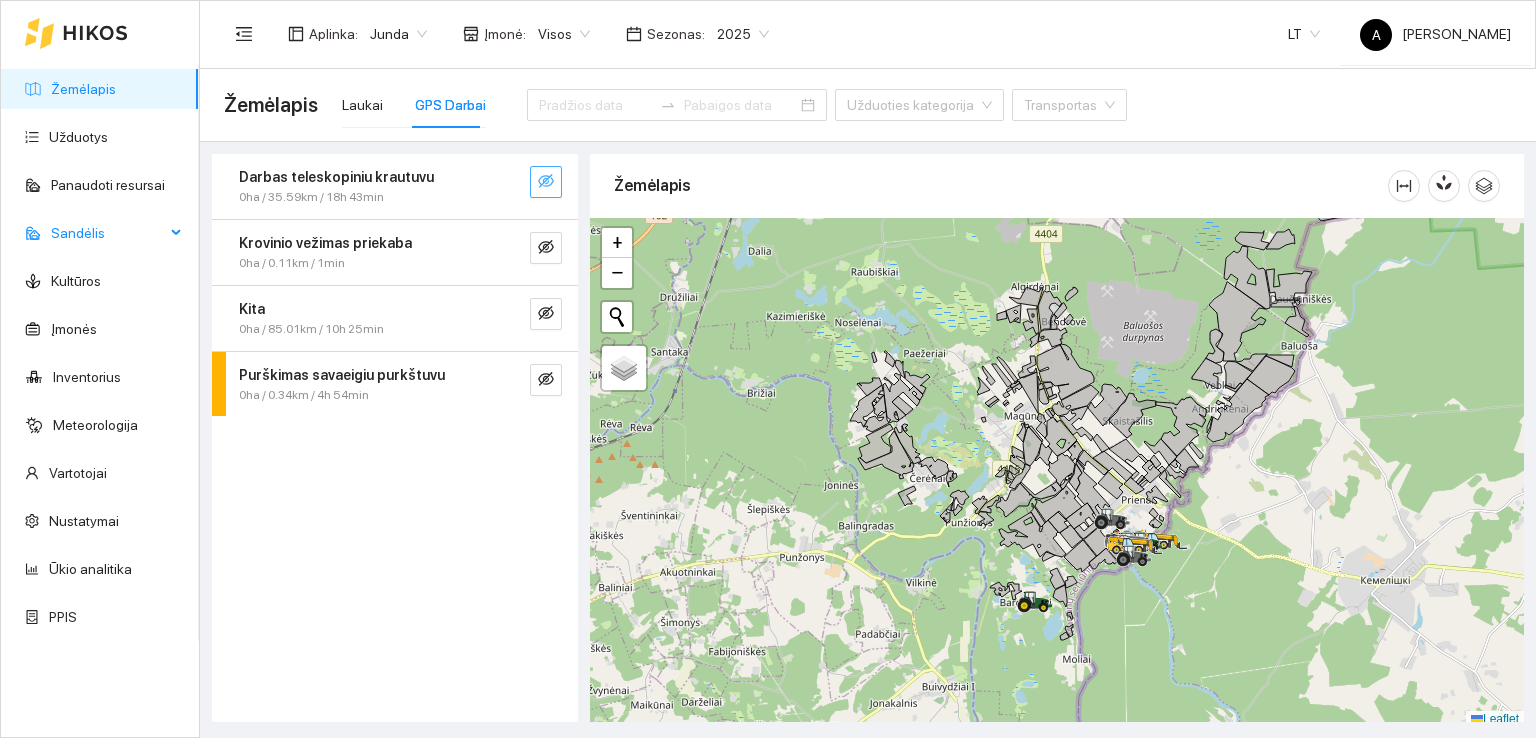 click on "Sandėlis" at bounding box center (100, 233) 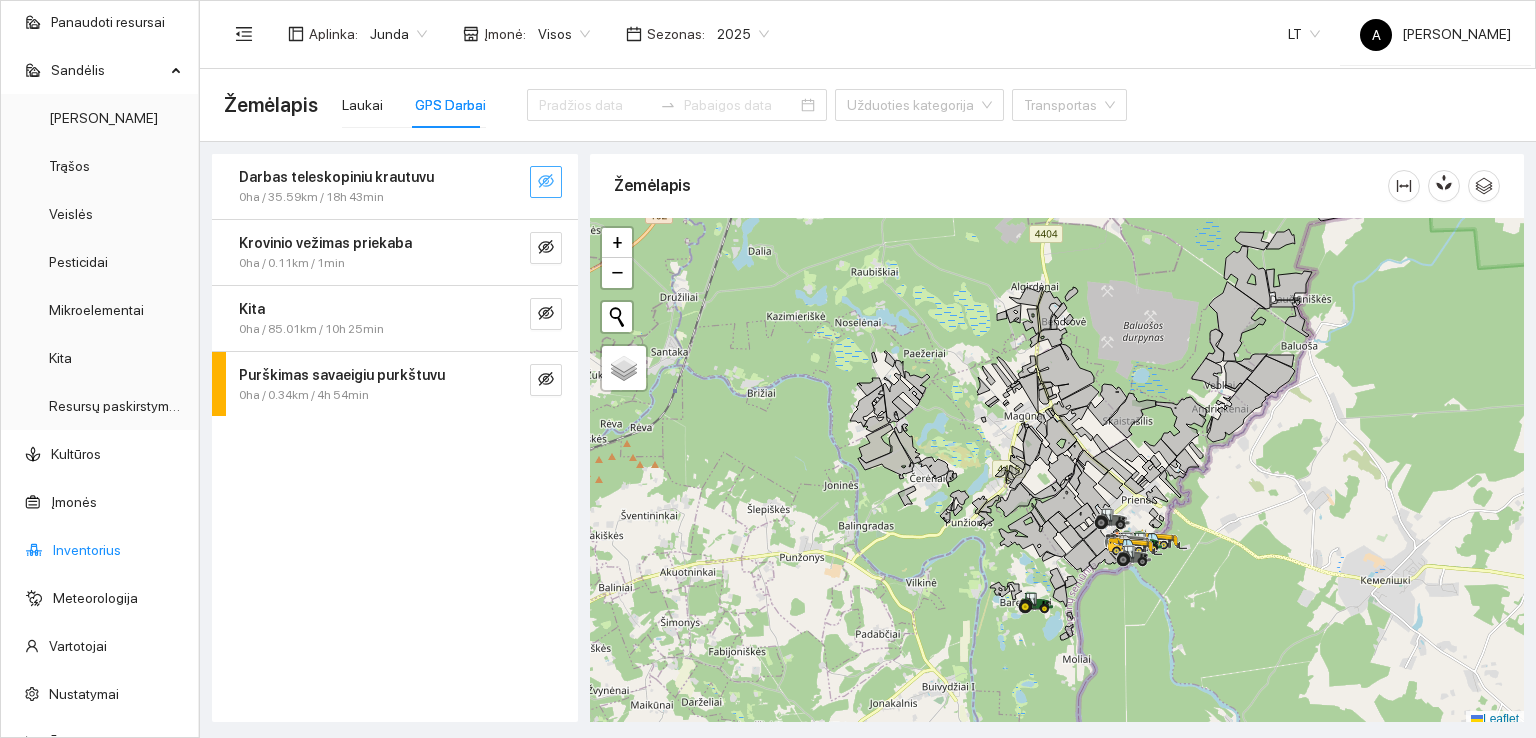 scroll, scrollTop: 0, scrollLeft: 0, axis: both 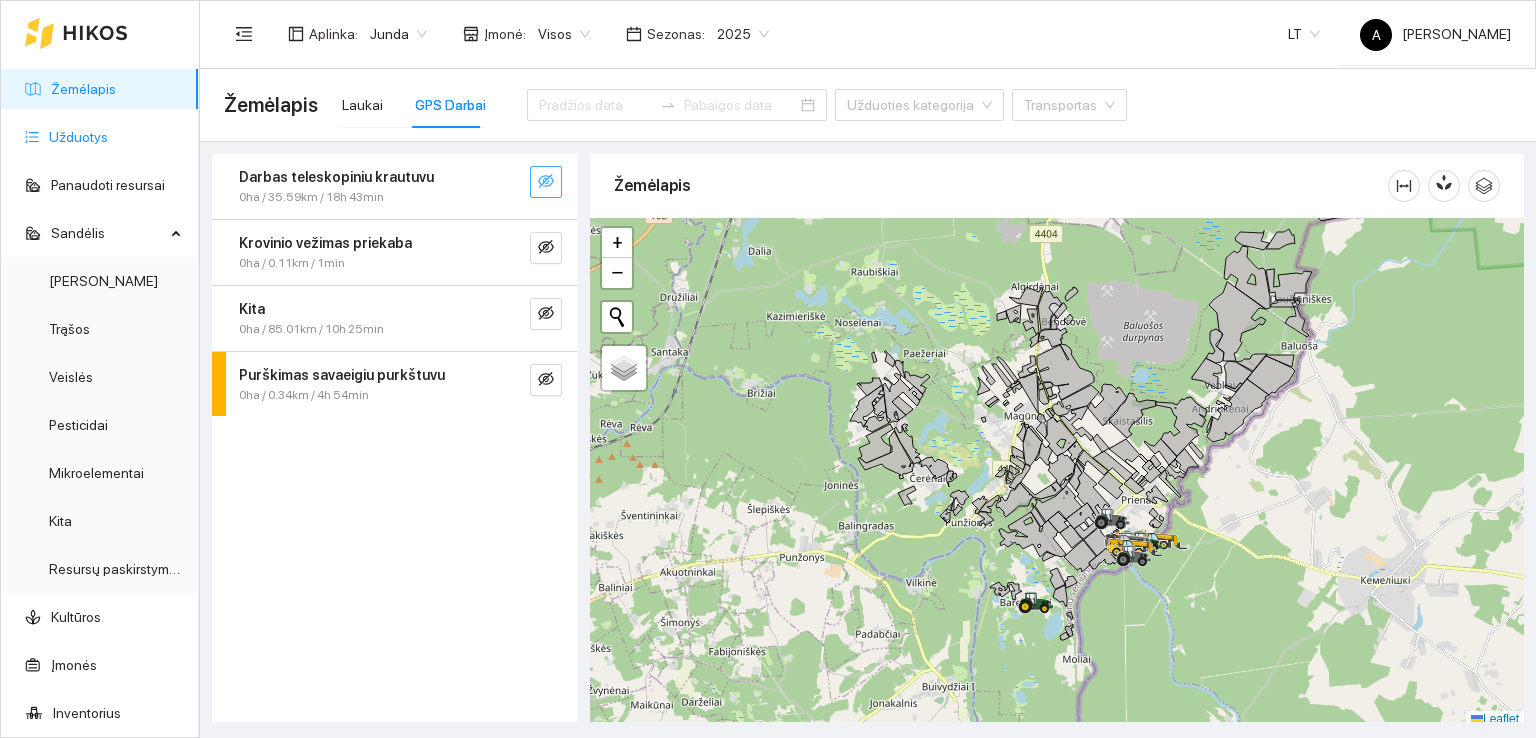 click on "Užduotys" at bounding box center [78, 137] 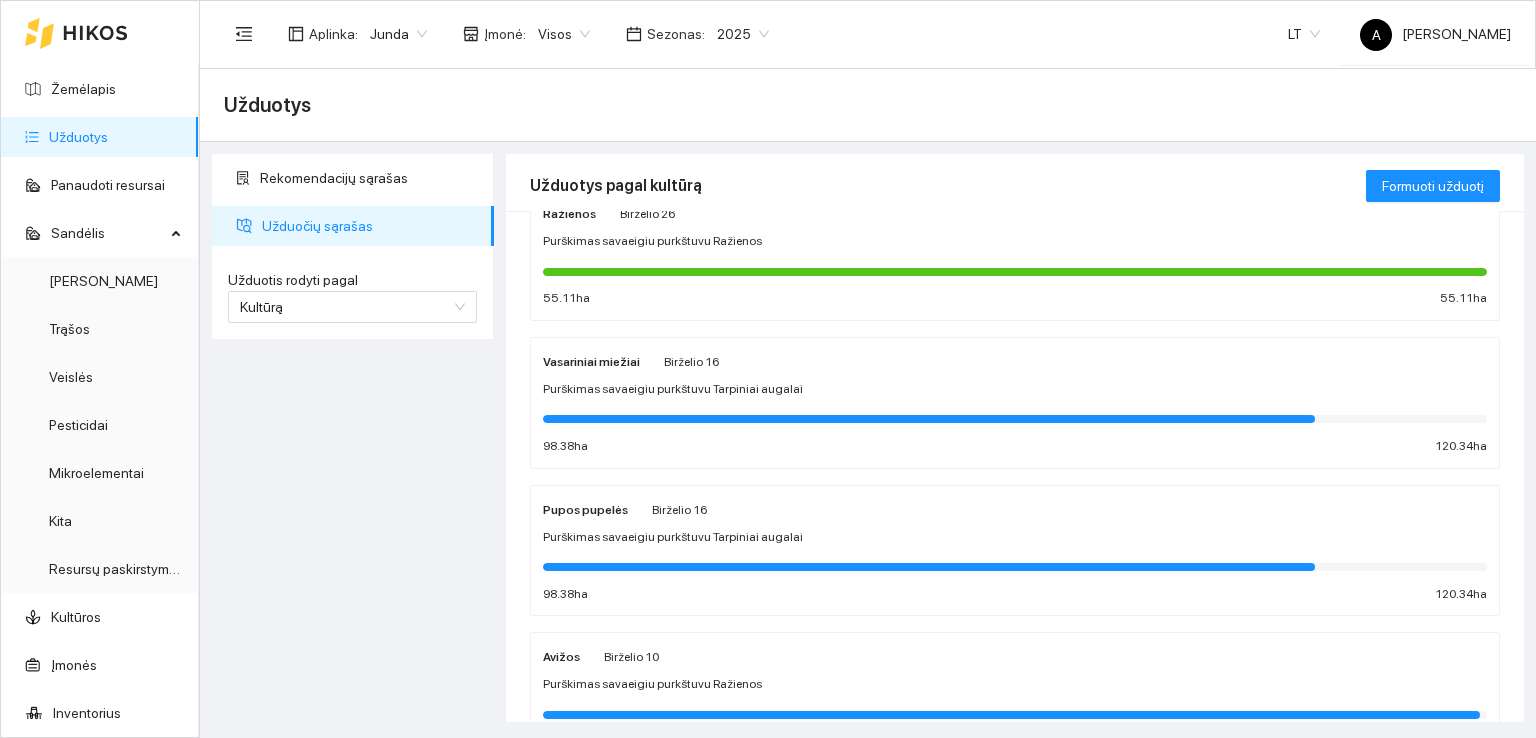 scroll, scrollTop: 900, scrollLeft: 0, axis: vertical 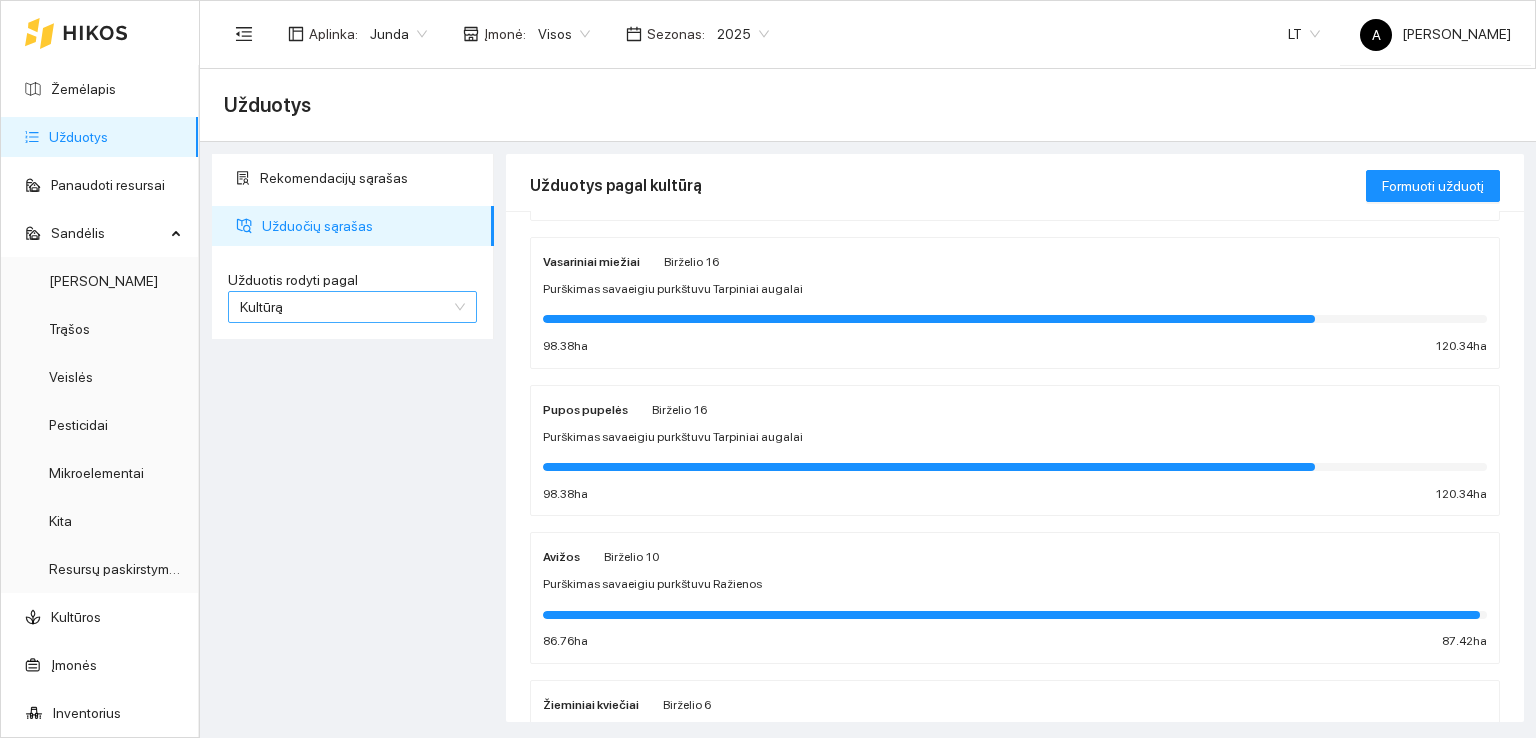 click on "Kultūrą" at bounding box center [352, 307] 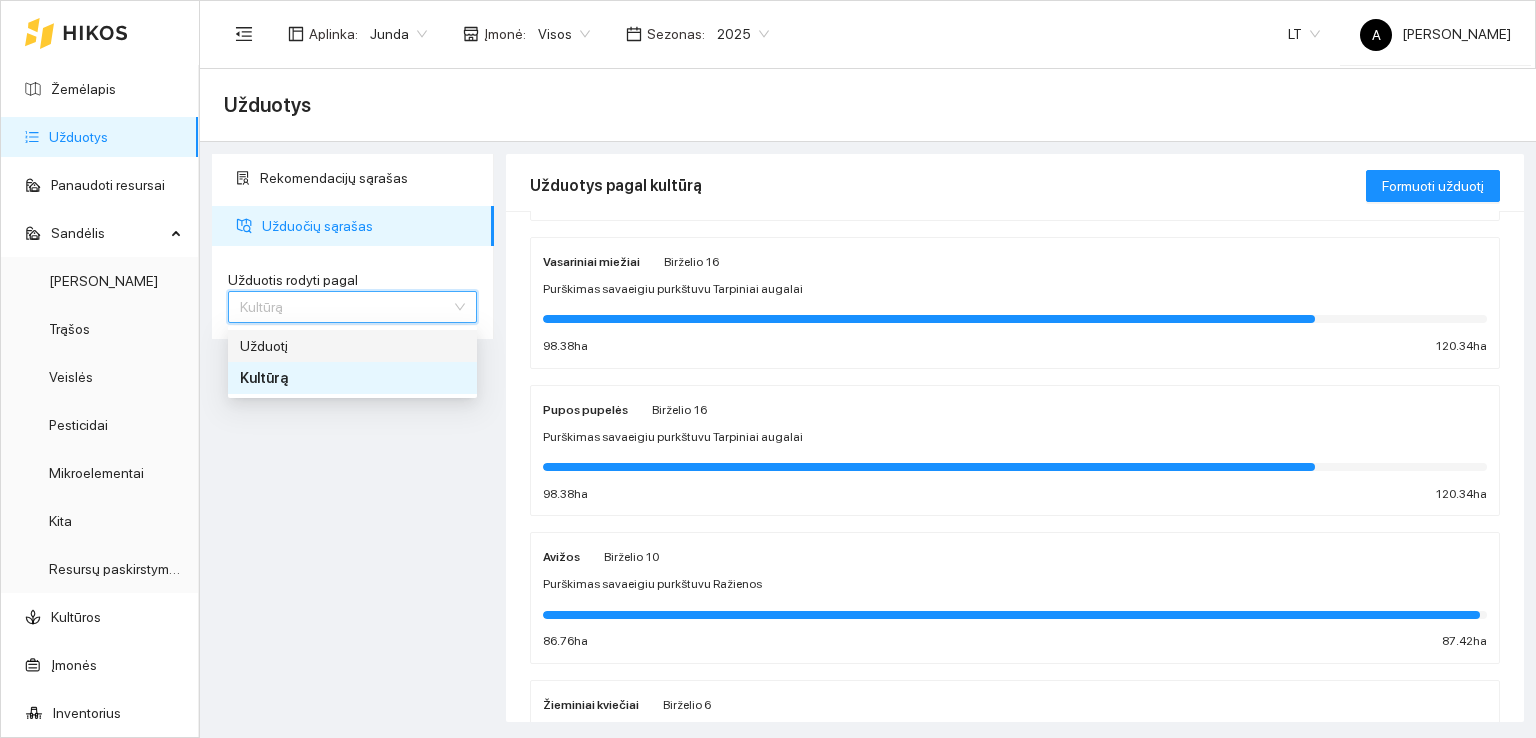 click on "Kultūrą" at bounding box center [352, 307] 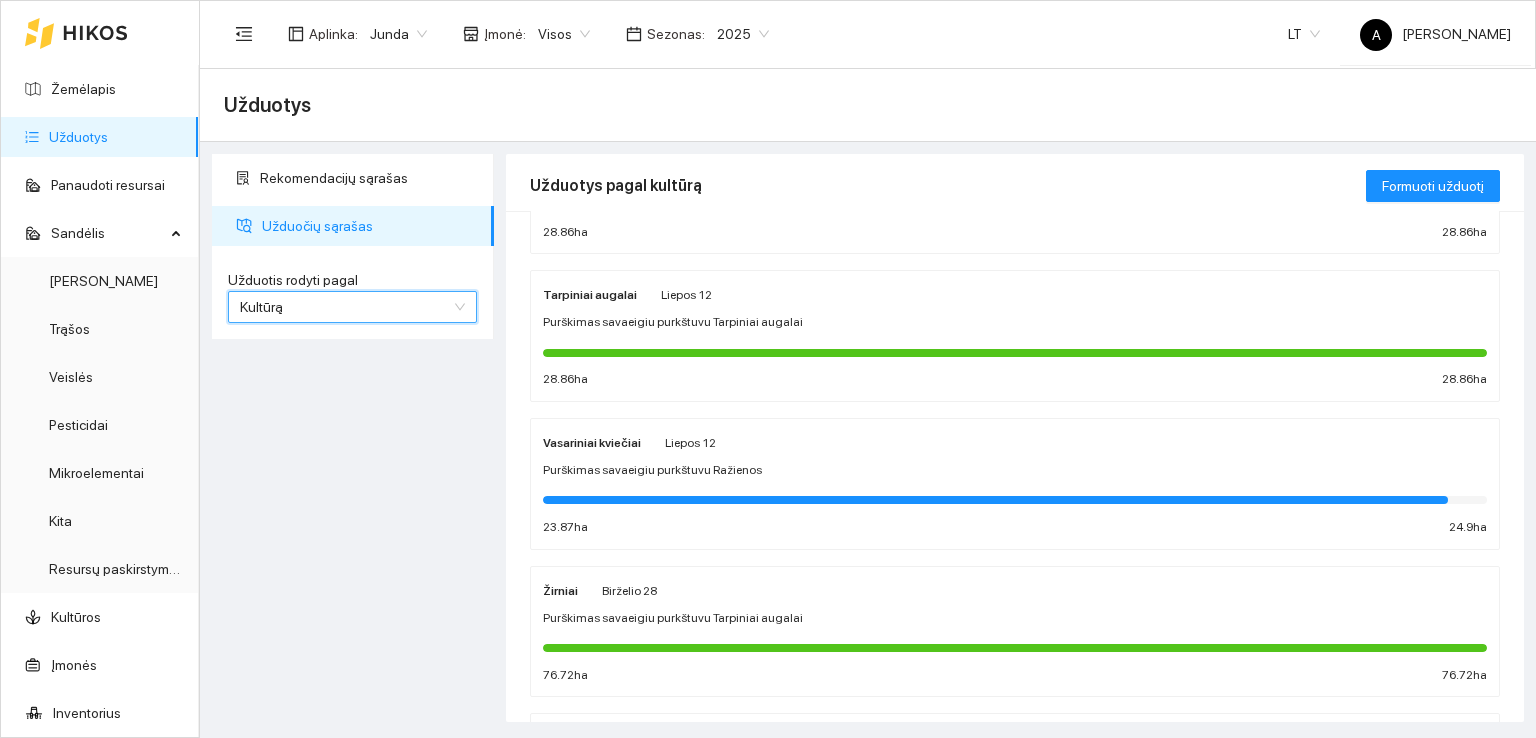 scroll, scrollTop: 0, scrollLeft: 0, axis: both 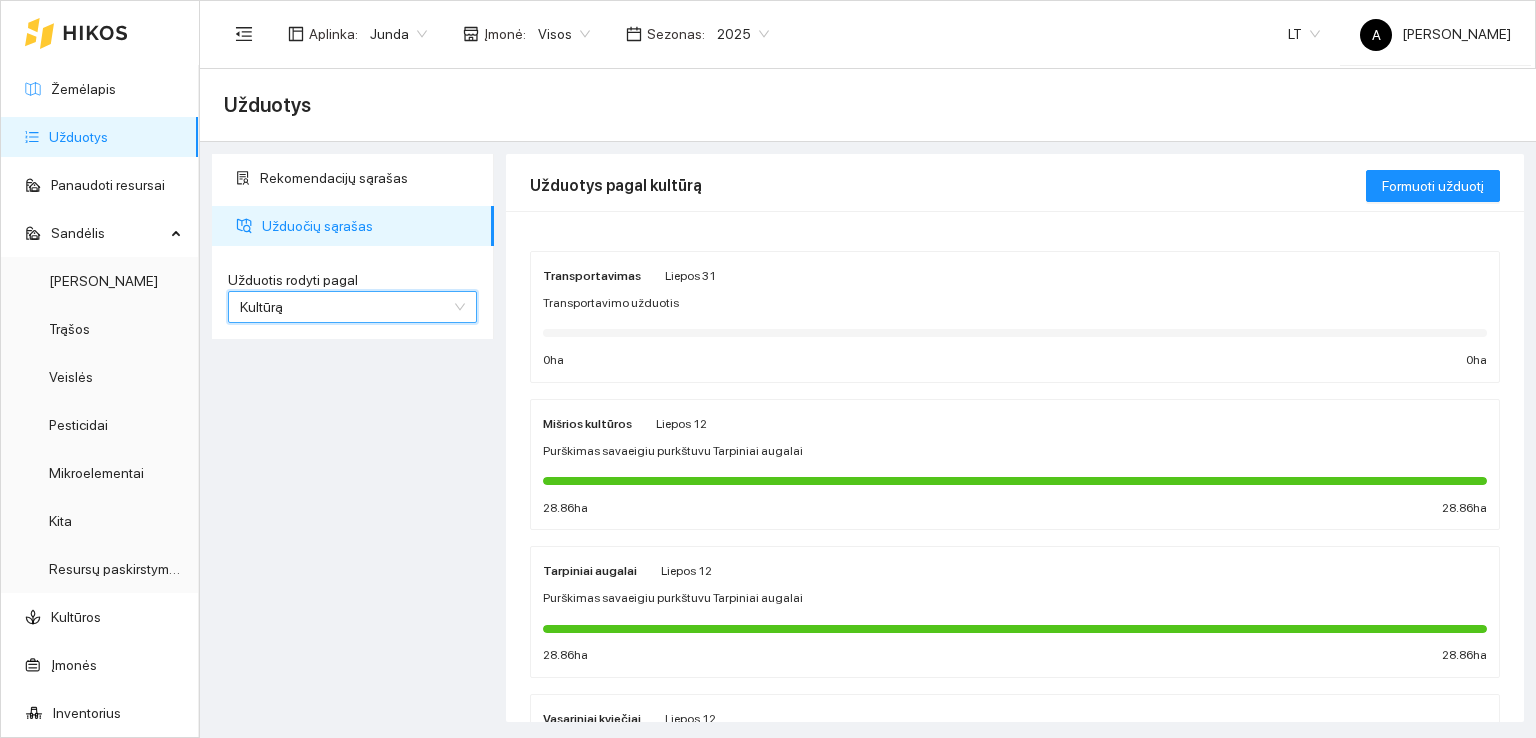 click on "Žemėlapis" at bounding box center (83, 89) 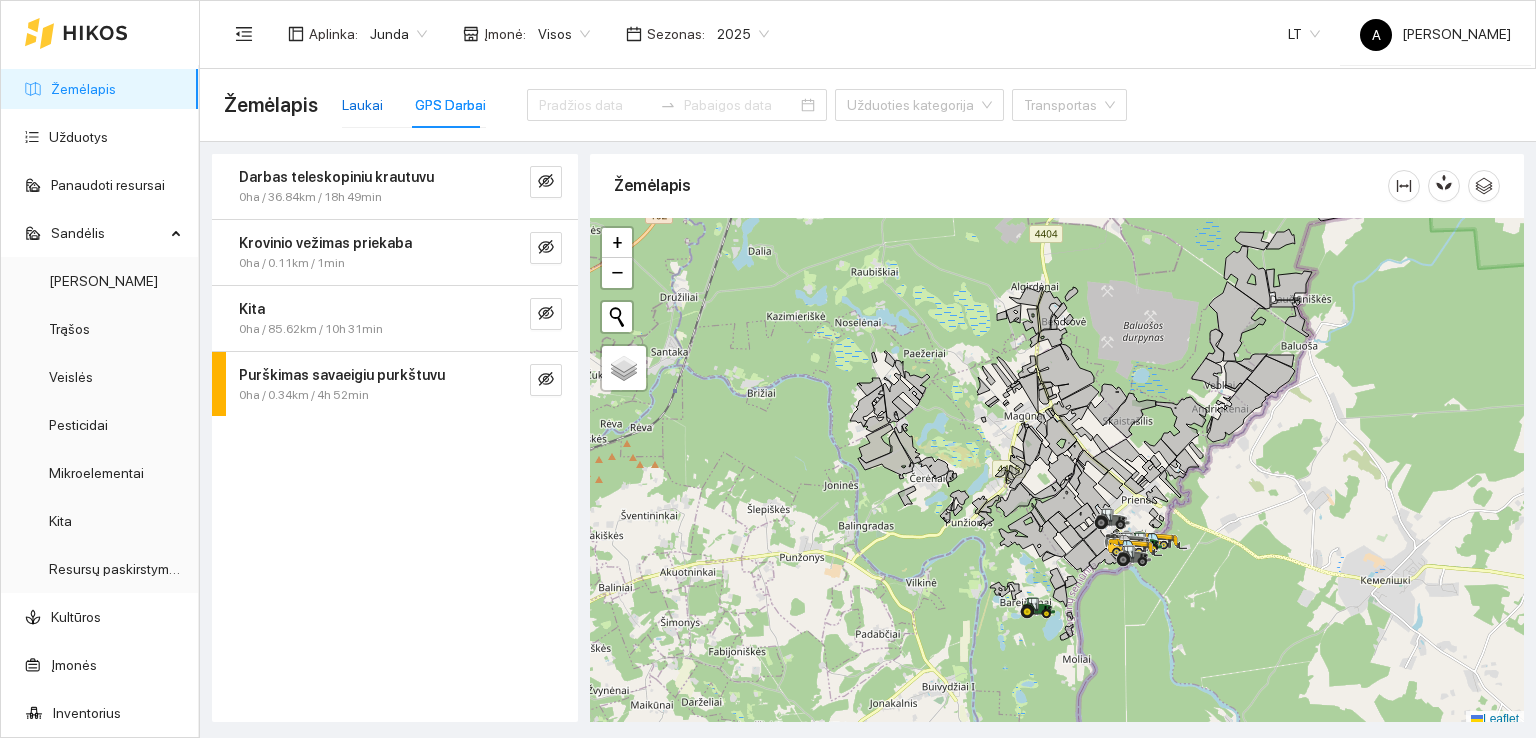 click on "Laukai" at bounding box center [362, 105] 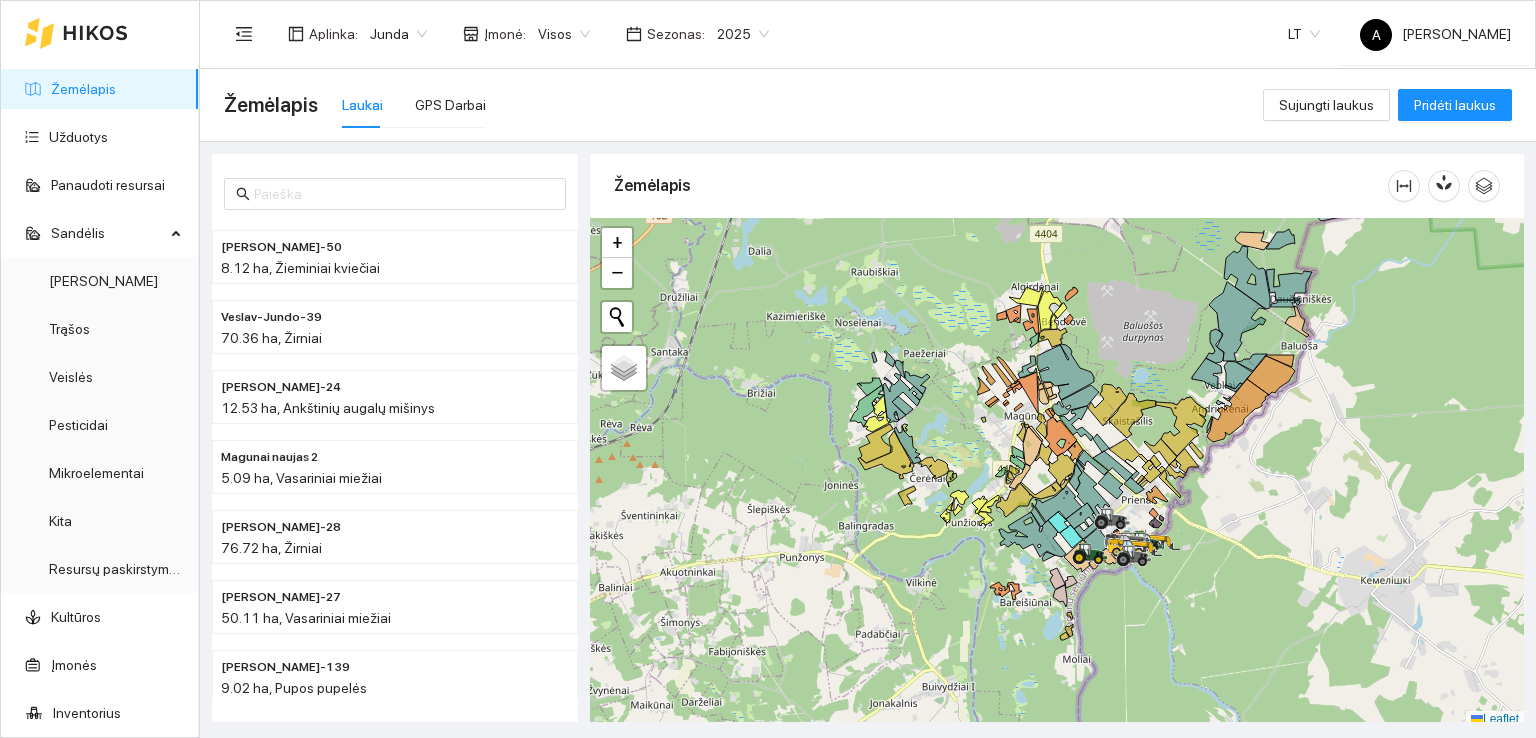 scroll, scrollTop: 5, scrollLeft: 0, axis: vertical 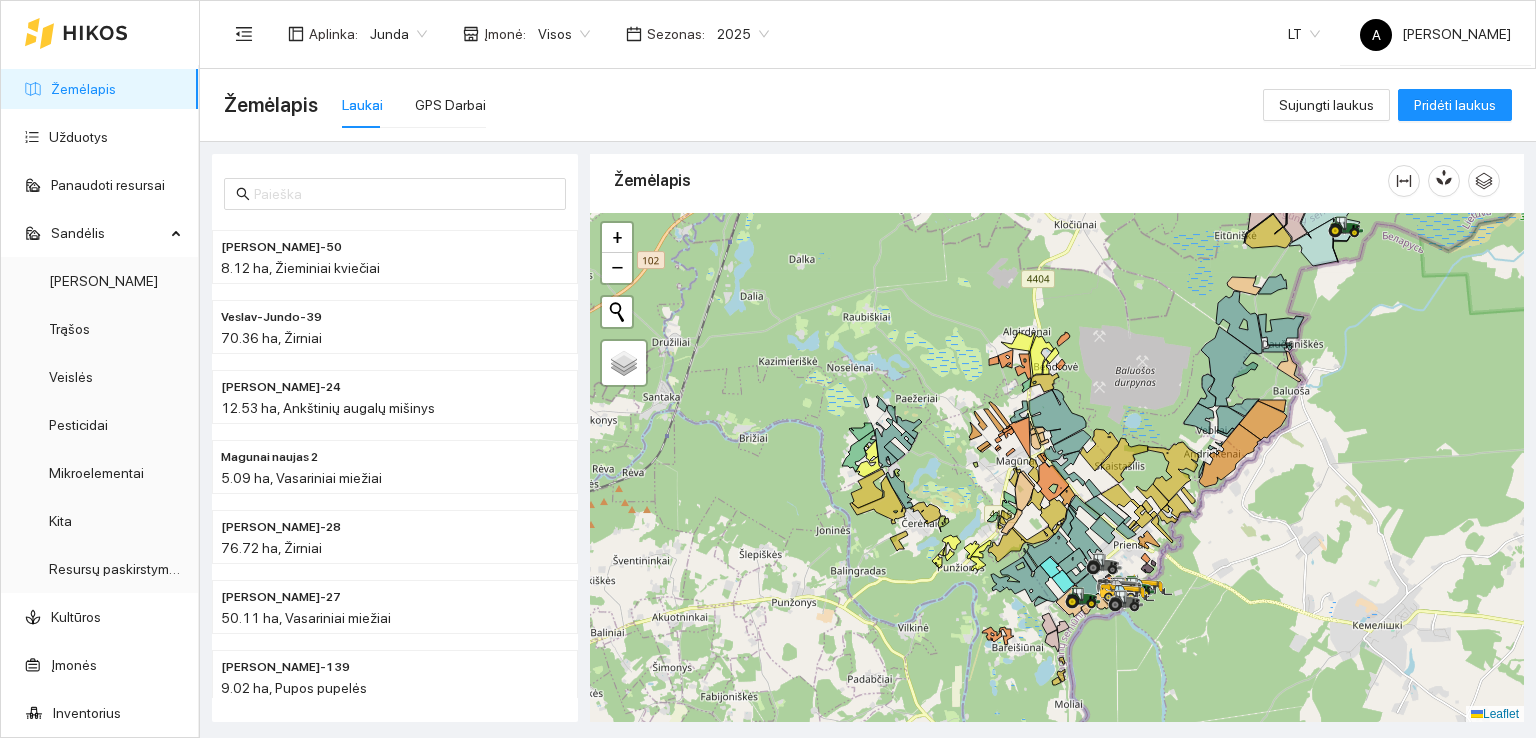drag, startPoint x: 1027, startPoint y: 345, endPoint x: 1017, endPoint y: 403, distance: 58.855755 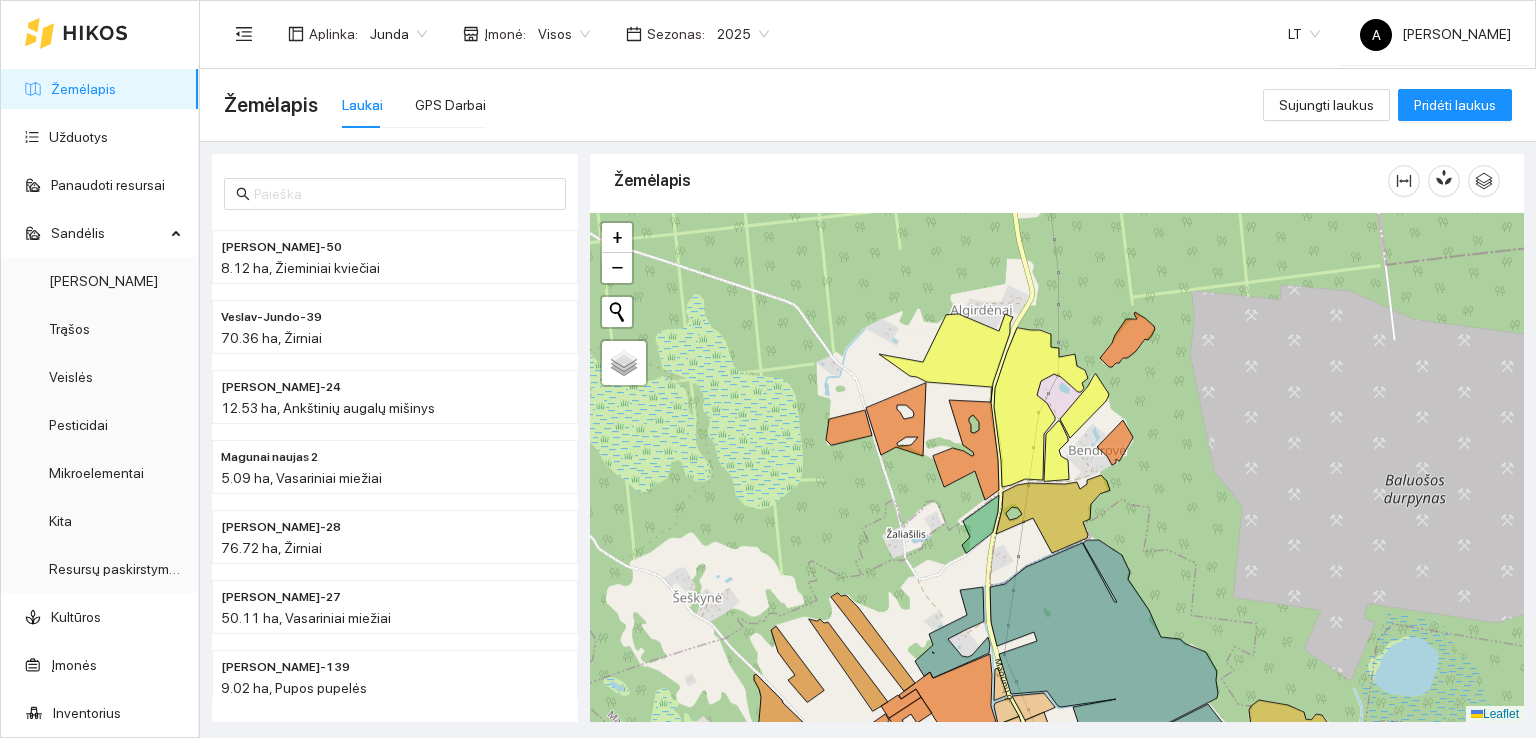 drag, startPoint x: 940, startPoint y: 431, endPoint x: 921, endPoint y: 526, distance: 96.88137 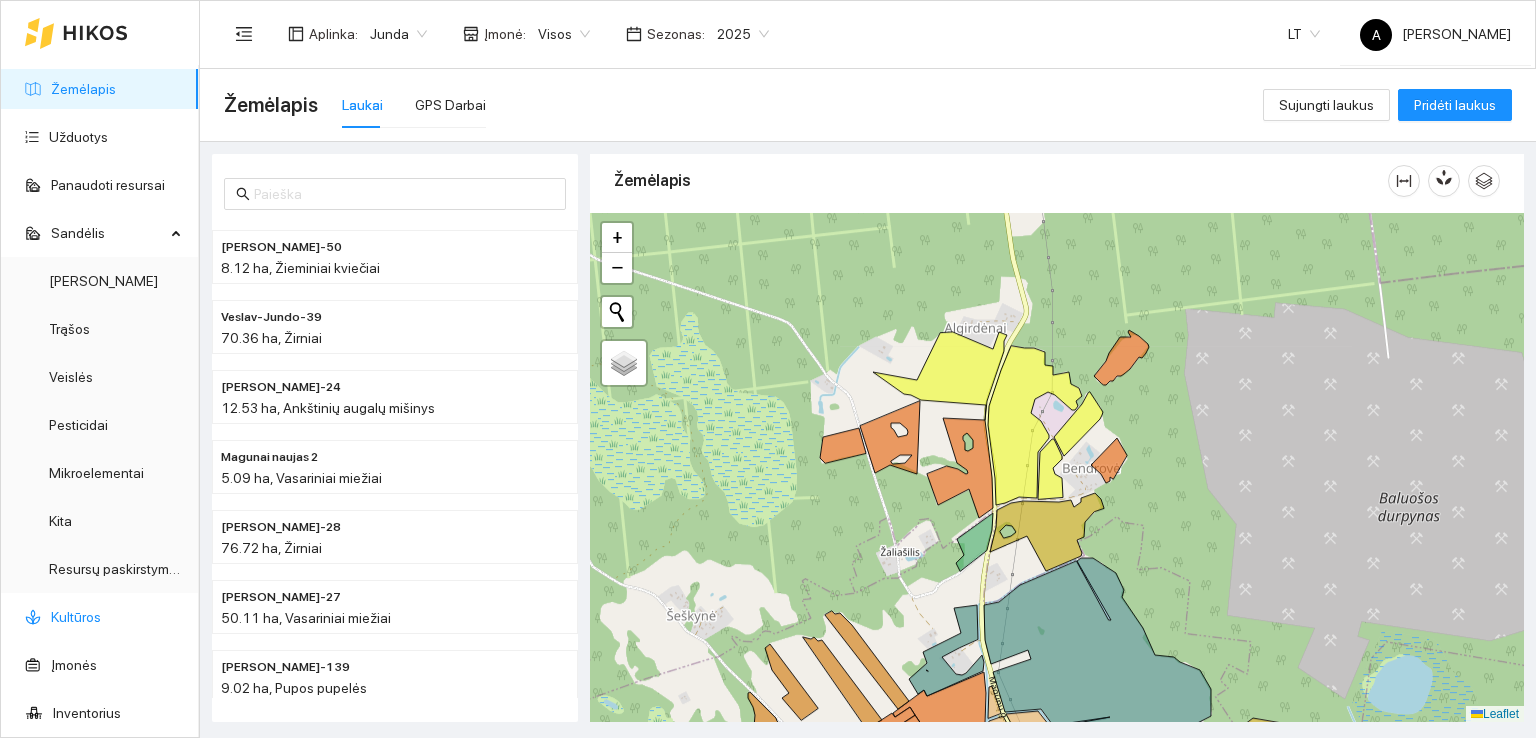 click on "Kultūros" at bounding box center (76, 617) 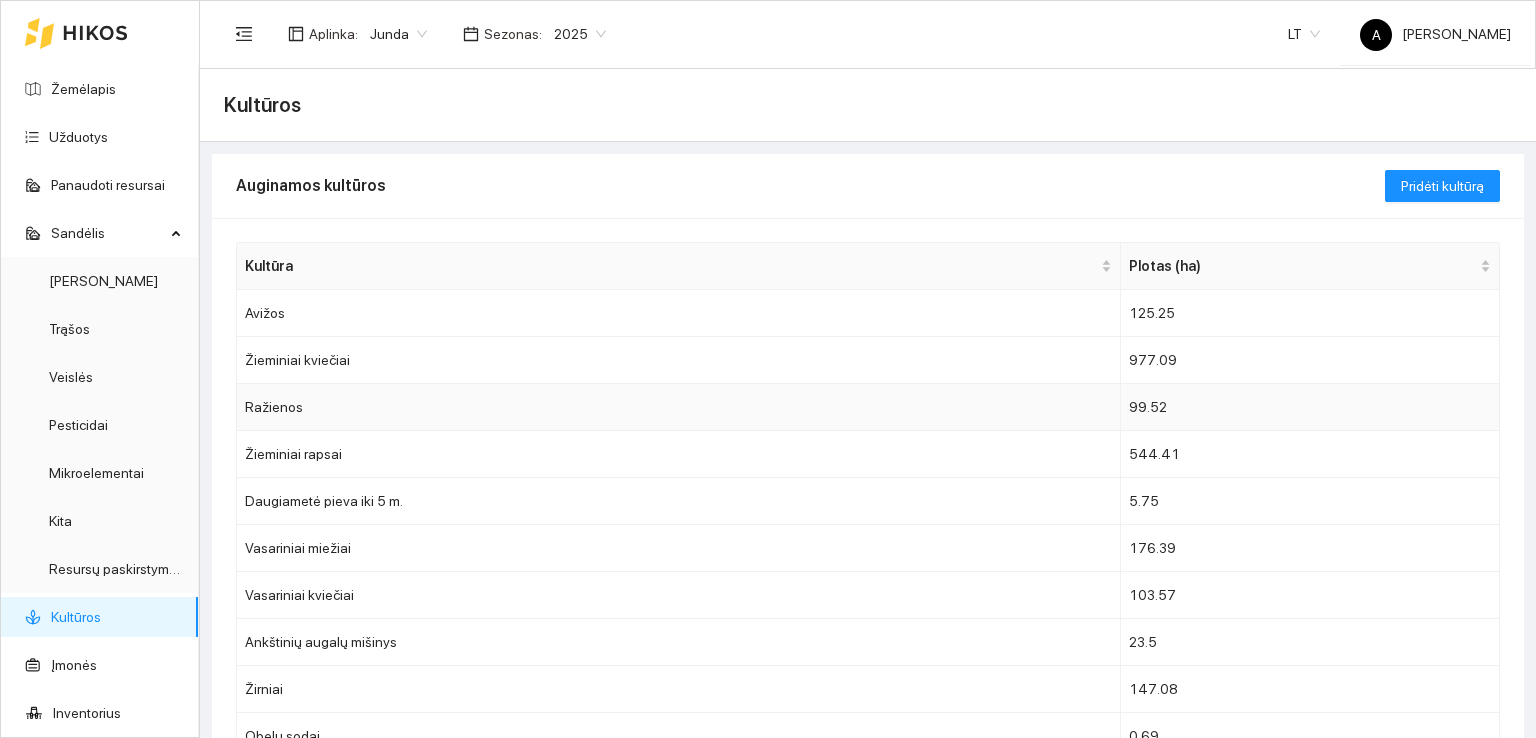click on "Ražienos" at bounding box center [679, 407] 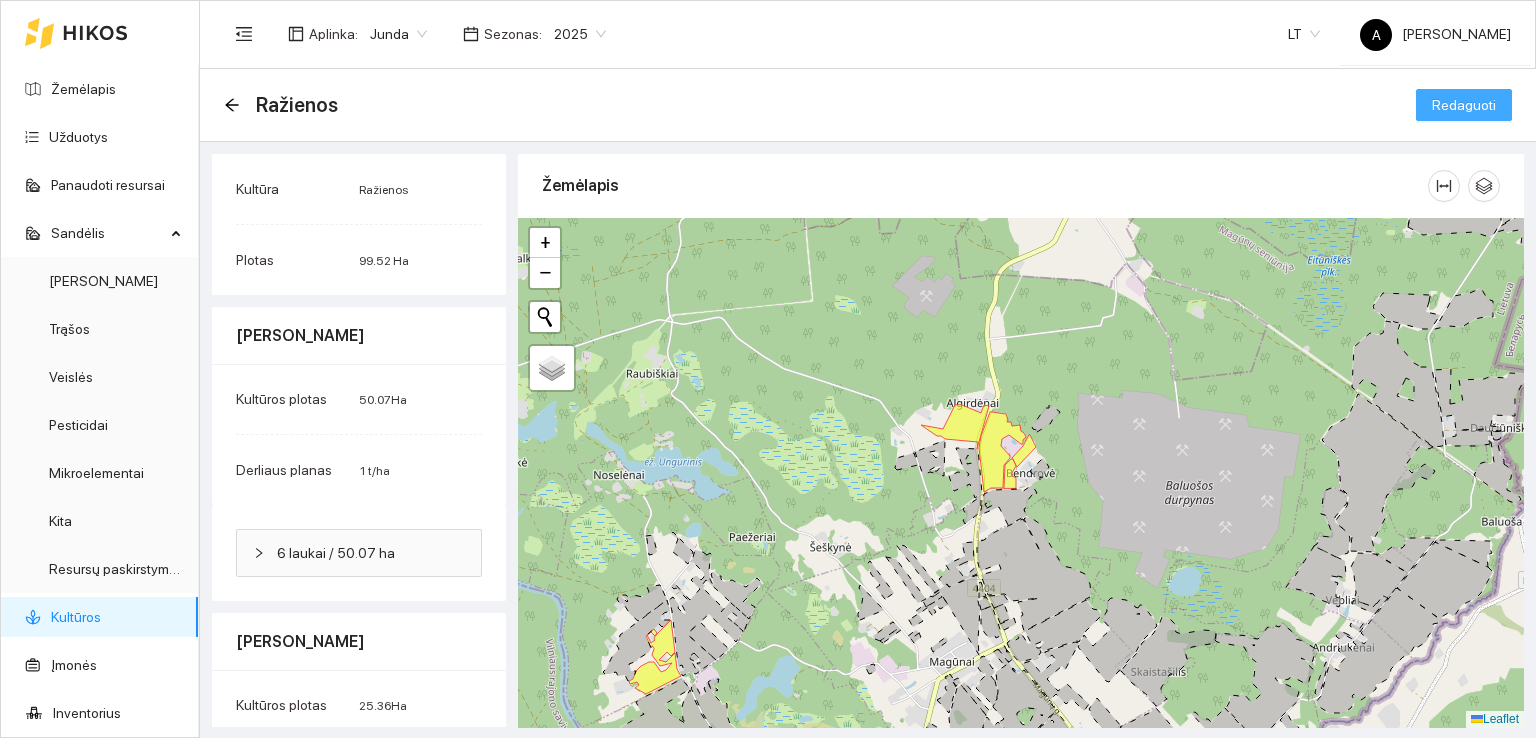 click on "Redaguoti" at bounding box center [1464, 105] 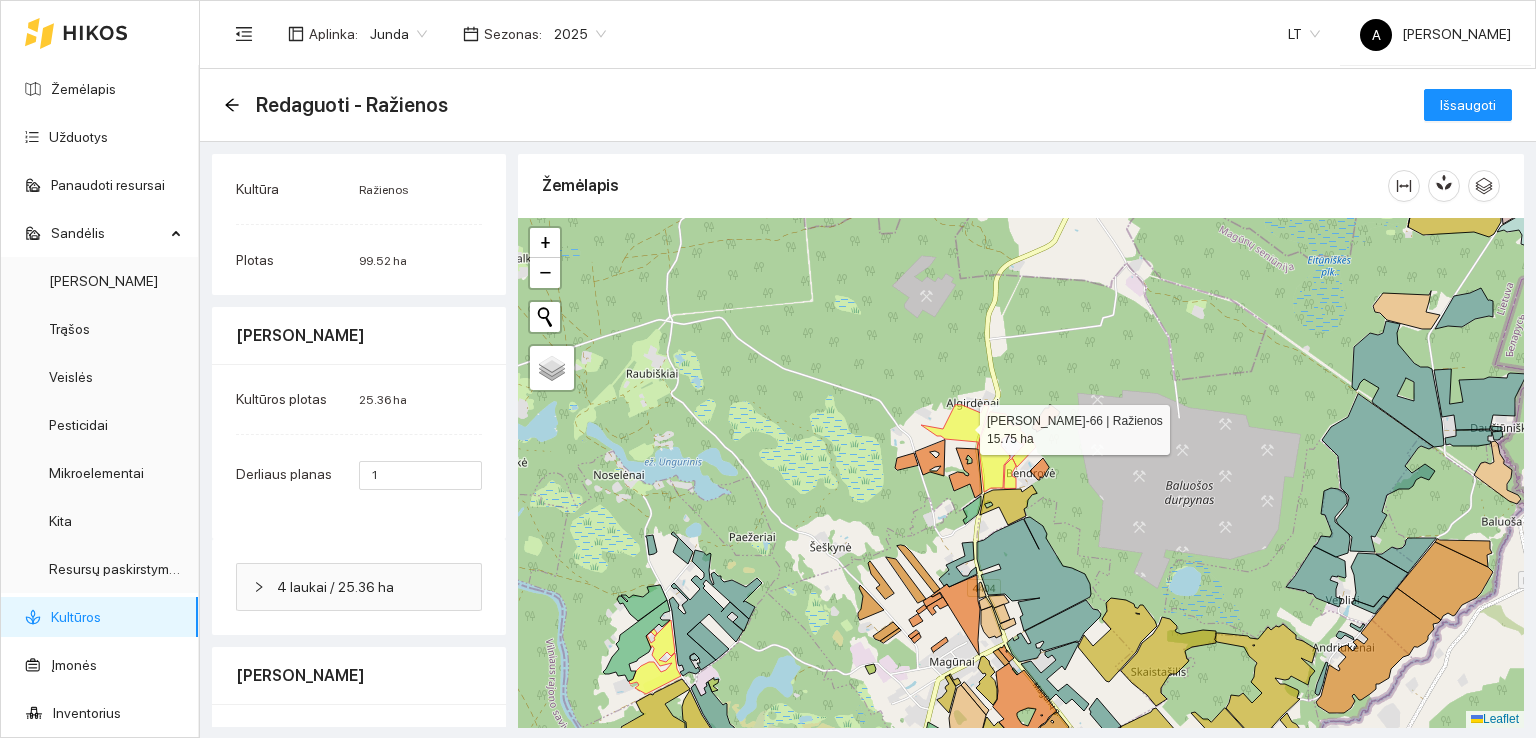 click 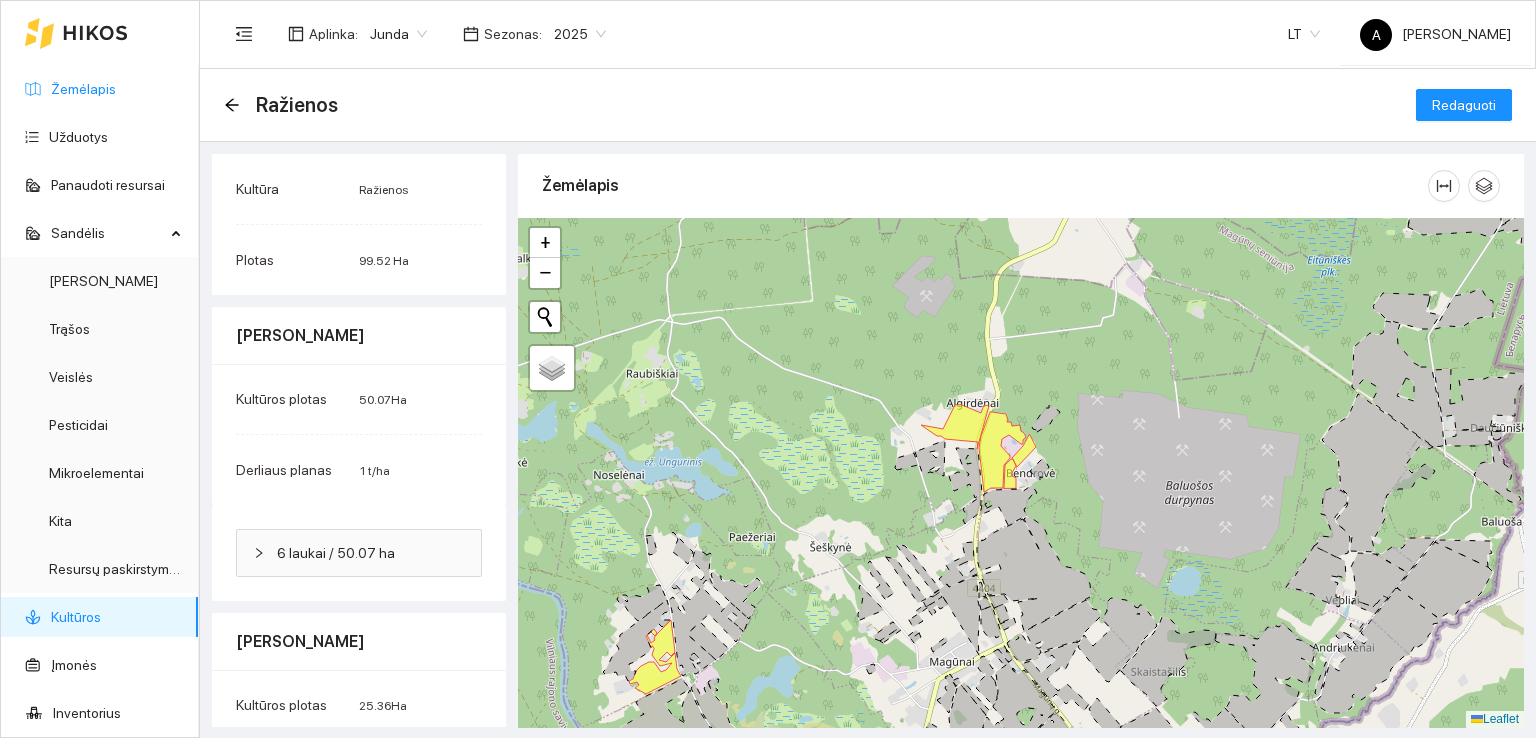 click on "Žemėlapis" at bounding box center [83, 89] 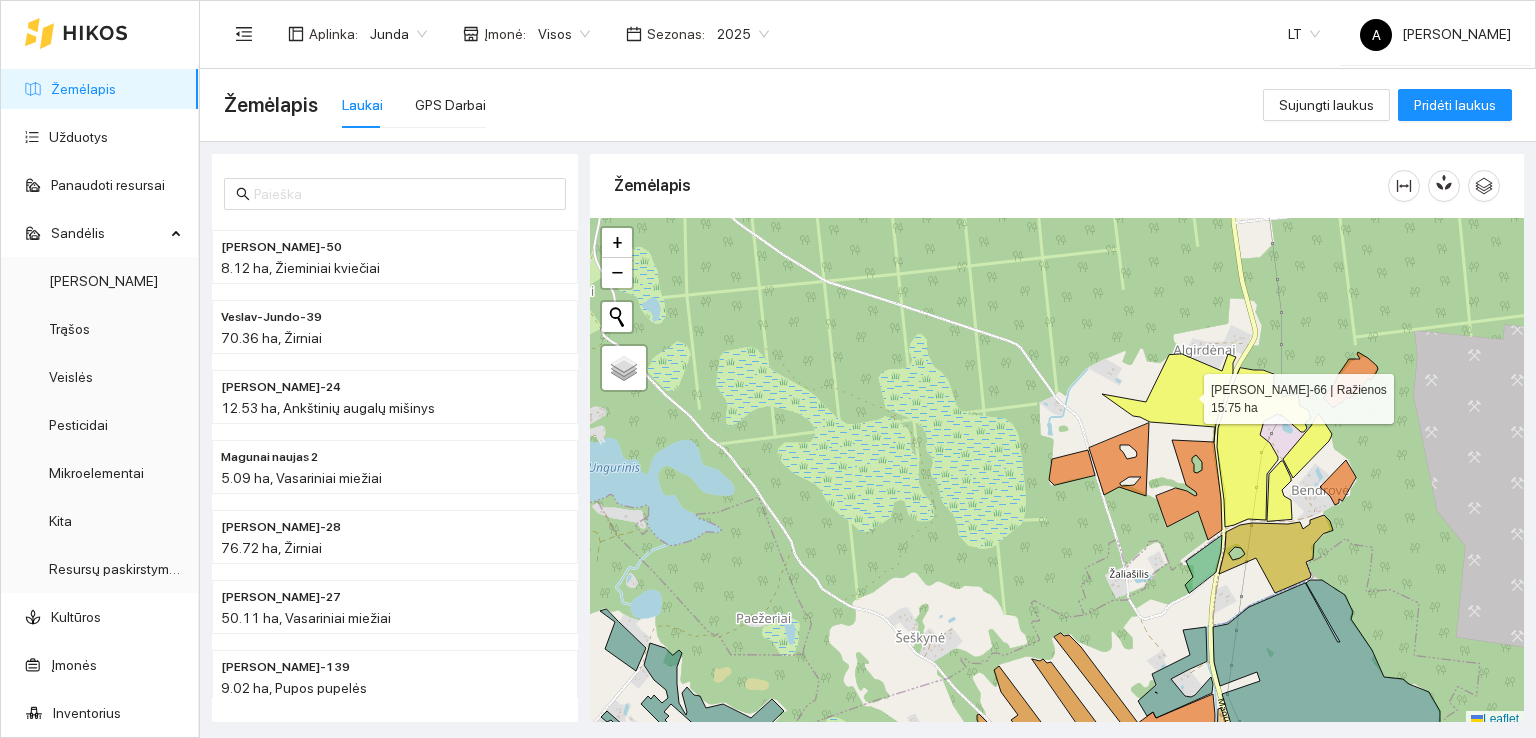 scroll, scrollTop: 5, scrollLeft: 0, axis: vertical 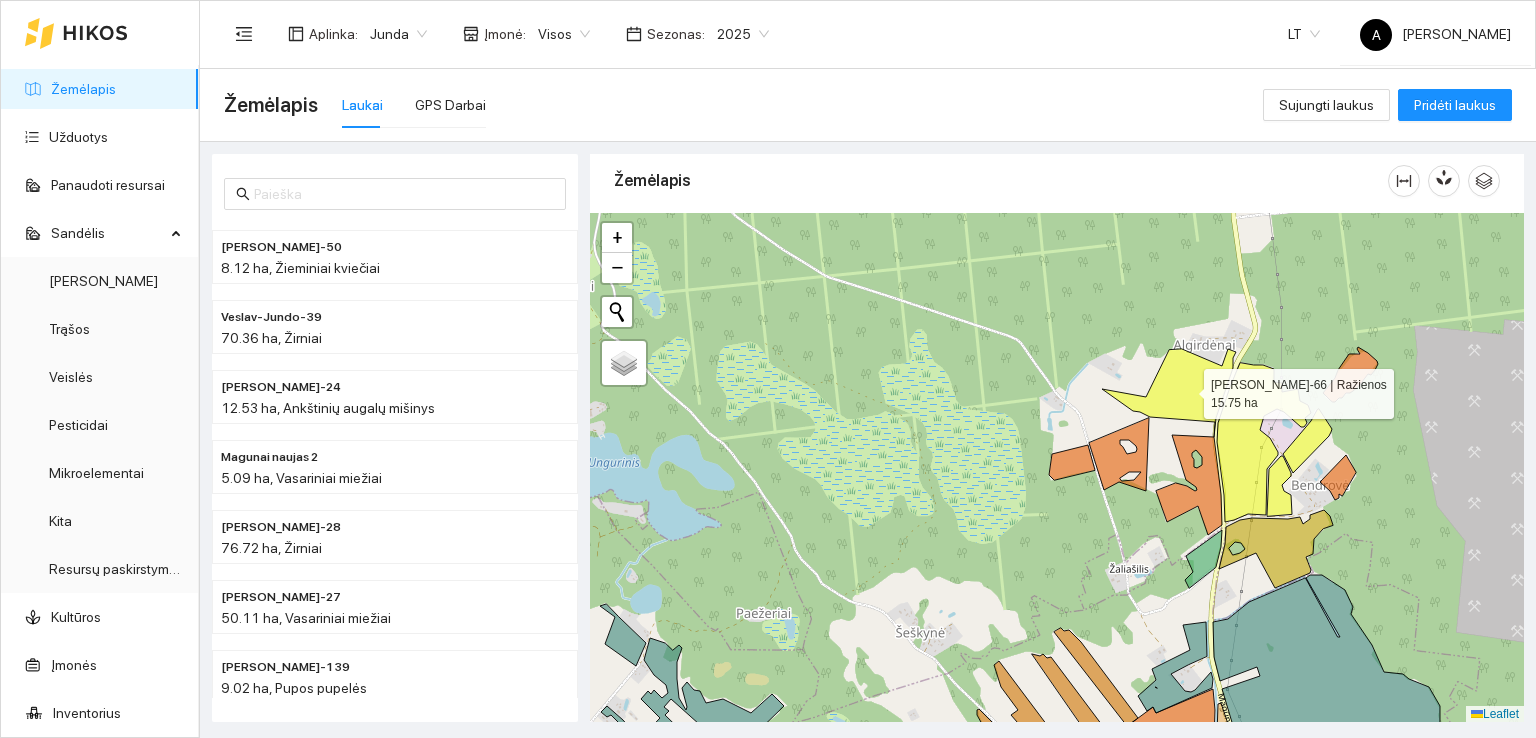 click 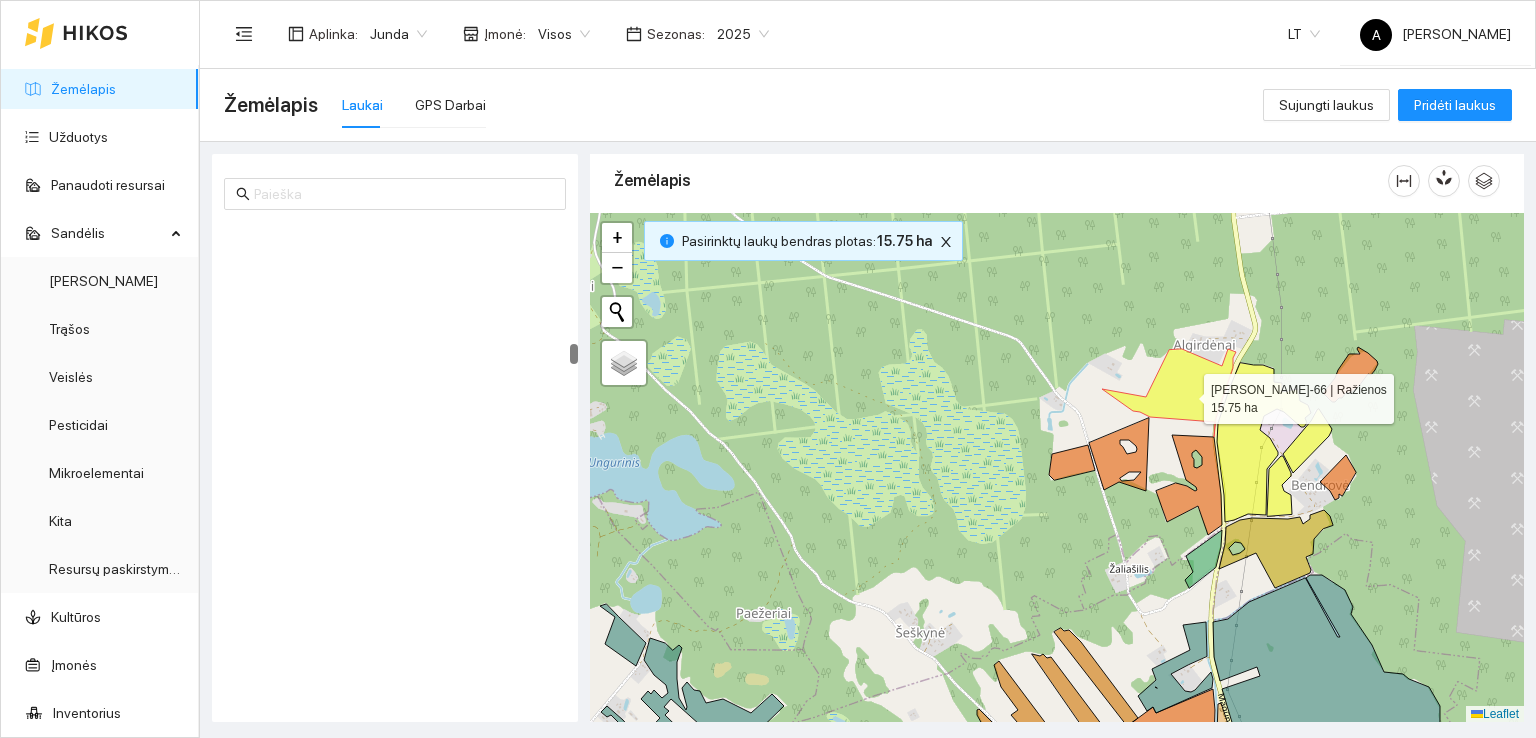 scroll, scrollTop: 3282, scrollLeft: 0, axis: vertical 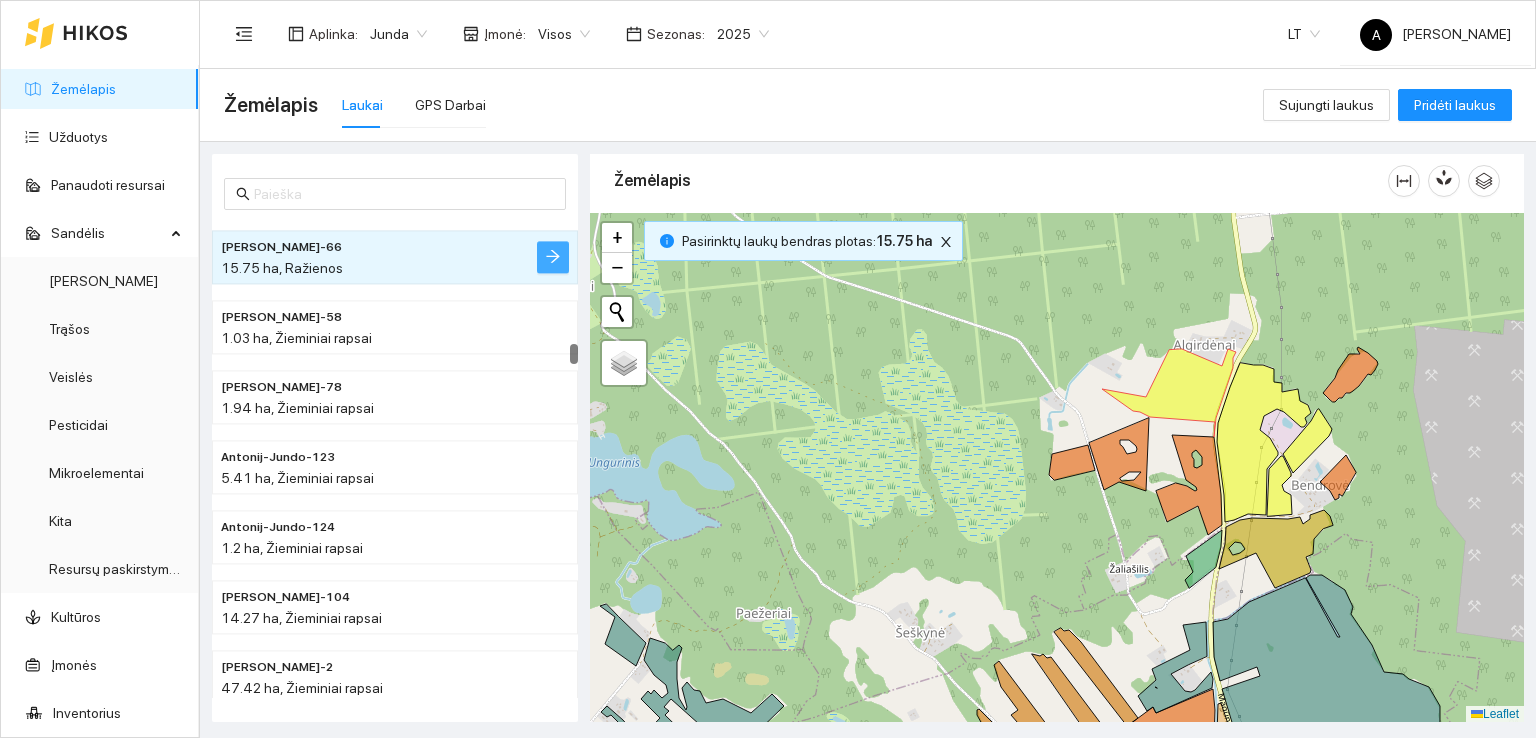 click 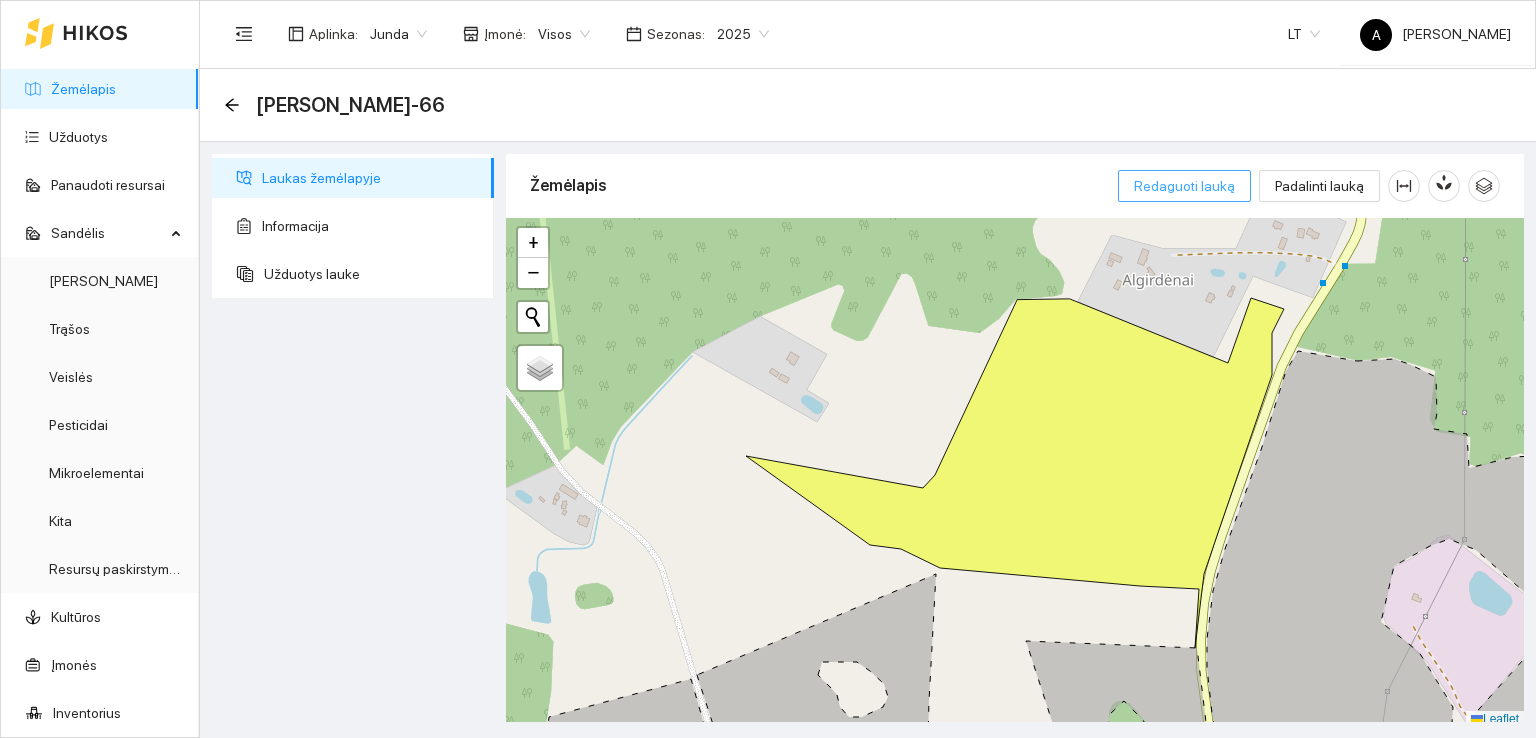 click on "Redaguoti lauką" at bounding box center (1184, 186) 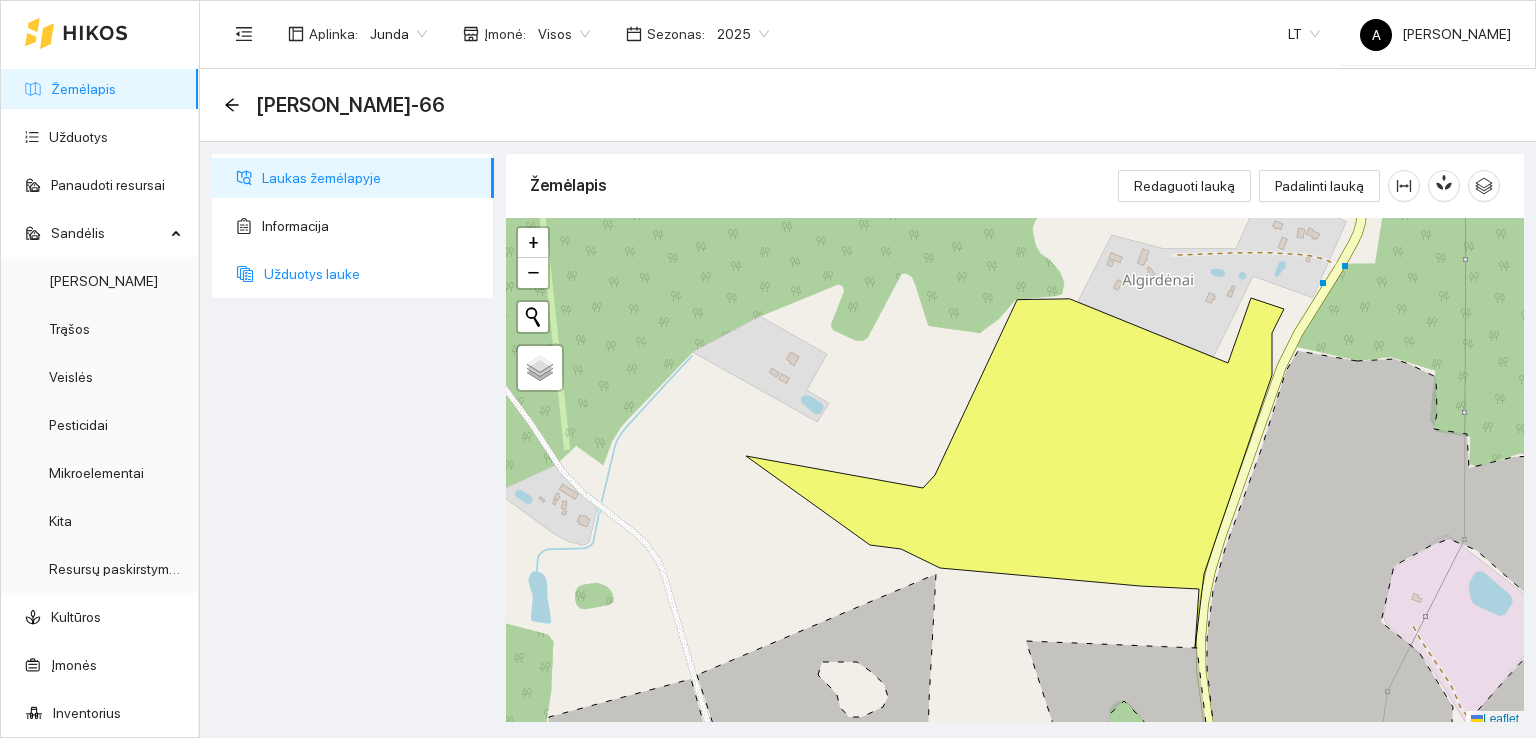 click on "Užduotys lauke" at bounding box center (371, 274) 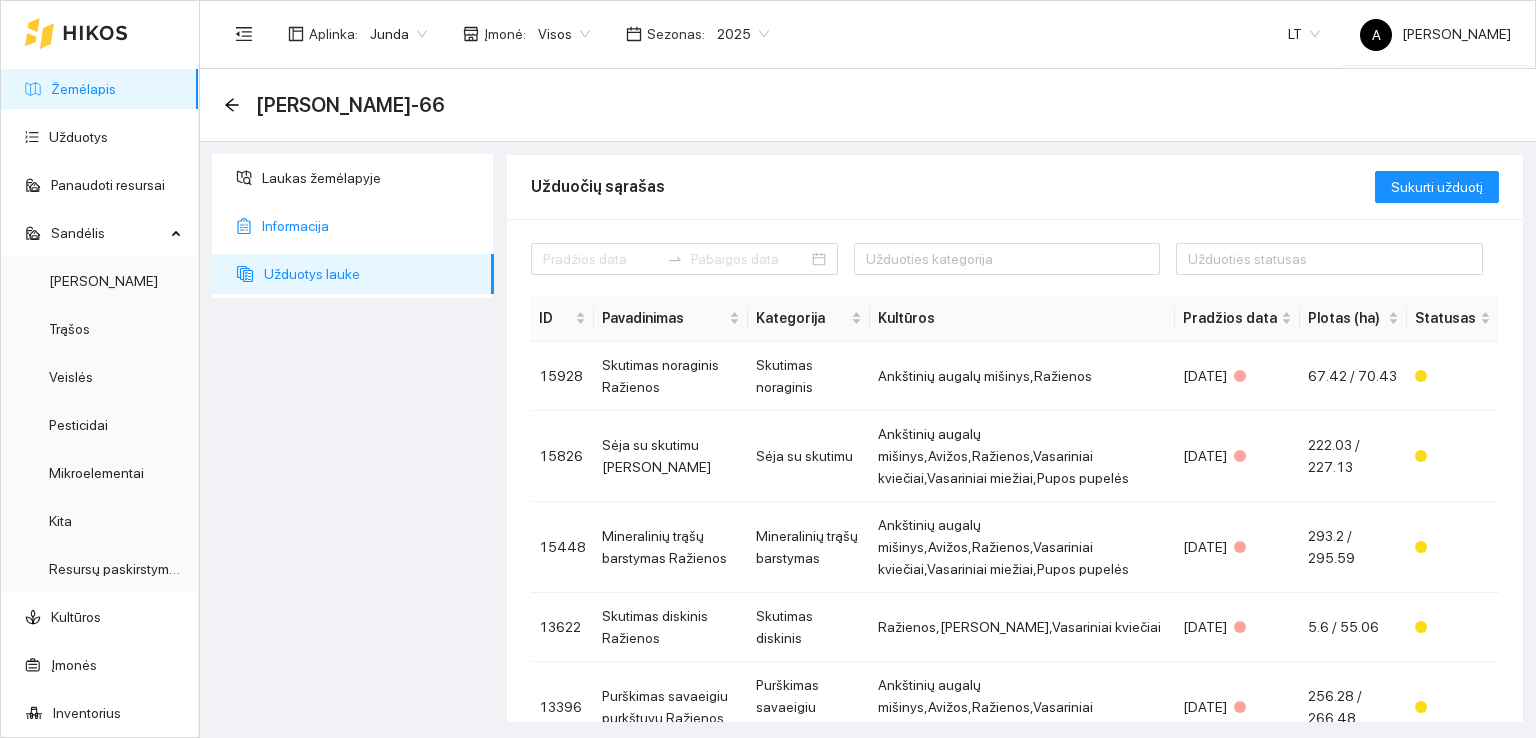 click on "Informacija" at bounding box center (370, 226) 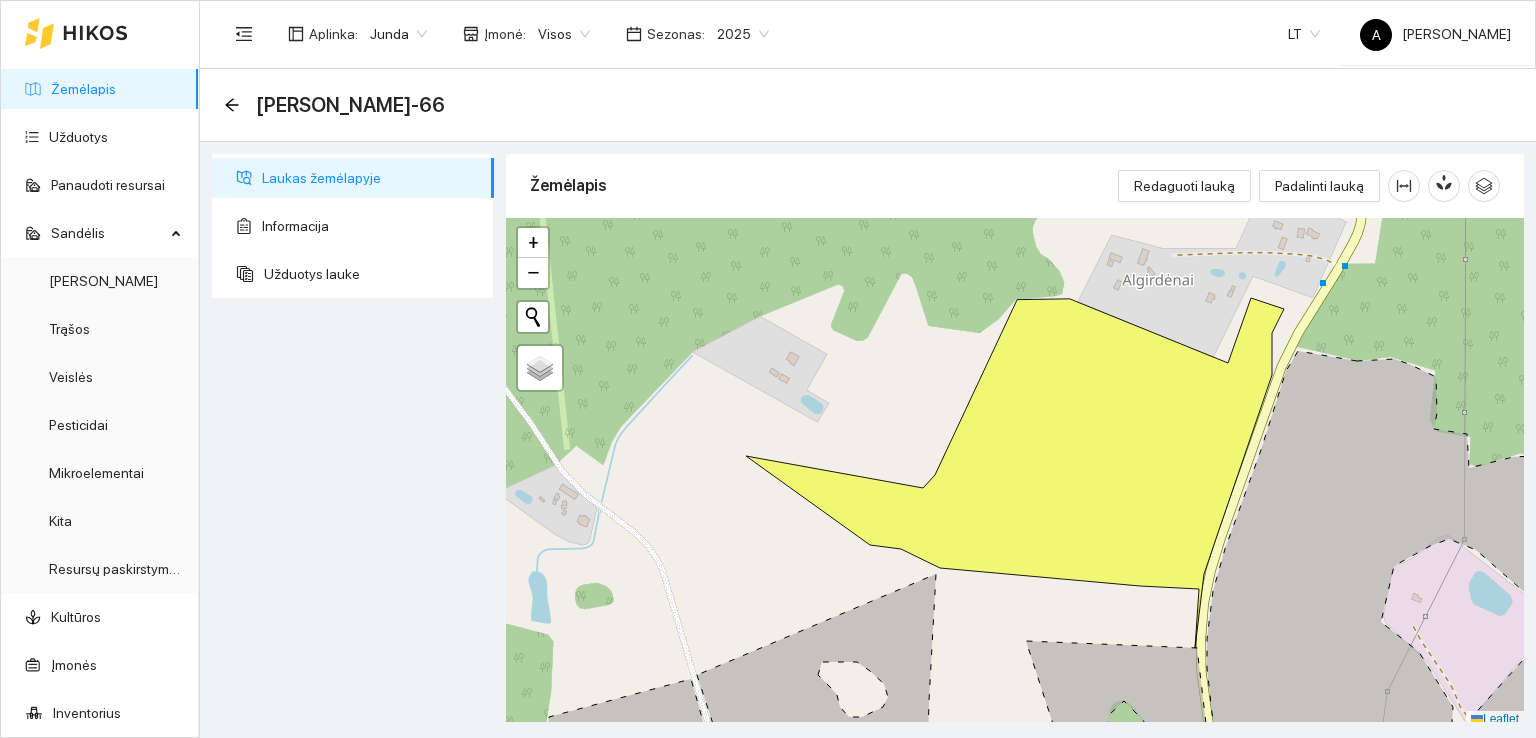 click on "Žemėlapis" at bounding box center [83, 89] 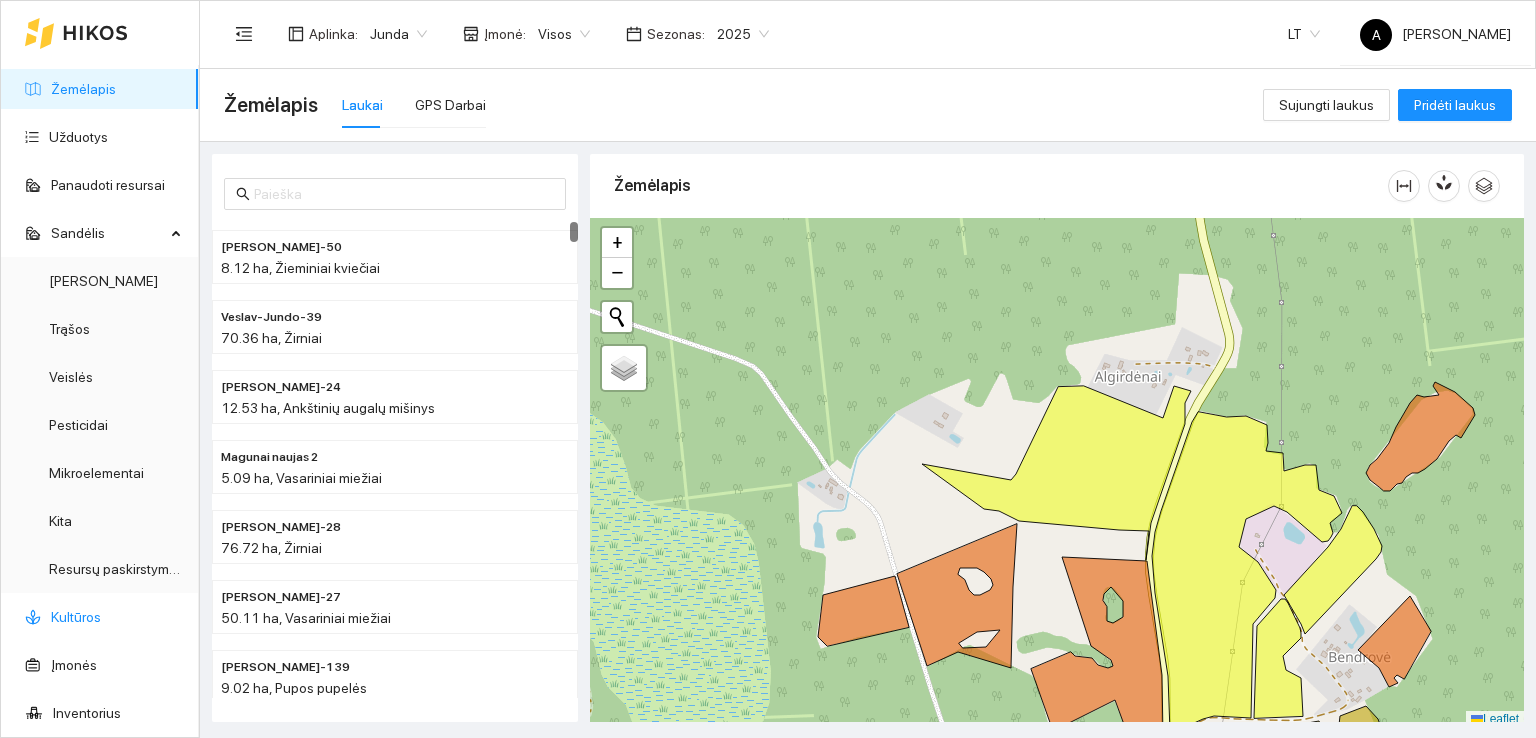 click on "Kultūros" at bounding box center (76, 617) 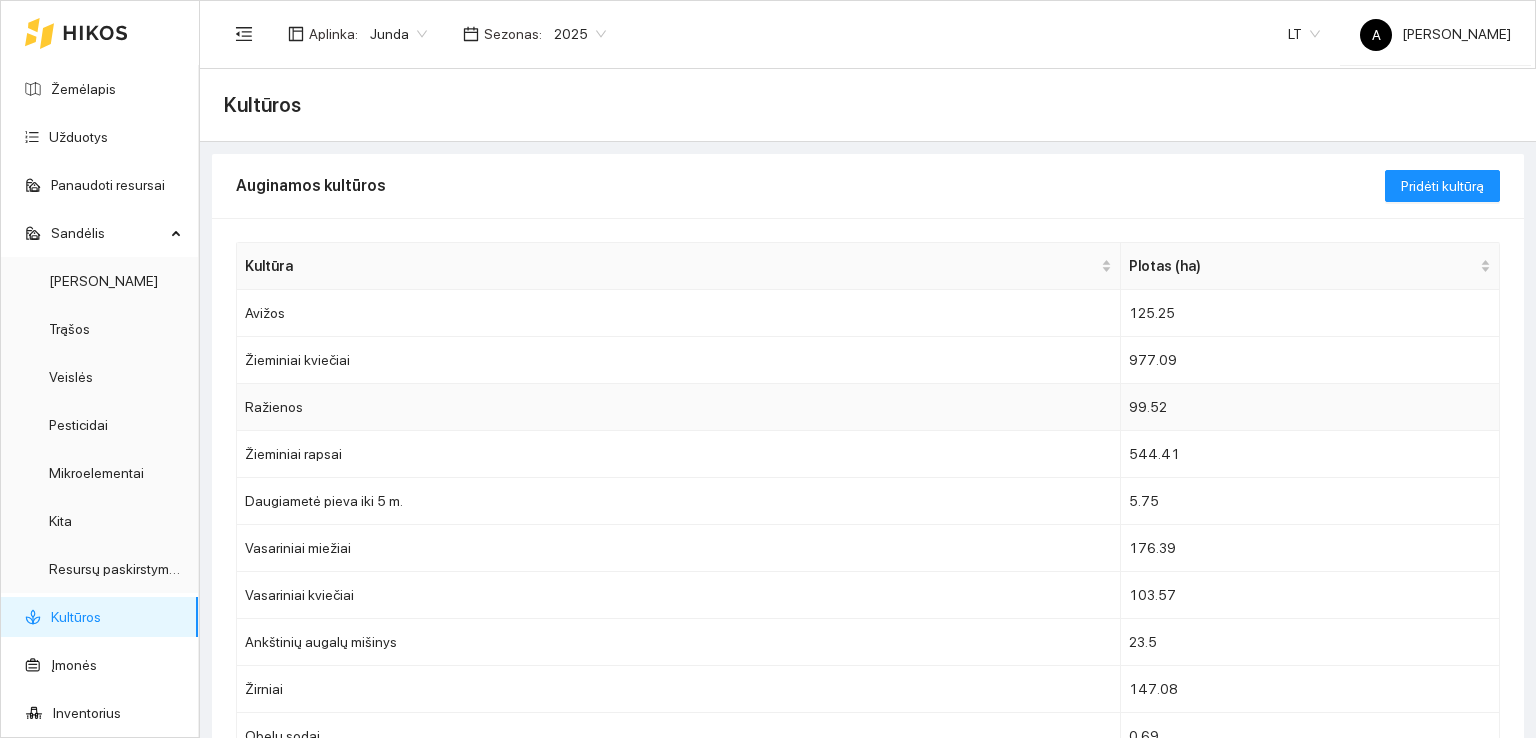 click on "Ražienos" at bounding box center (679, 407) 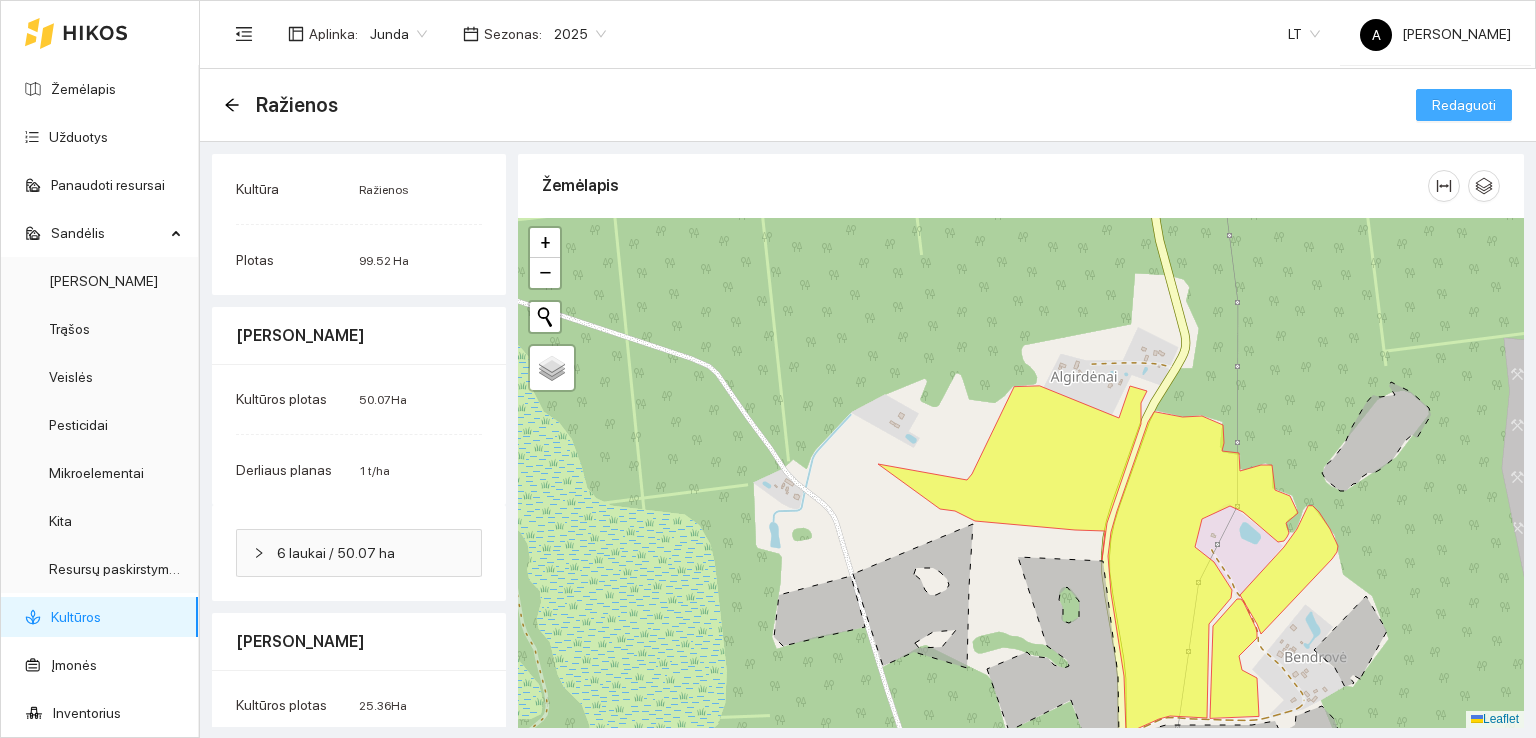 click on "Redaguoti" at bounding box center (1464, 105) 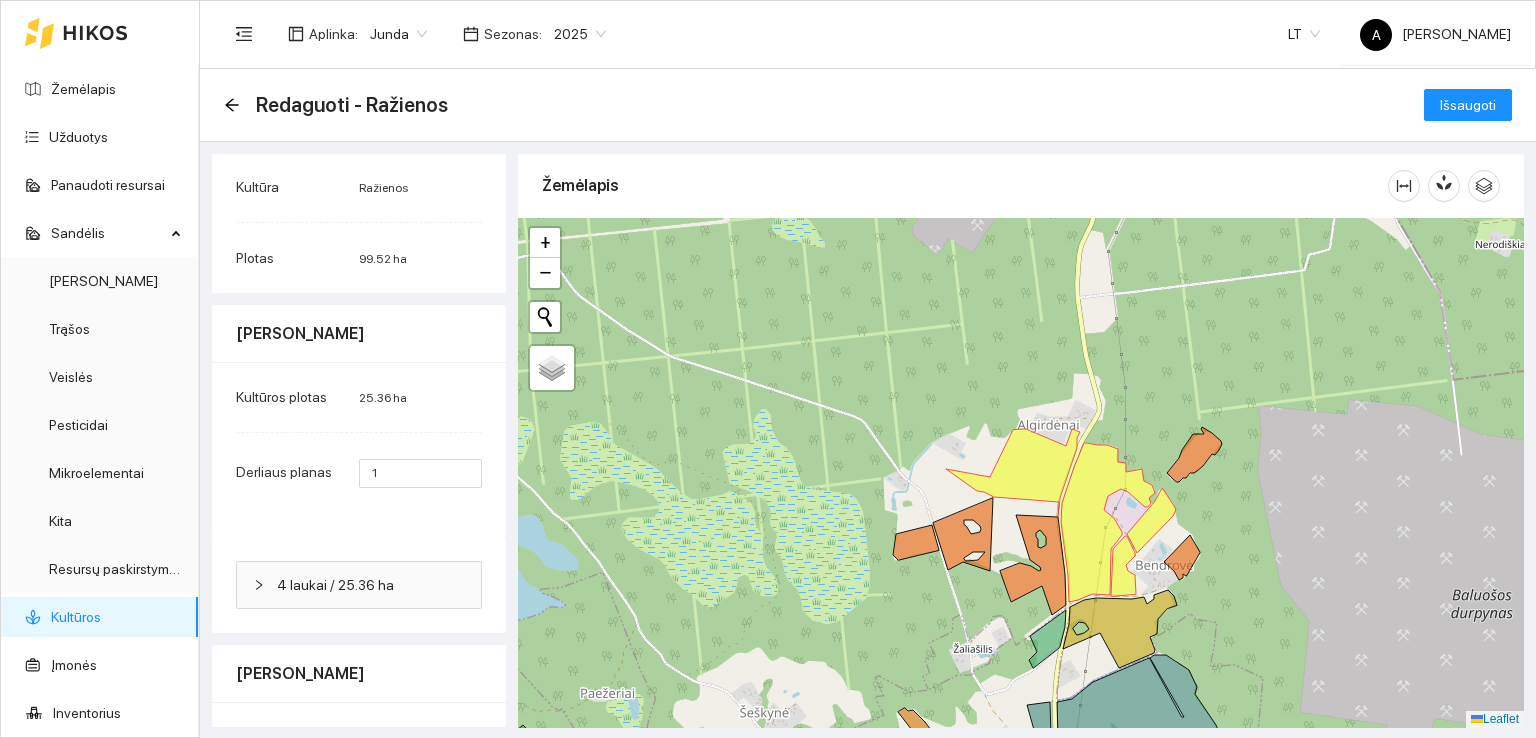 scroll, scrollTop: 0, scrollLeft: 0, axis: both 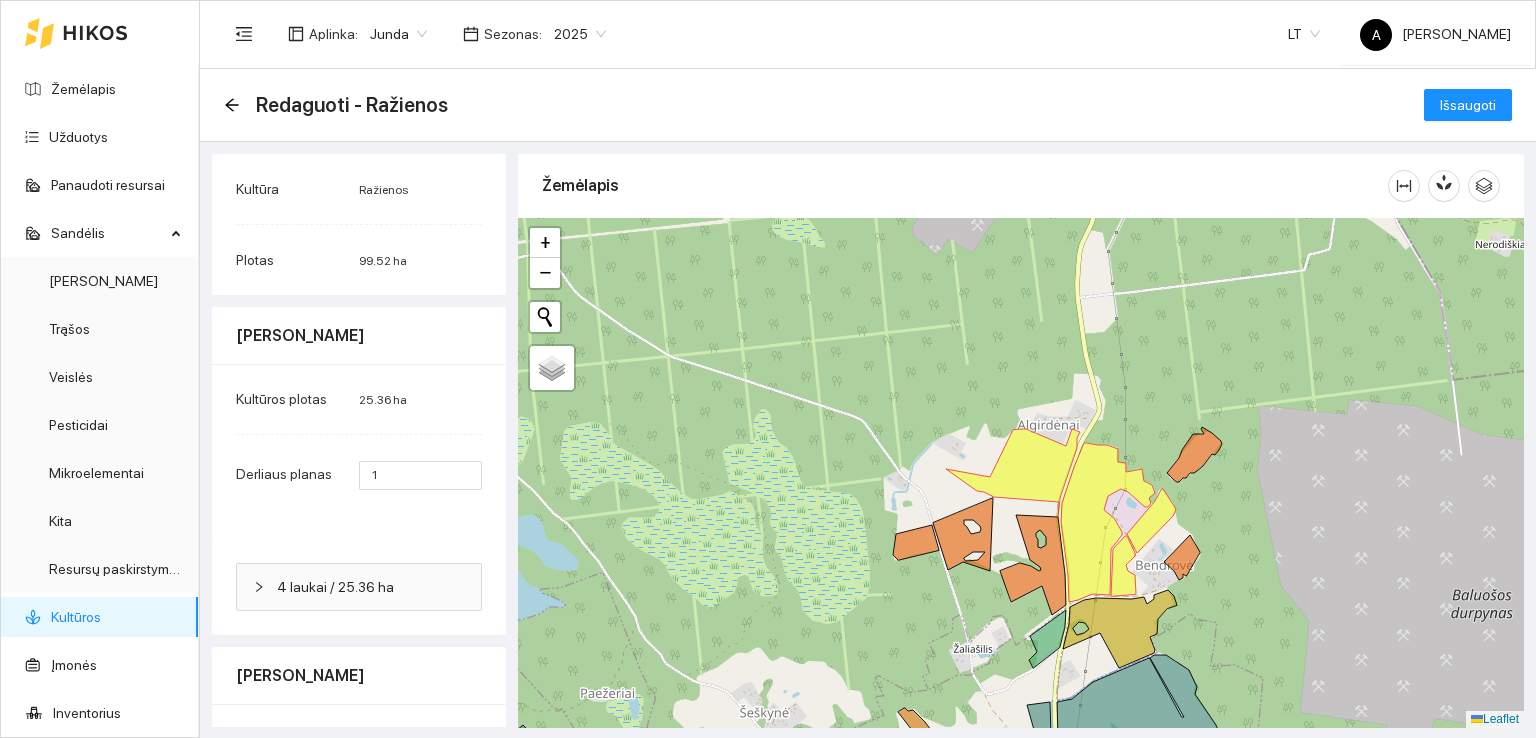 click on "Ražienos" at bounding box center [383, 190] 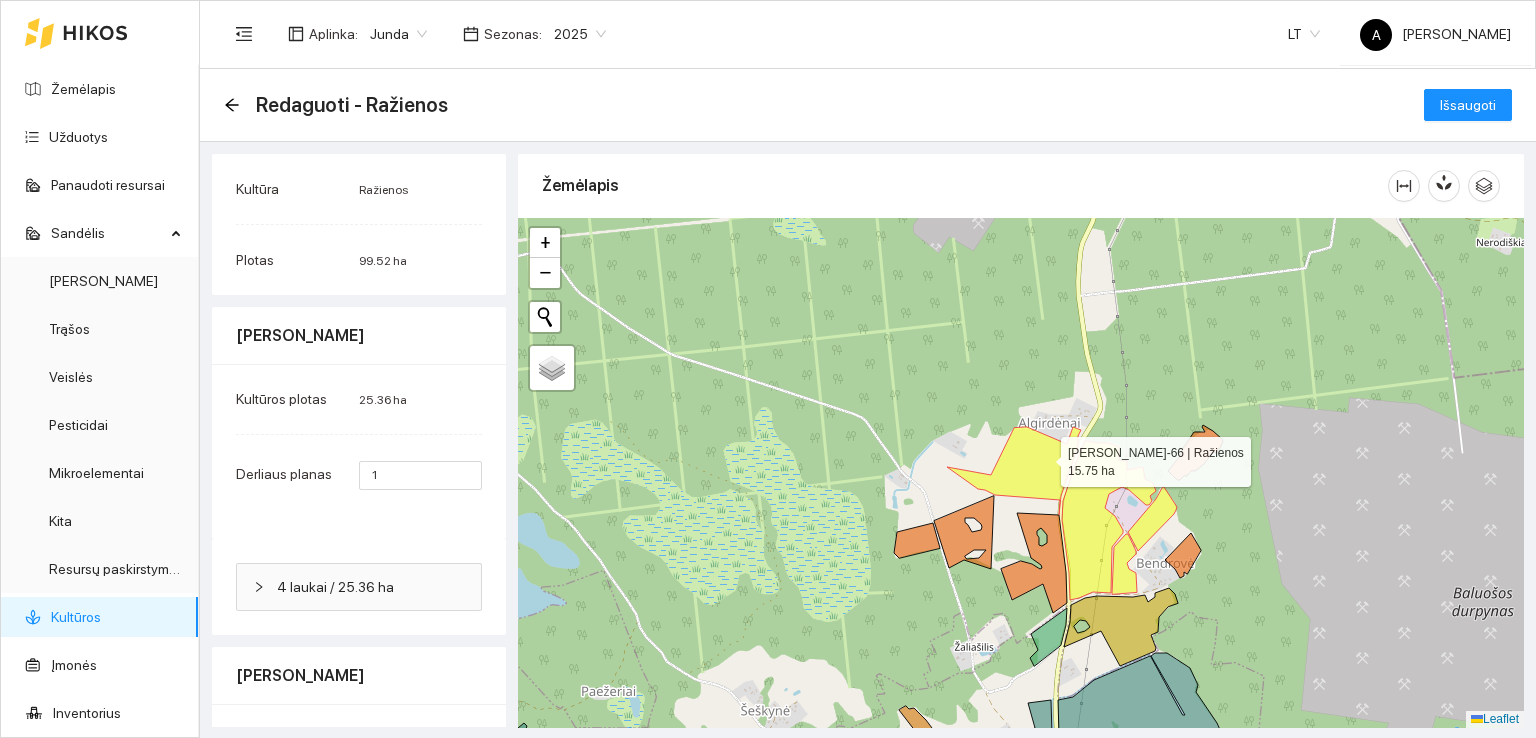 click 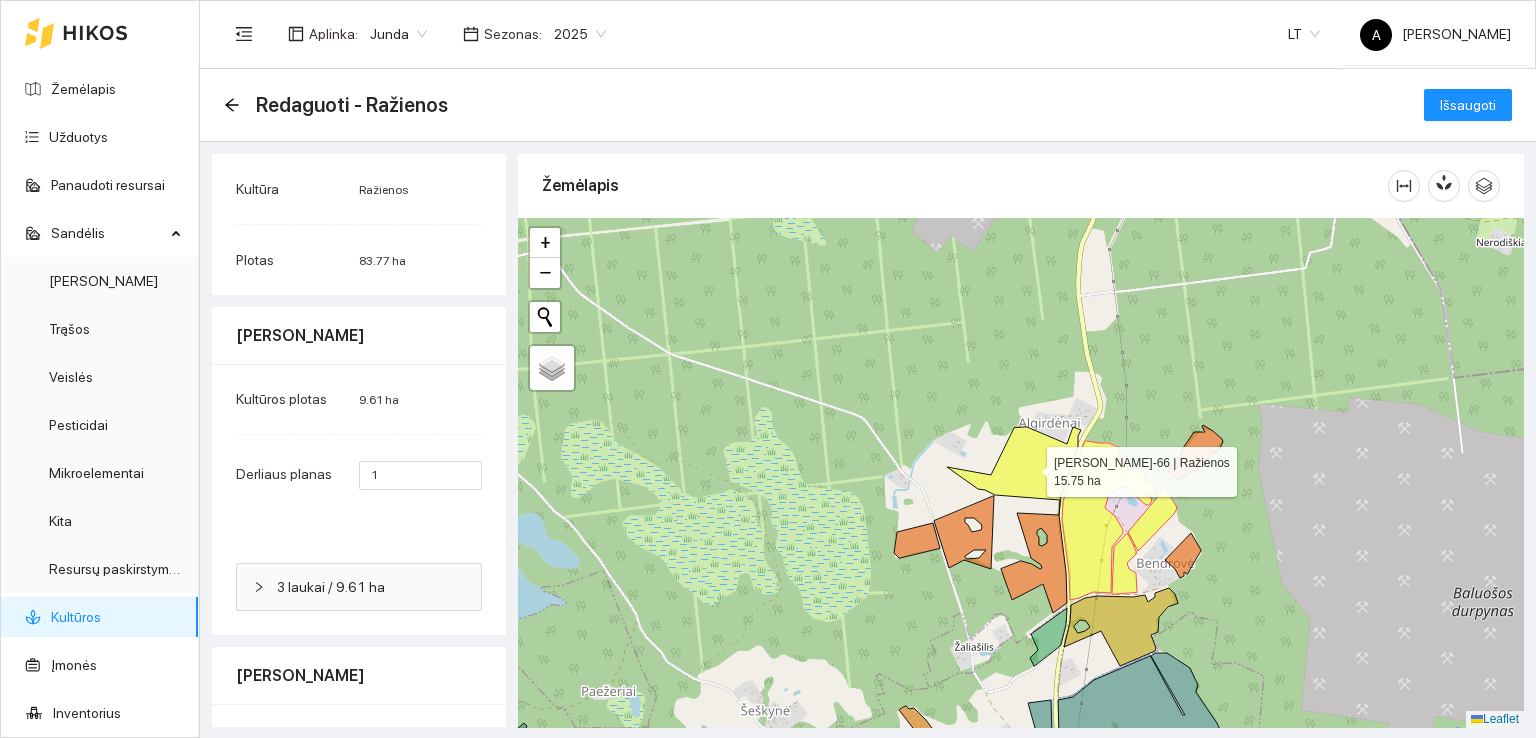 click 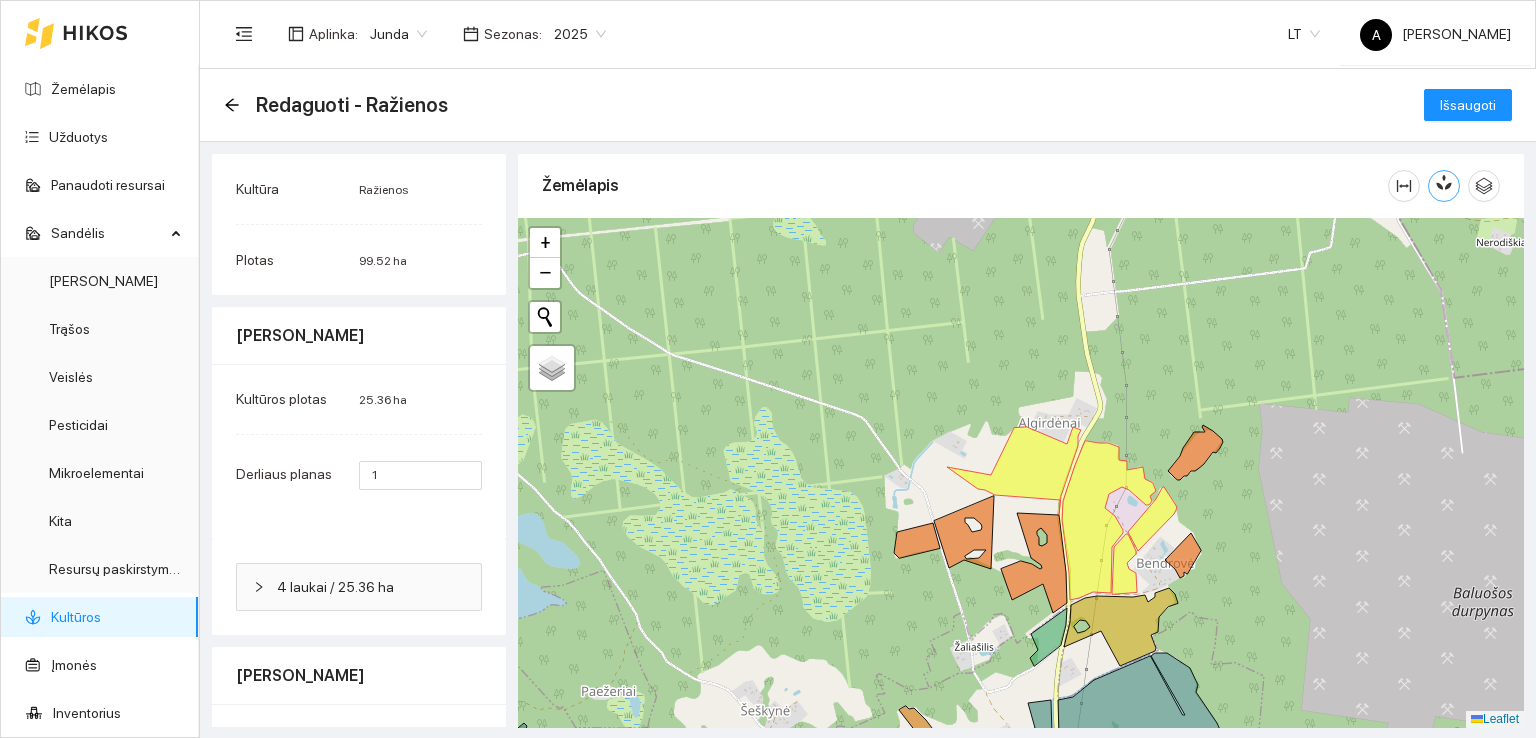 click 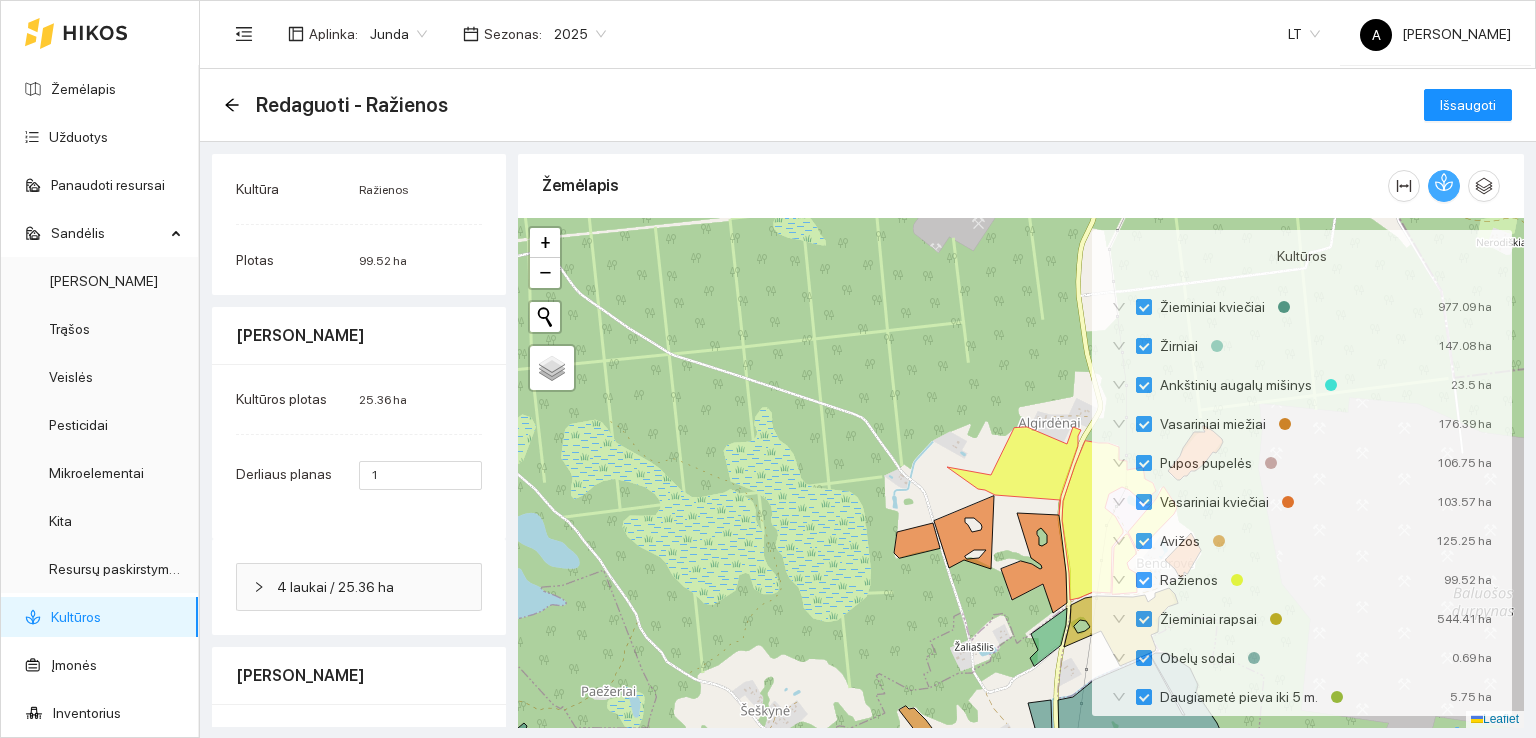 click 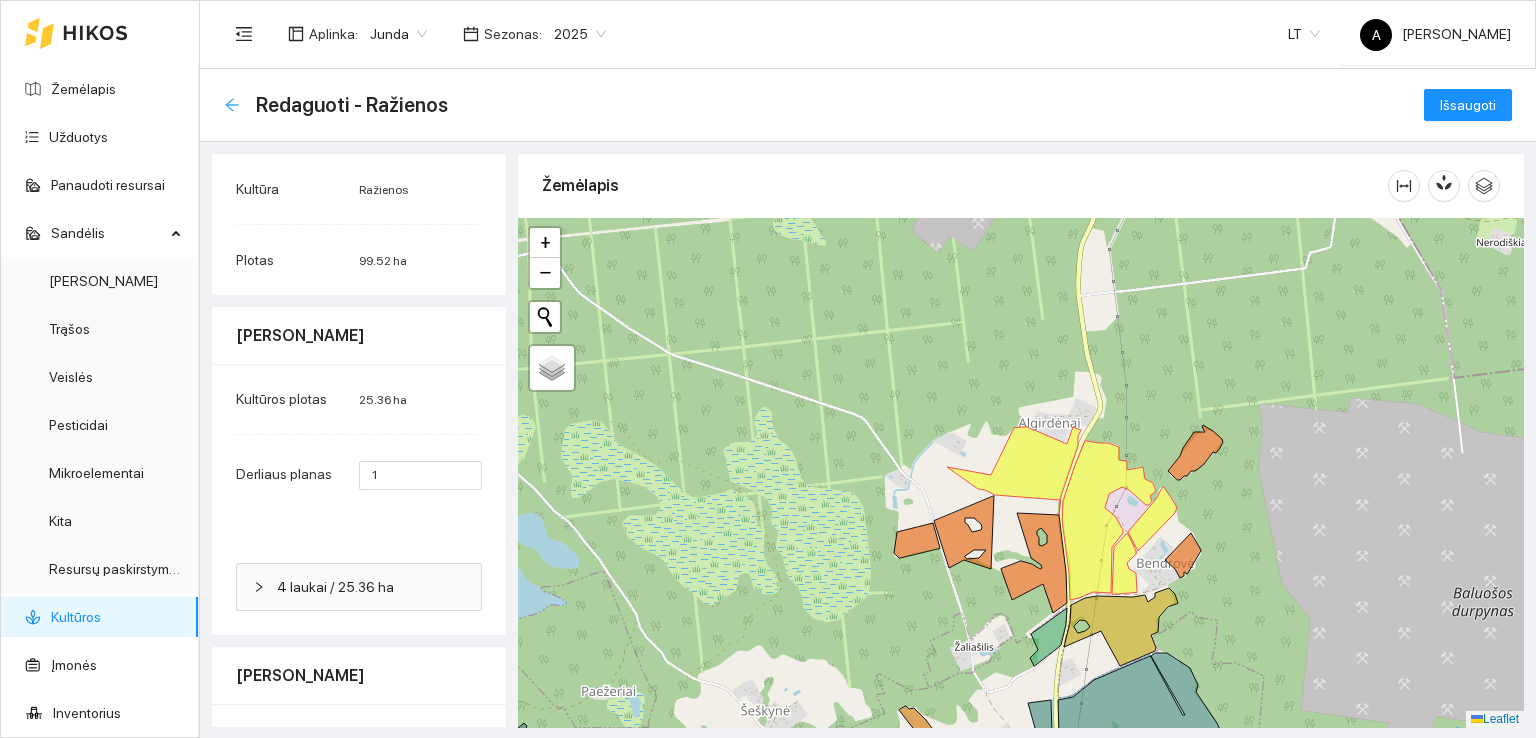 click 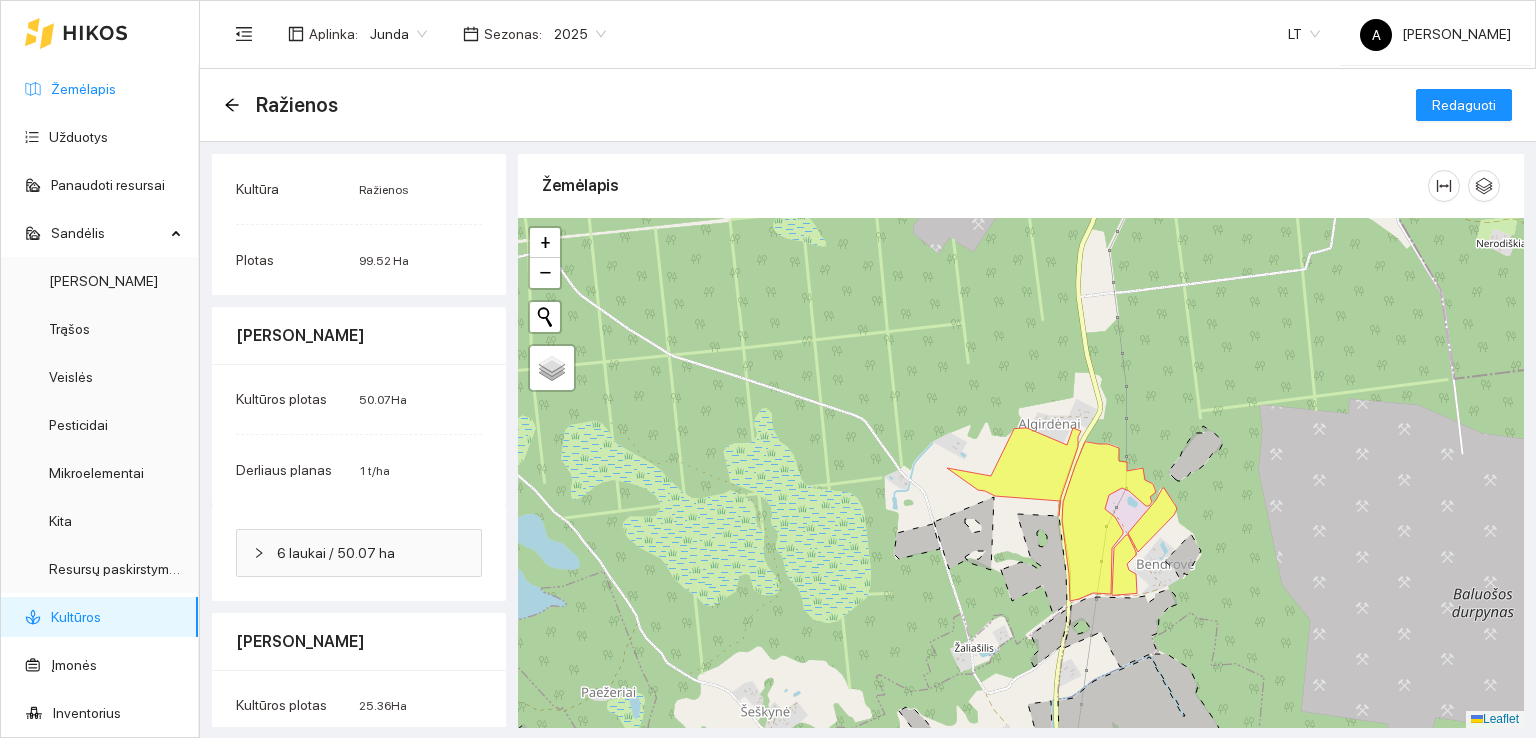 click on "Žemėlapis" at bounding box center [83, 89] 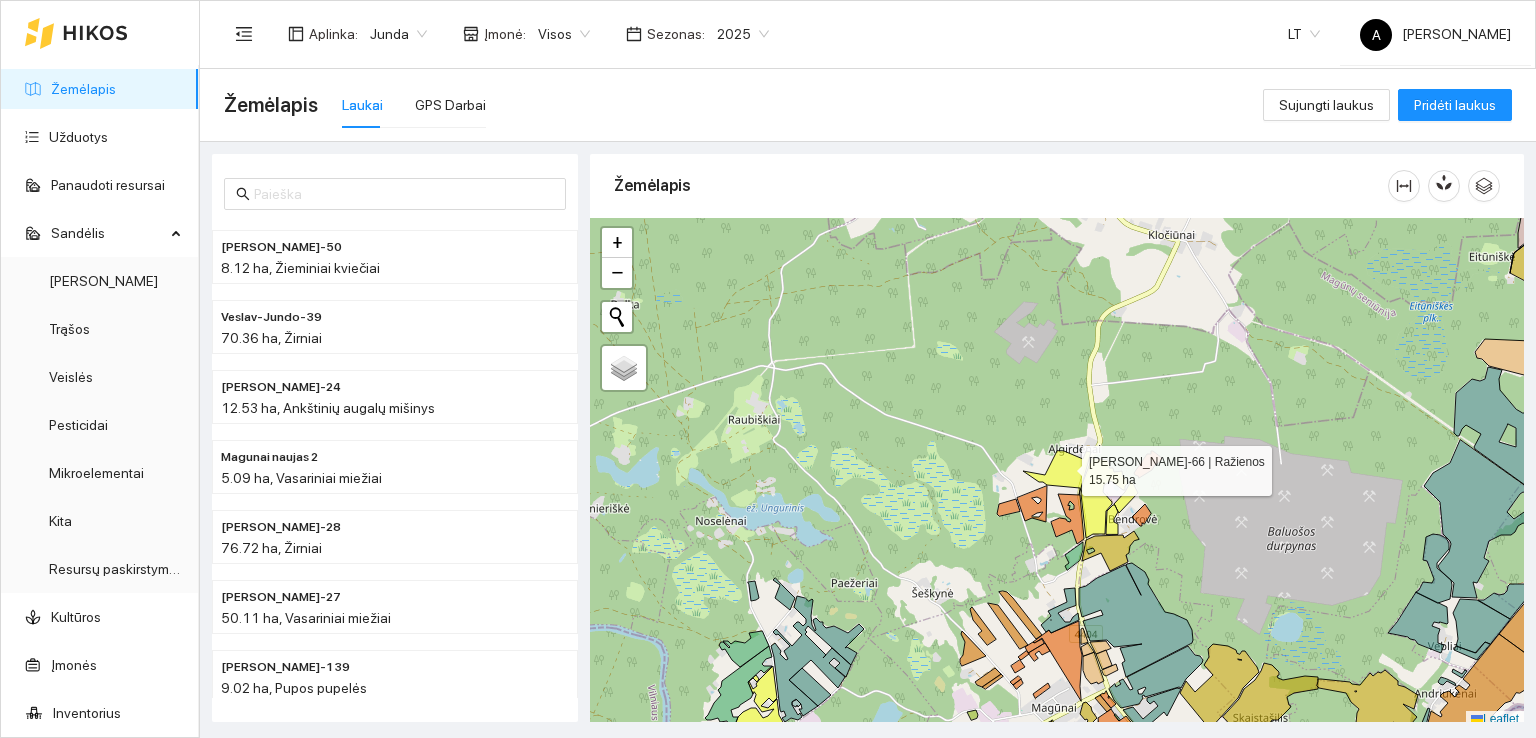 scroll, scrollTop: 5, scrollLeft: 0, axis: vertical 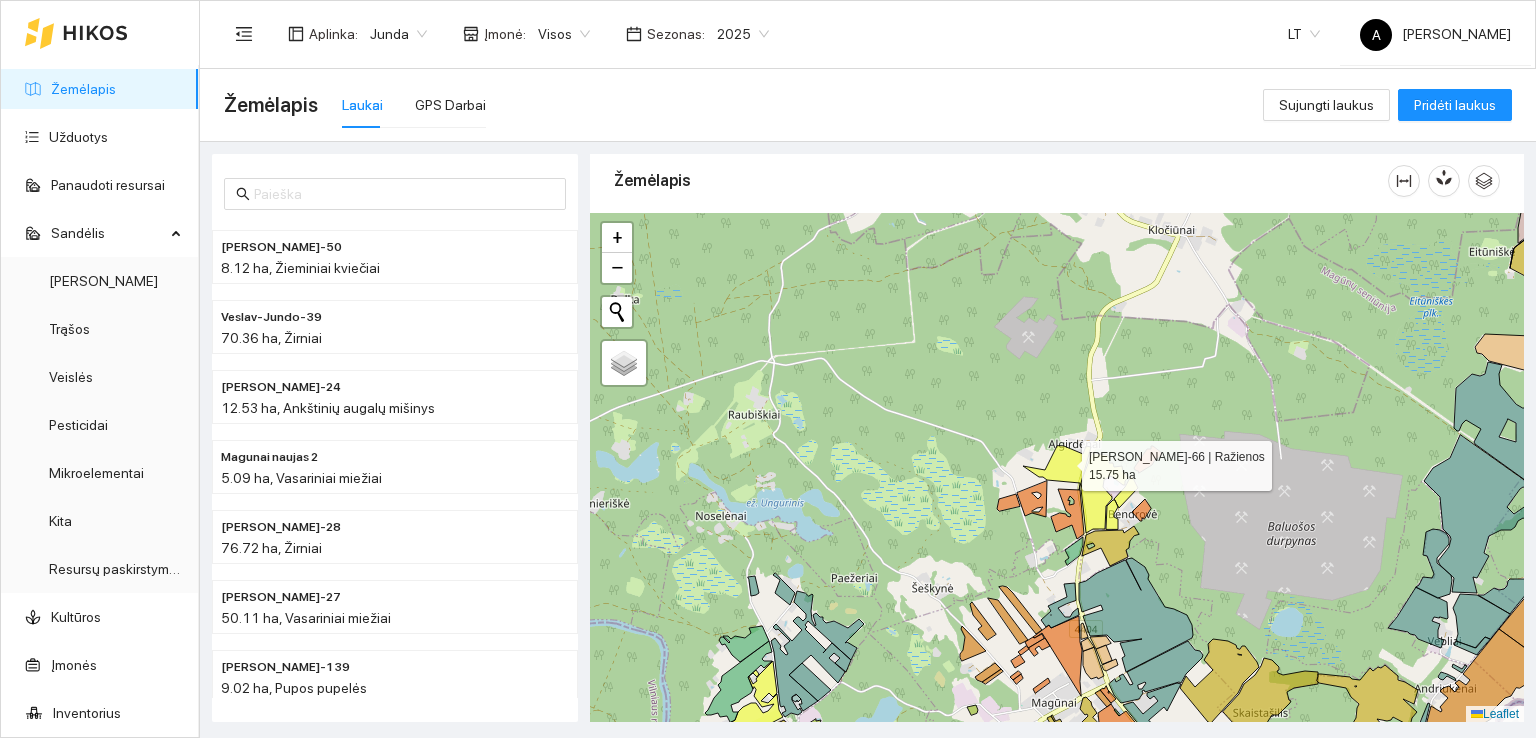 click 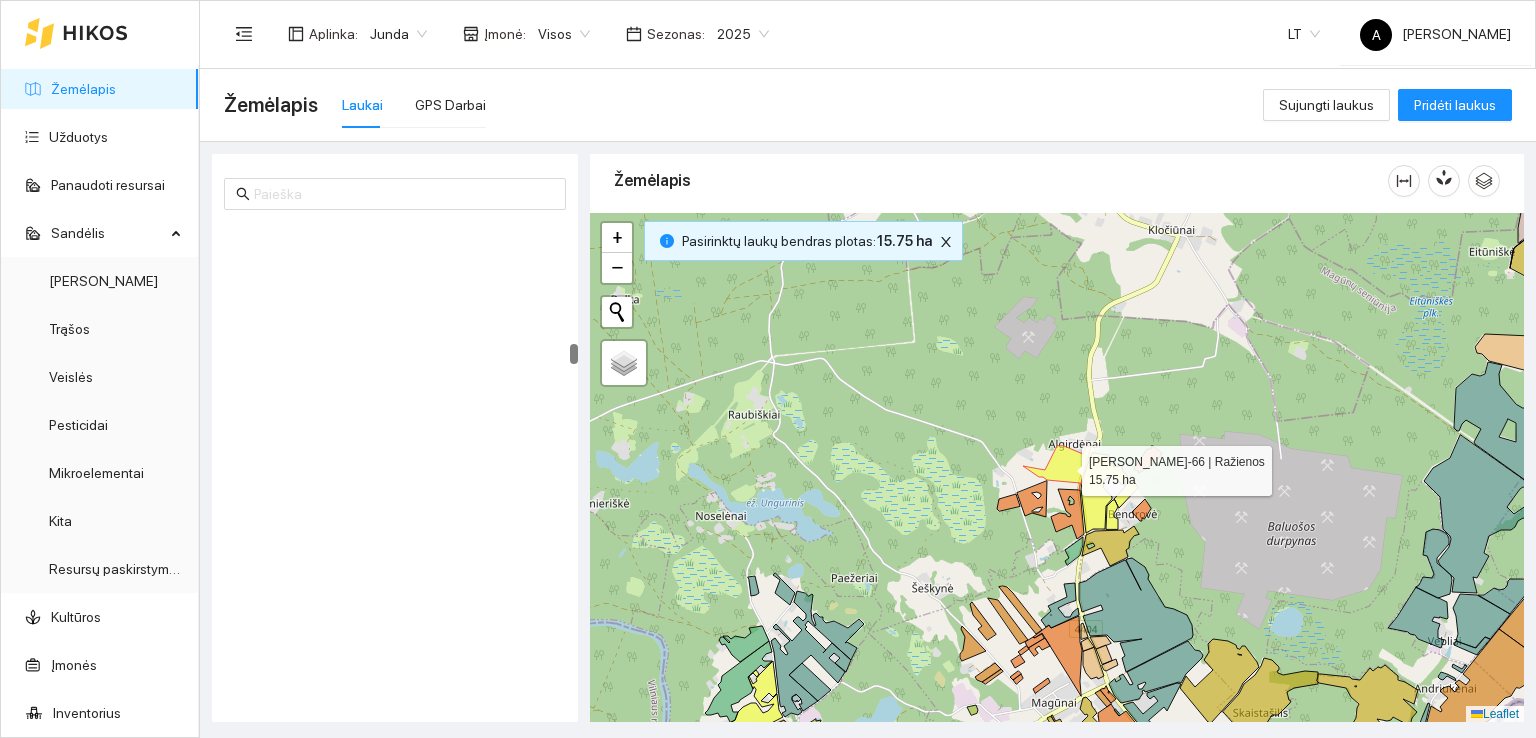 scroll, scrollTop: 3282, scrollLeft: 0, axis: vertical 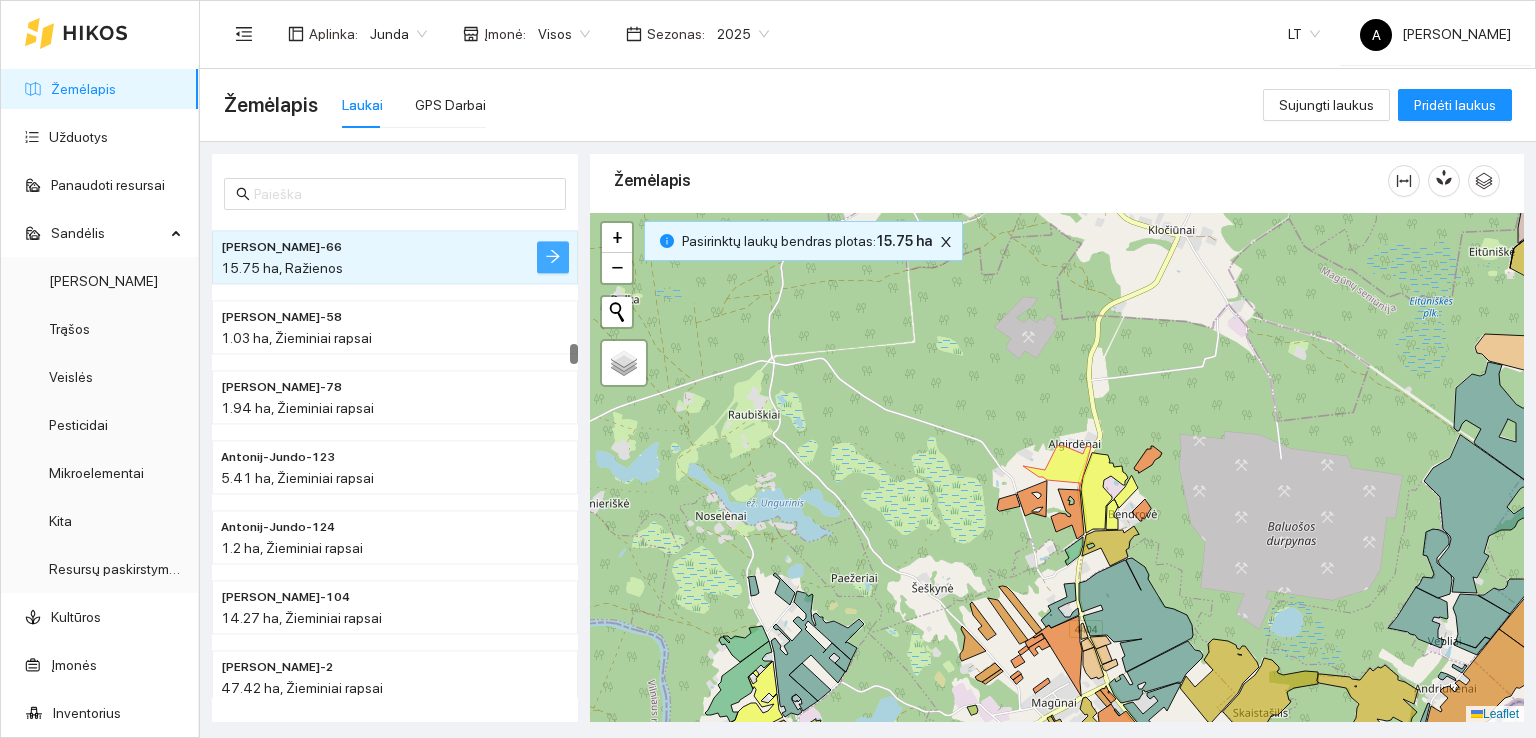click 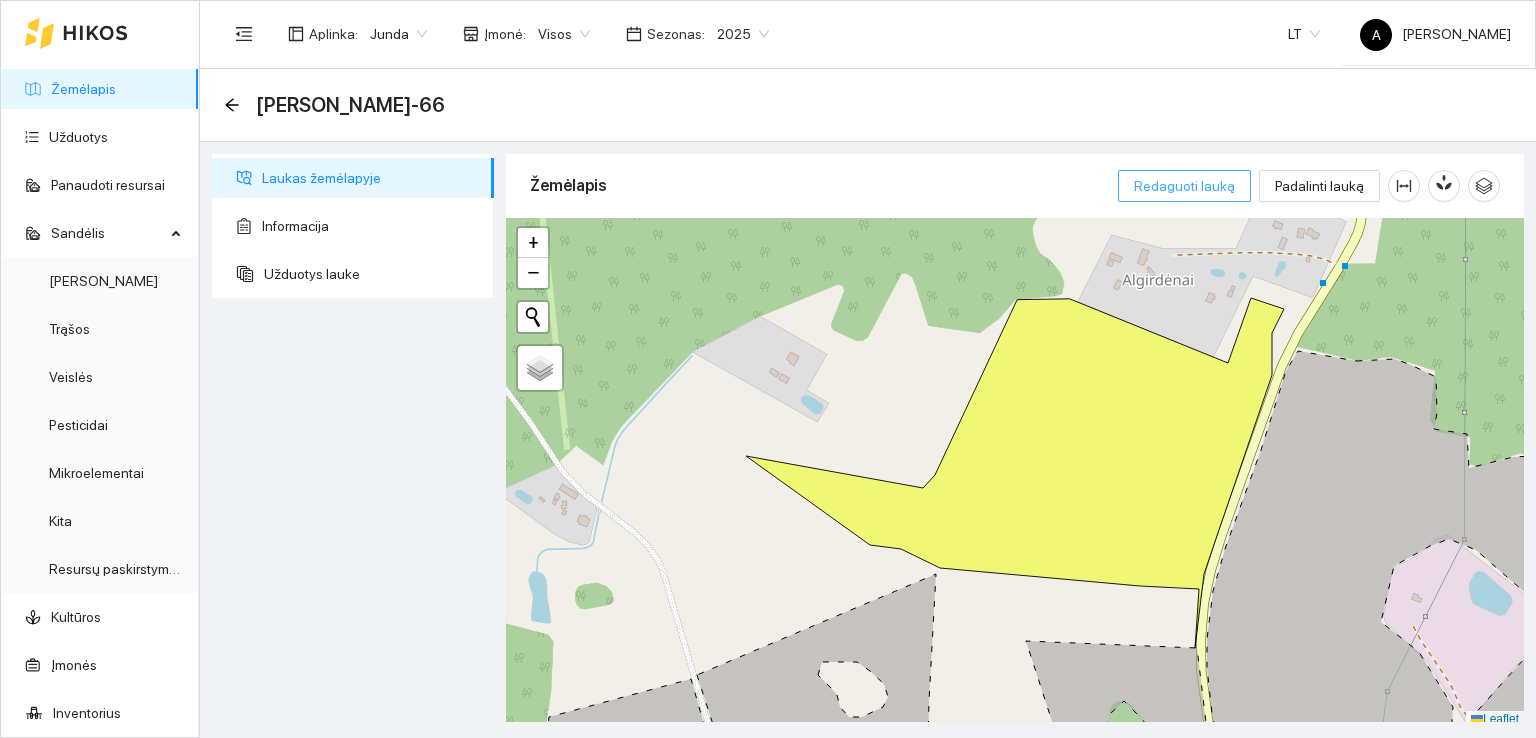 click on "Redaguoti lauką" at bounding box center [1184, 186] 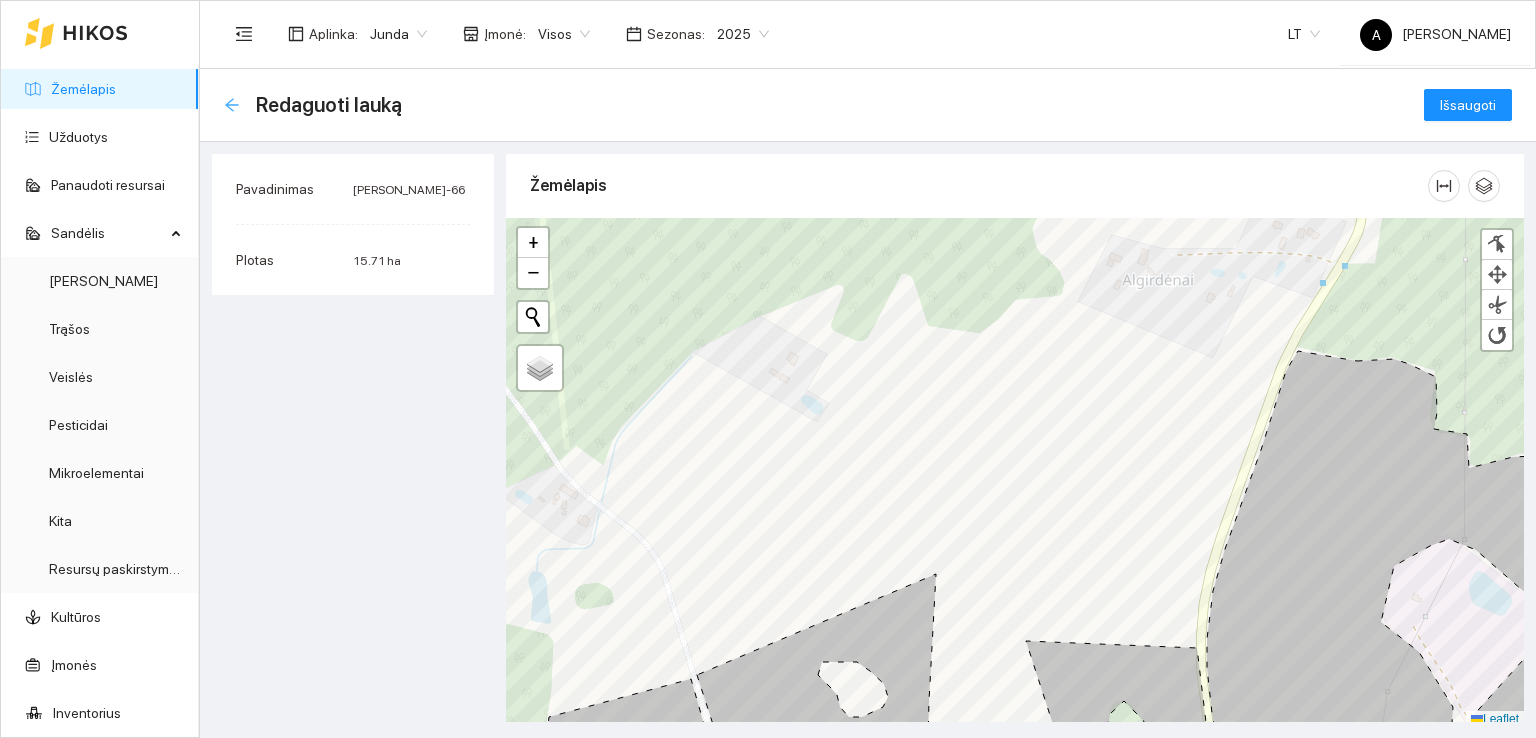 click 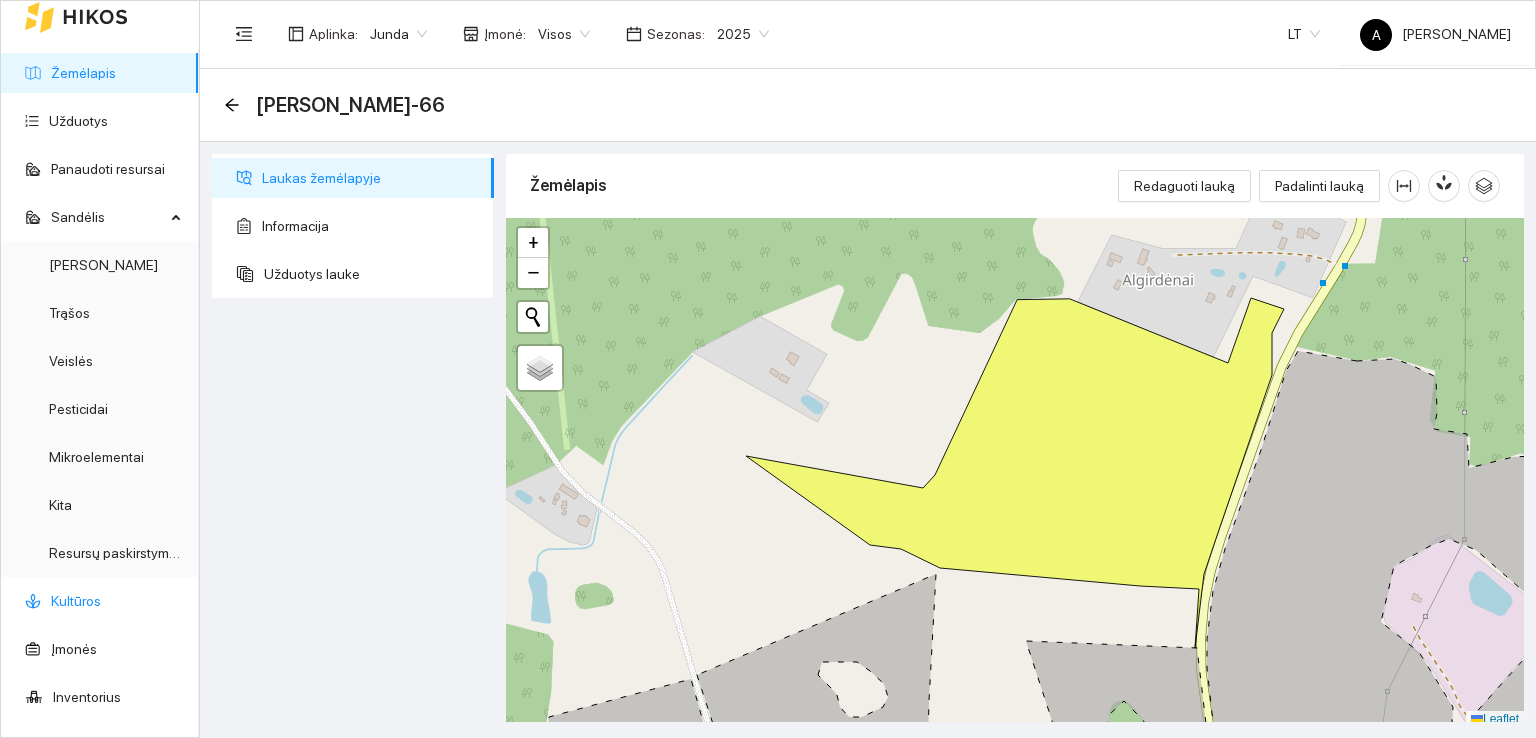 scroll, scrollTop: 0, scrollLeft: 0, axis: both 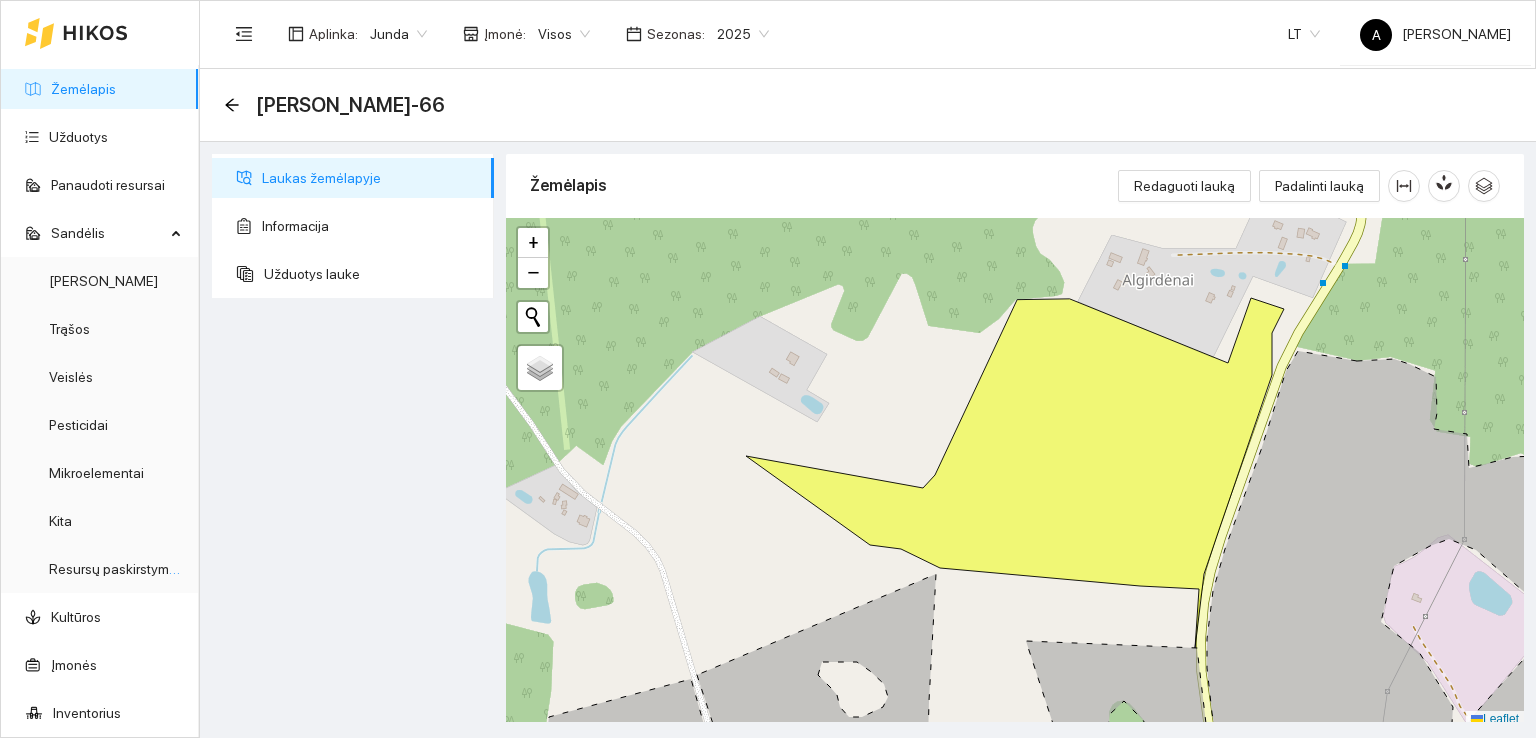 click on "Žemėlapis" at bounding box center [83, 89] 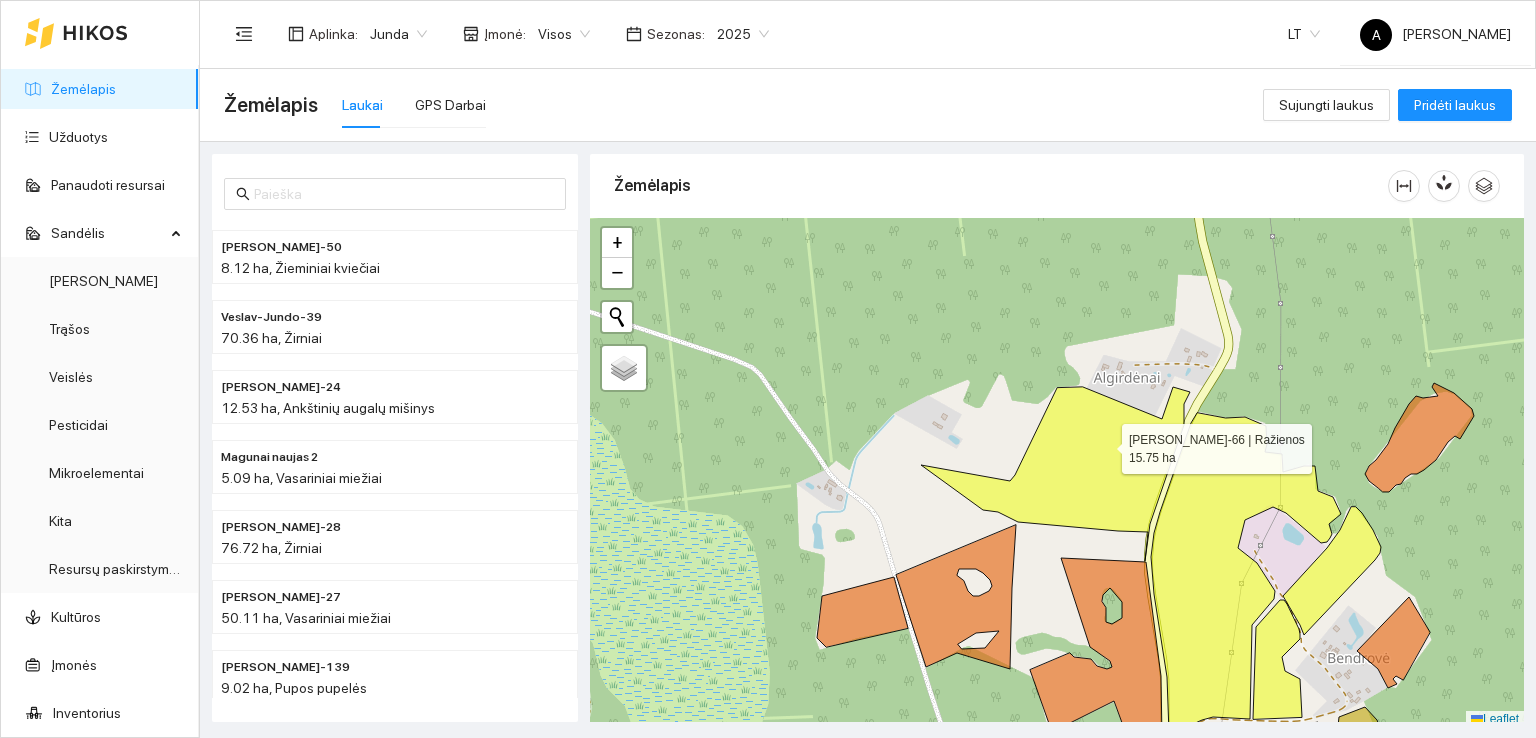 drag, startPoint x: 1104, startPoint y: 443, endPoint x: 1187, endPoint y: 450, distance: 83.294655 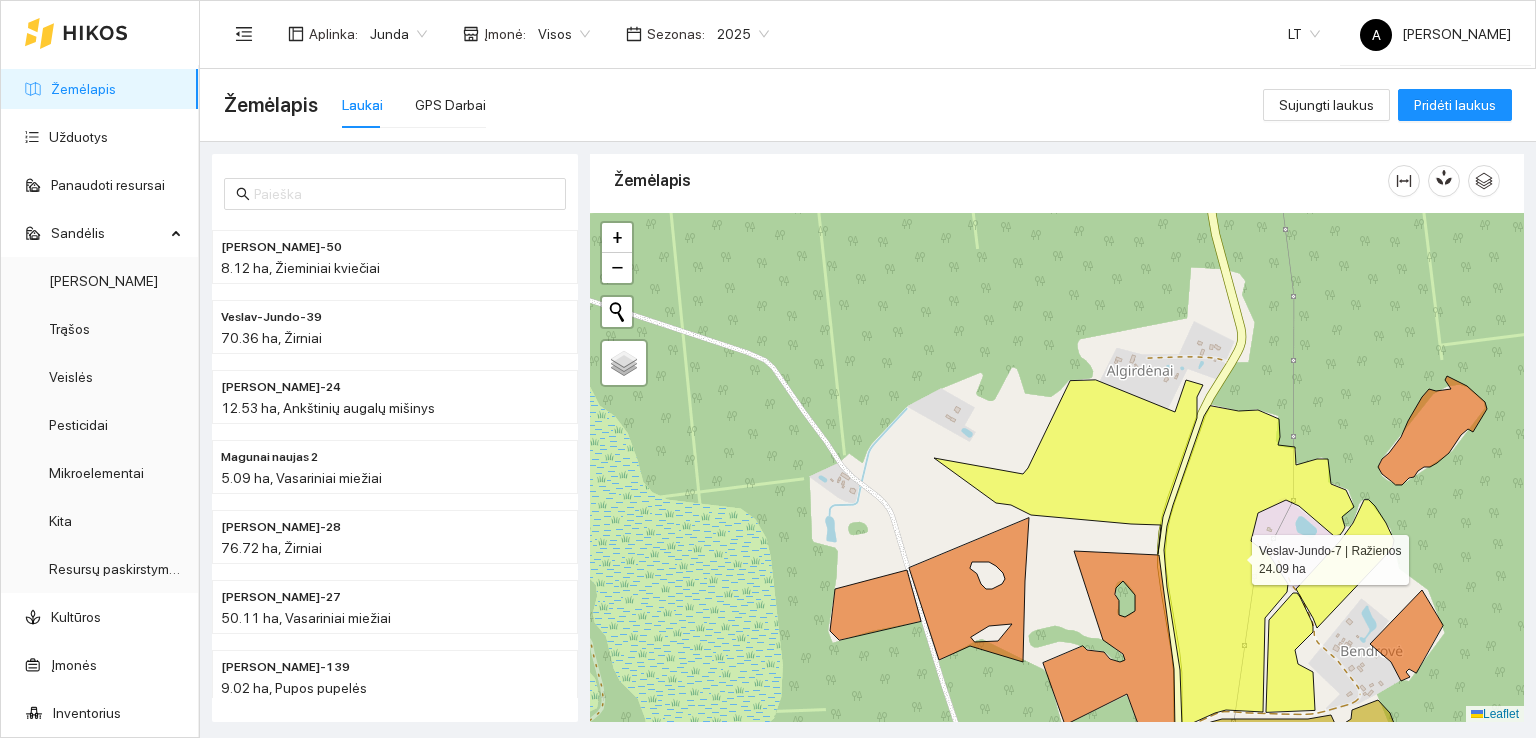 click 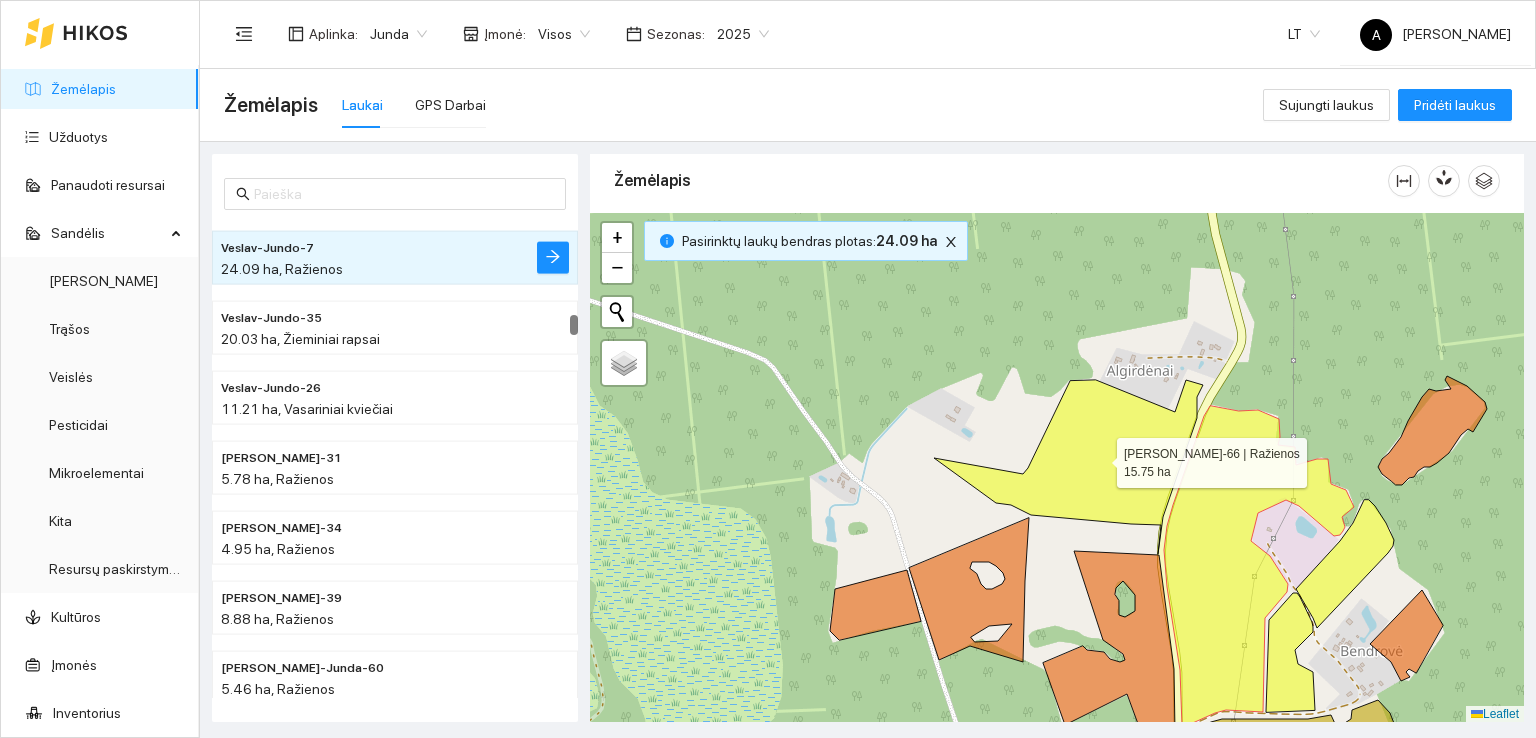 click 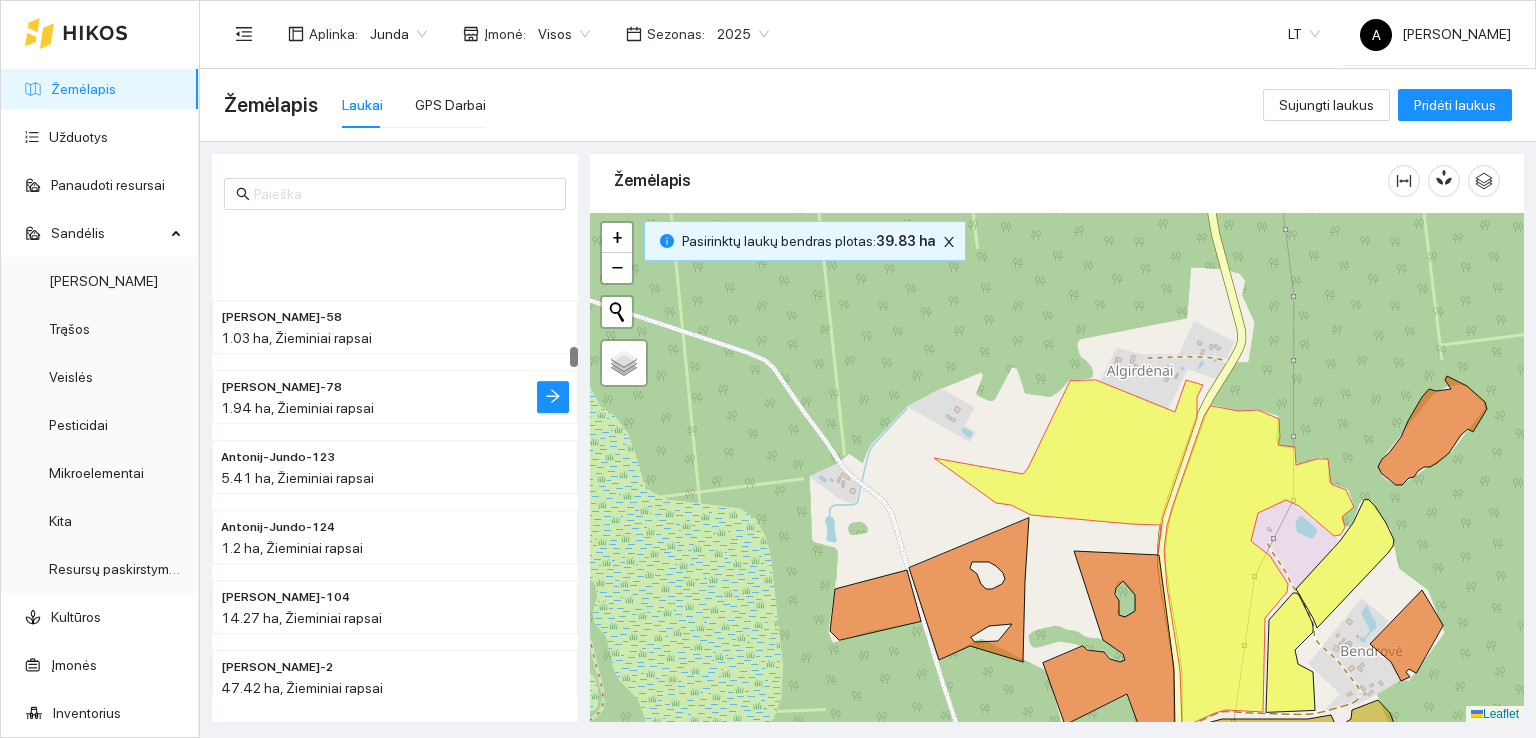 scroll, scrollTop: 3384, scrollLeft: 0, axis: vertical 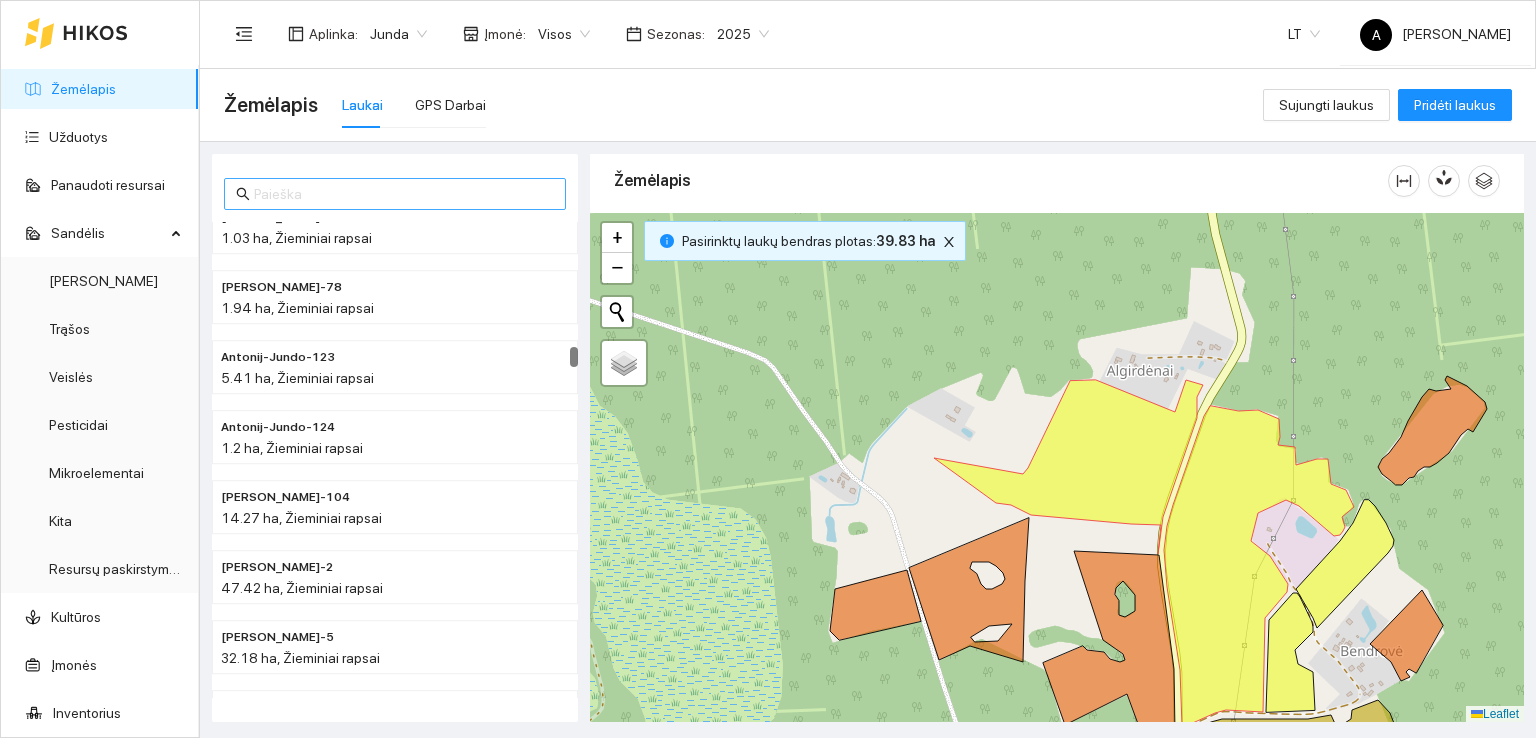click at bounding box center [404, 194] 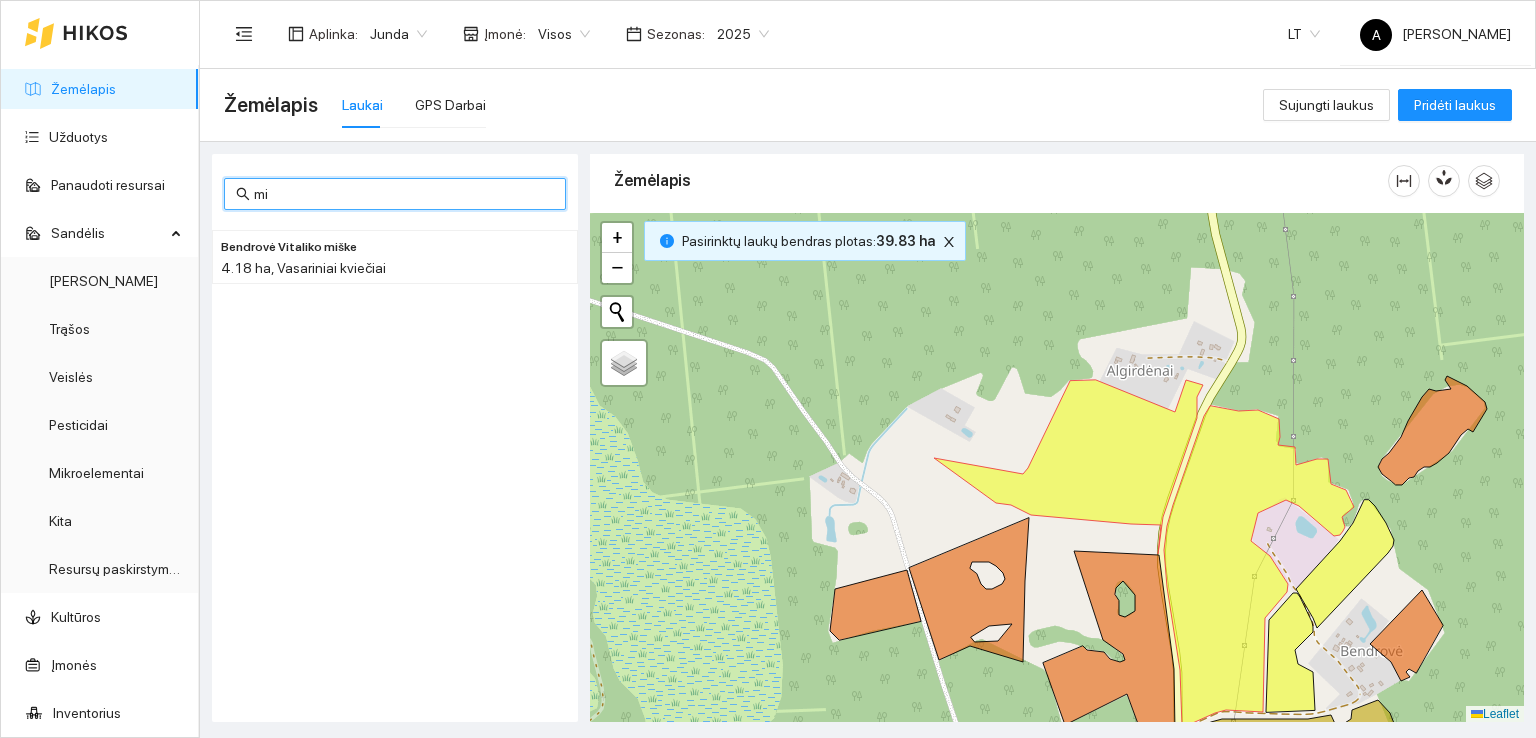 scroll, scrollTop: 0, scrollLeft: 0, axis: both 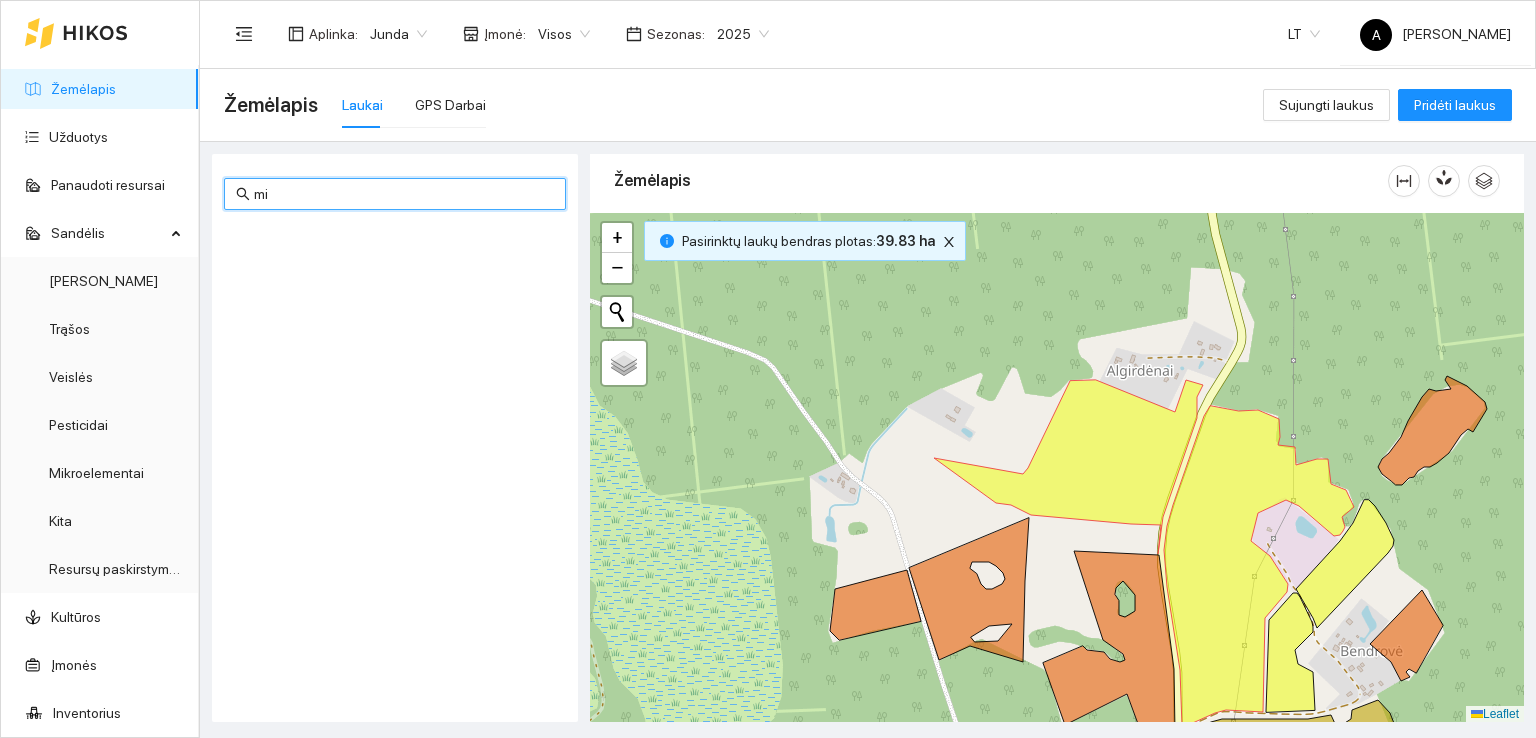 type on "m" 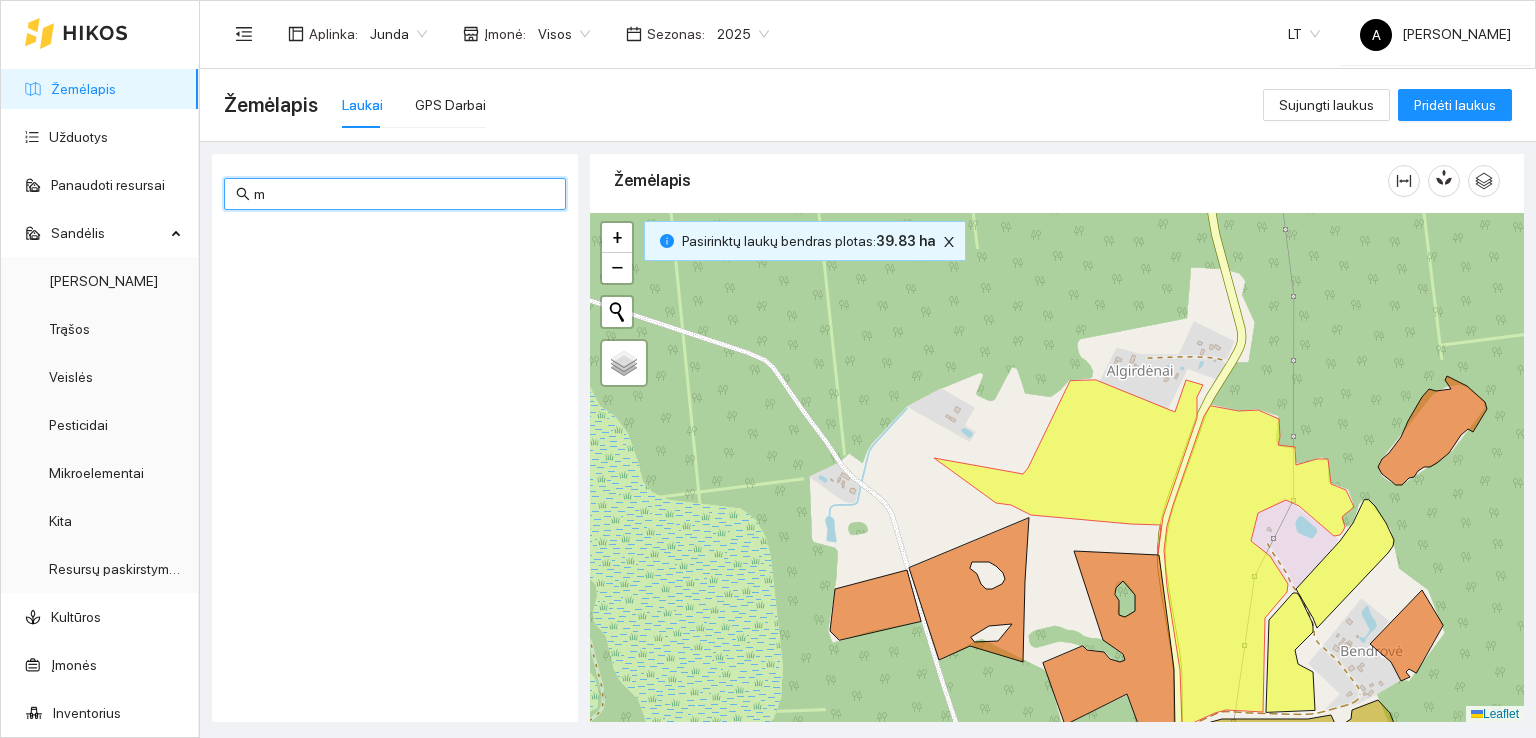 type 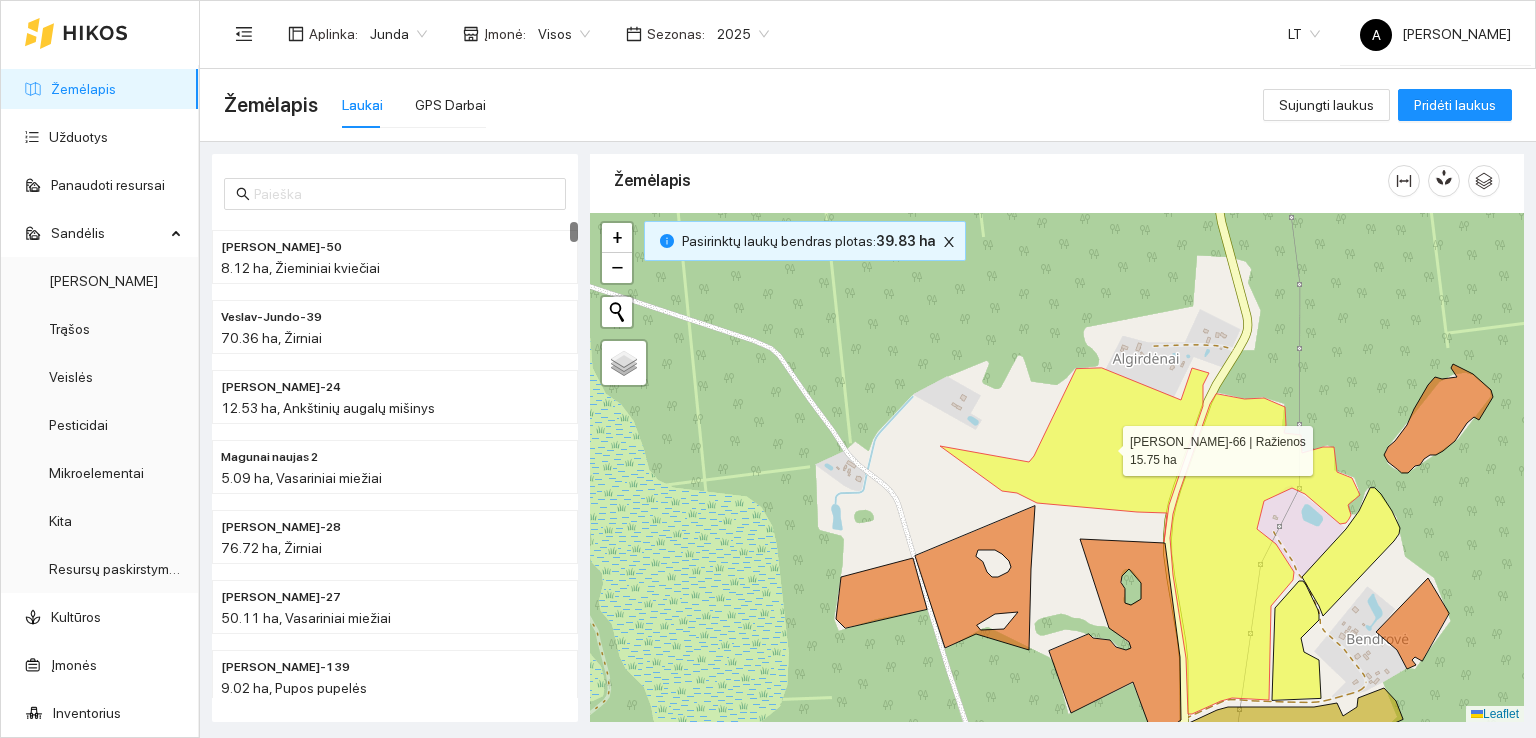 click 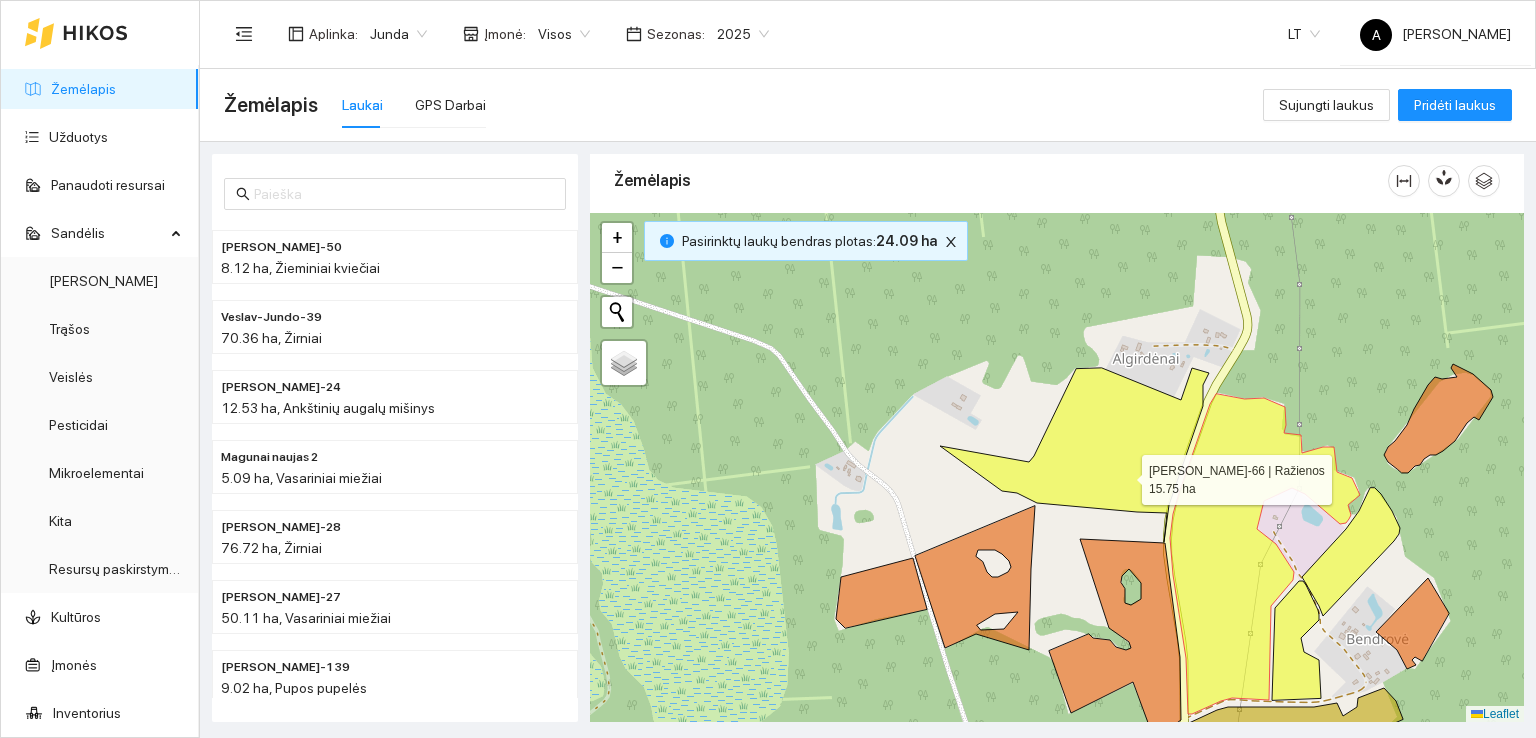 click 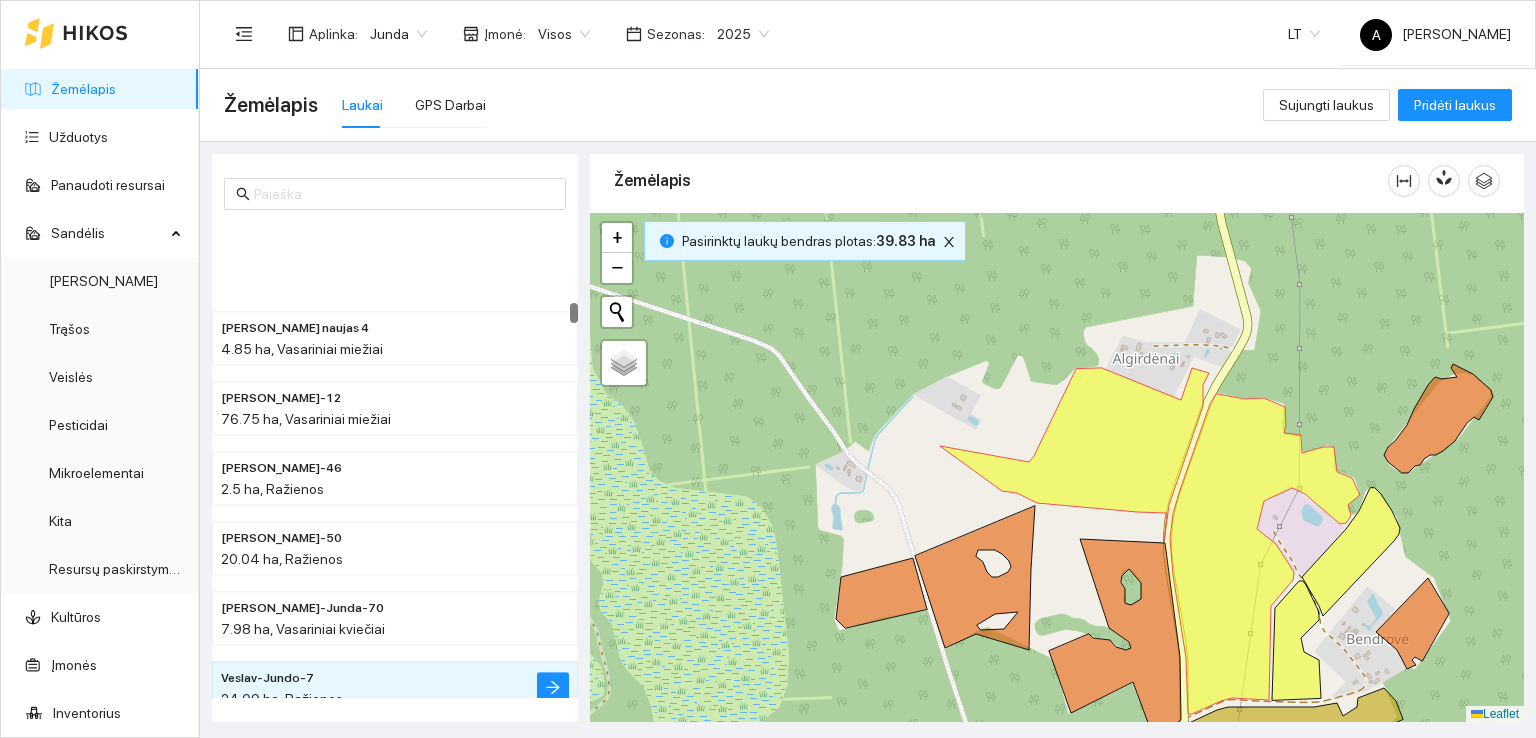 scroll, scrollTop: 1884, scrollLeft: 0, axis: vertical 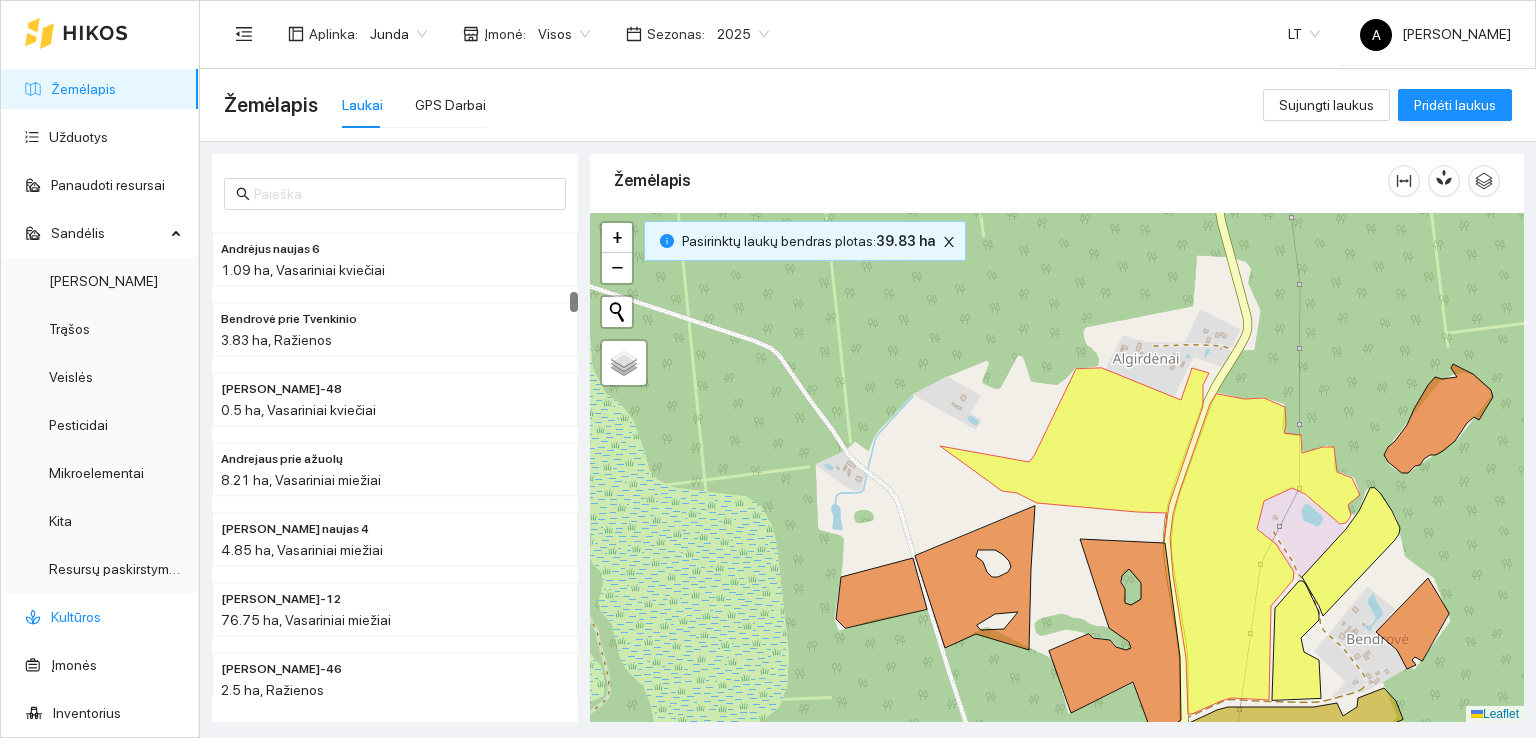 click on "Kultūros" at bounding box center (76, 617) 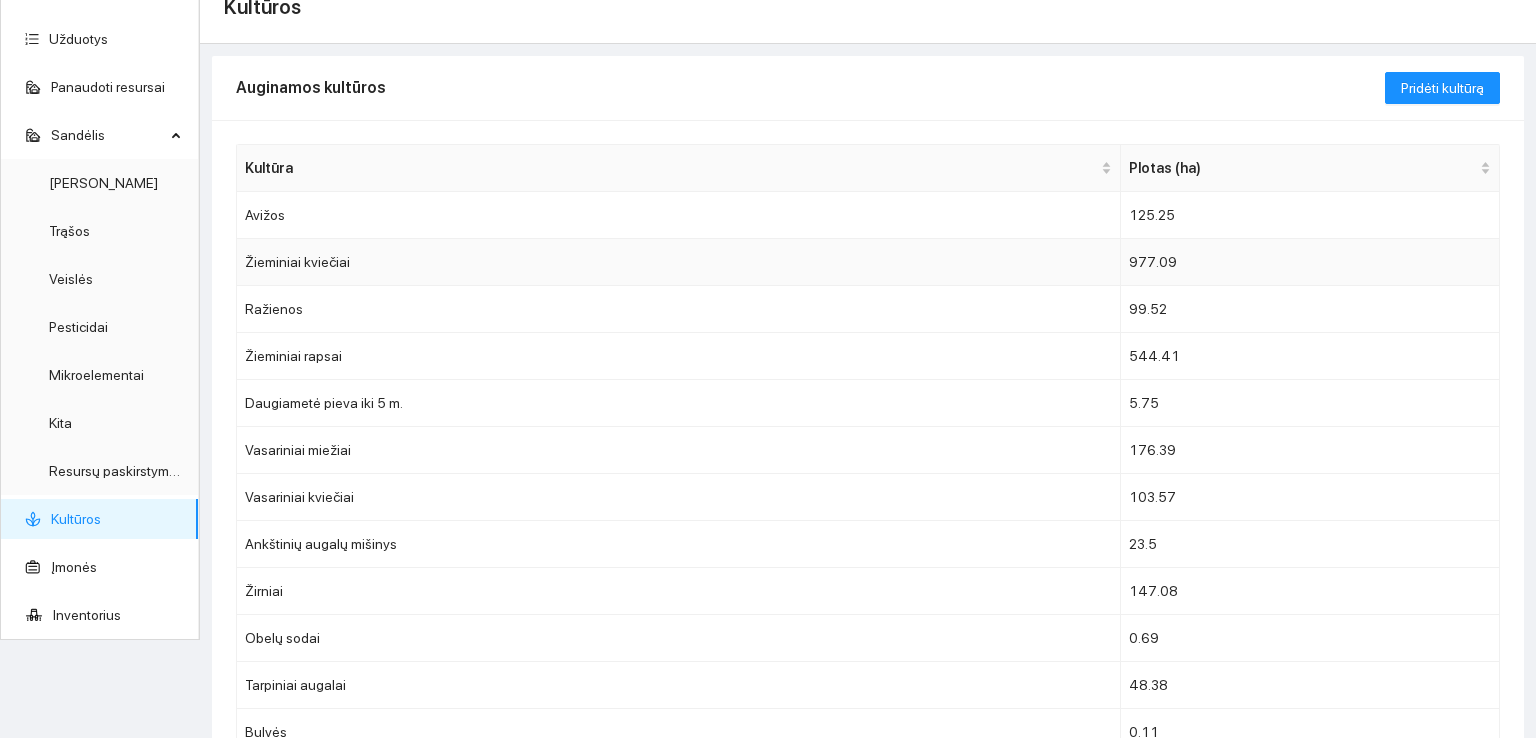 scroll, scrollTop: 0, scrollLeft: 0, axis: both 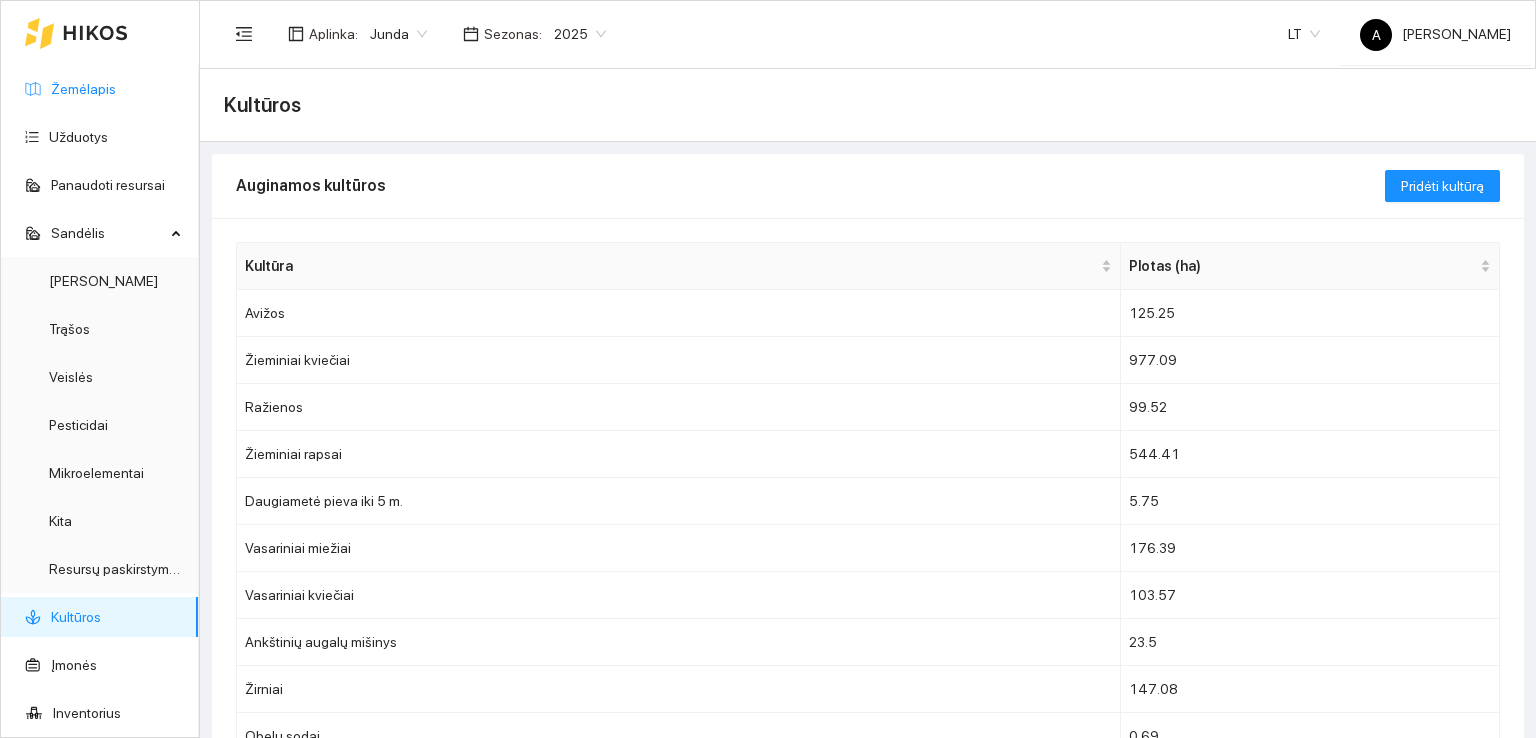 click on "Žemėlapis" at bounding box center (83, 89) 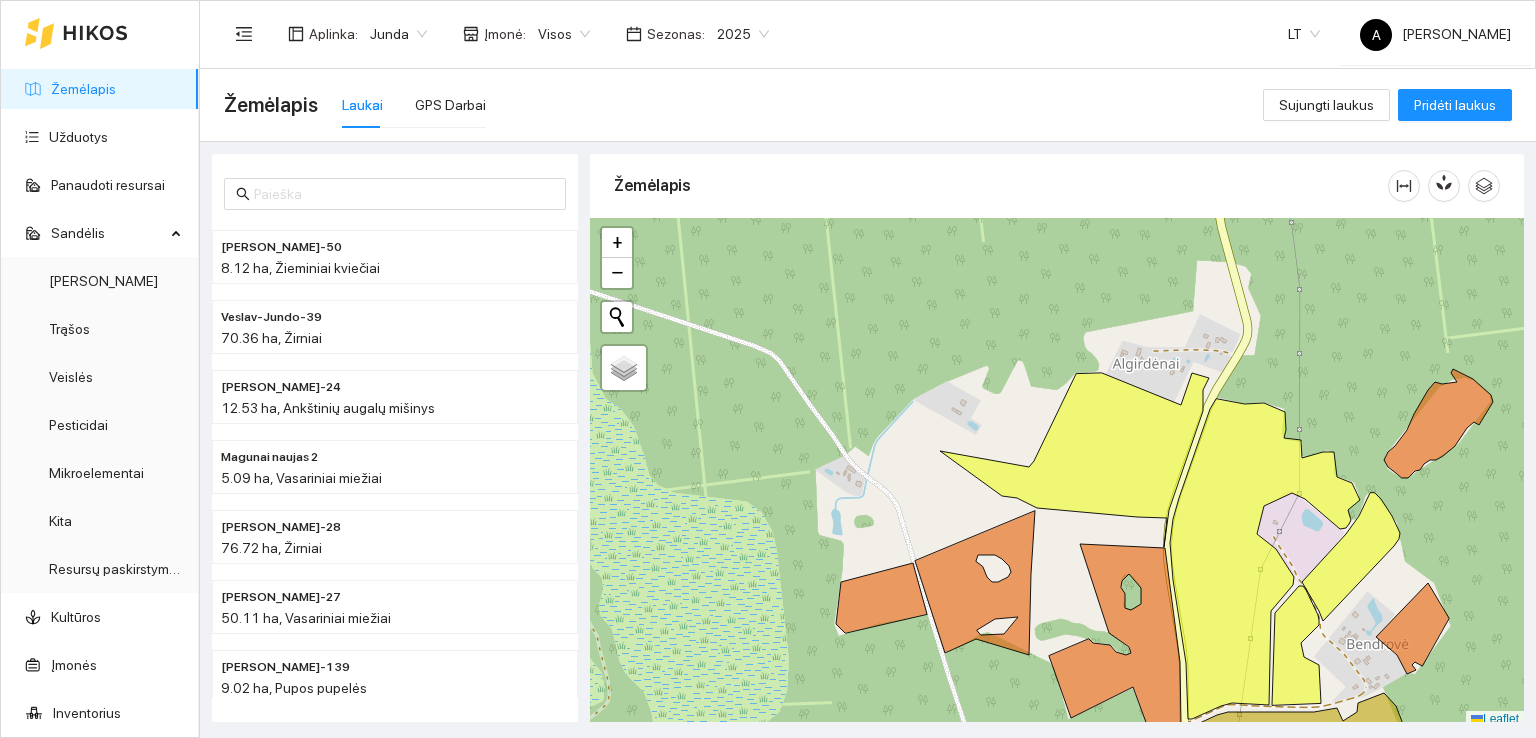 scroll, scrollTop: 5, scrollLeft: 0, axis: vertical 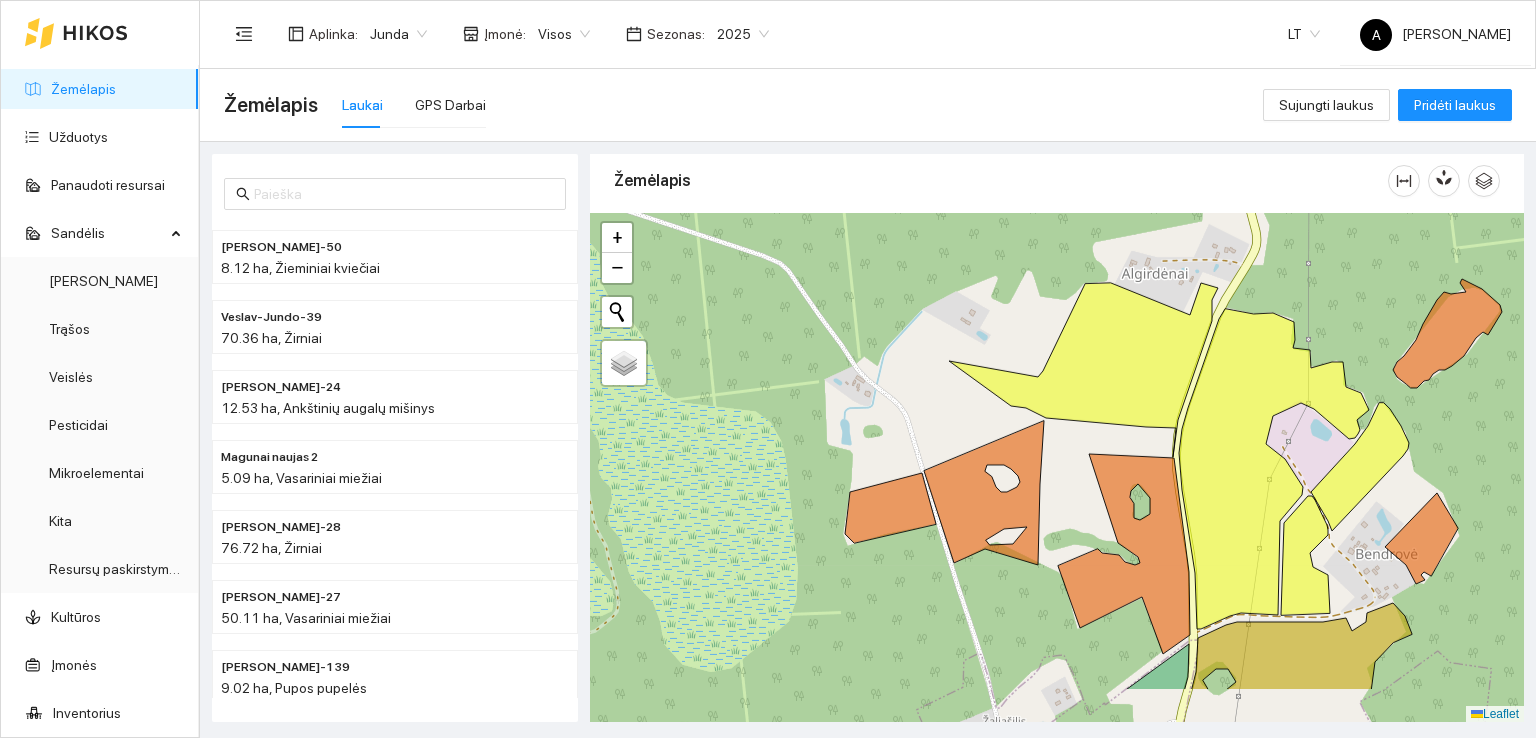drag, startPoint x: 1312, startPoint y: 369, endPoint x: 1321, endPoint y: 284, distance: 85.47514 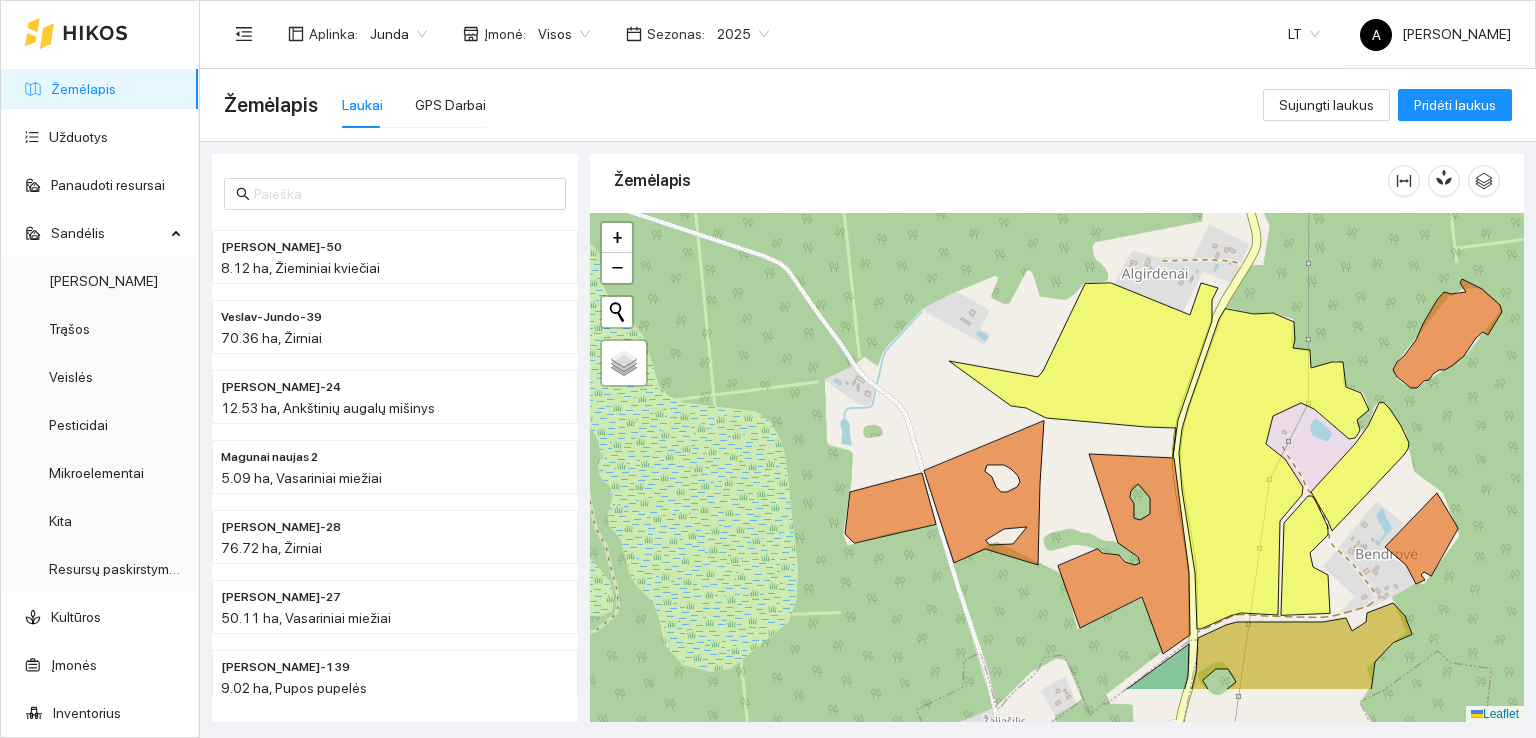 click at bounding box center (1057, 468) 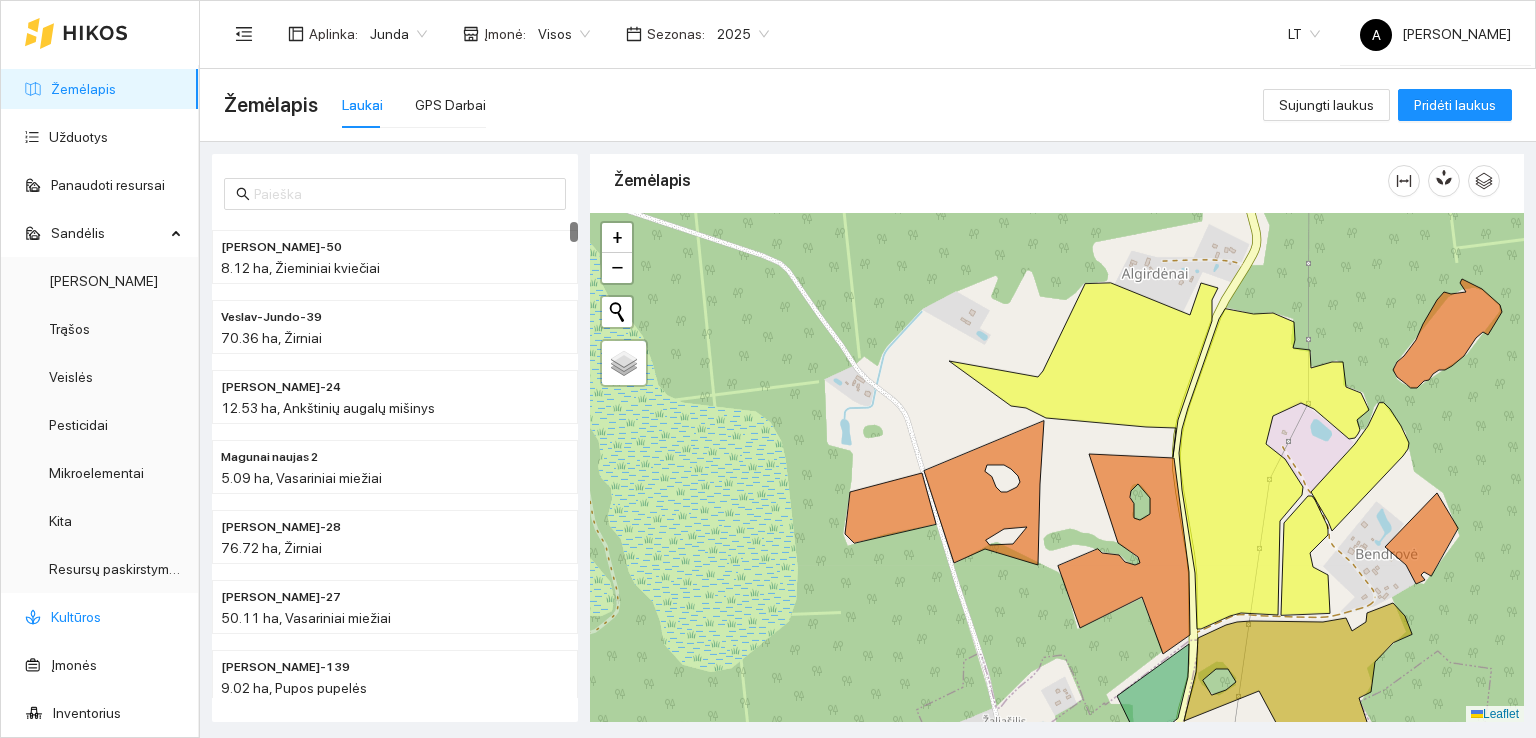 click on "Kultūros" at bounding box center [76, 617] 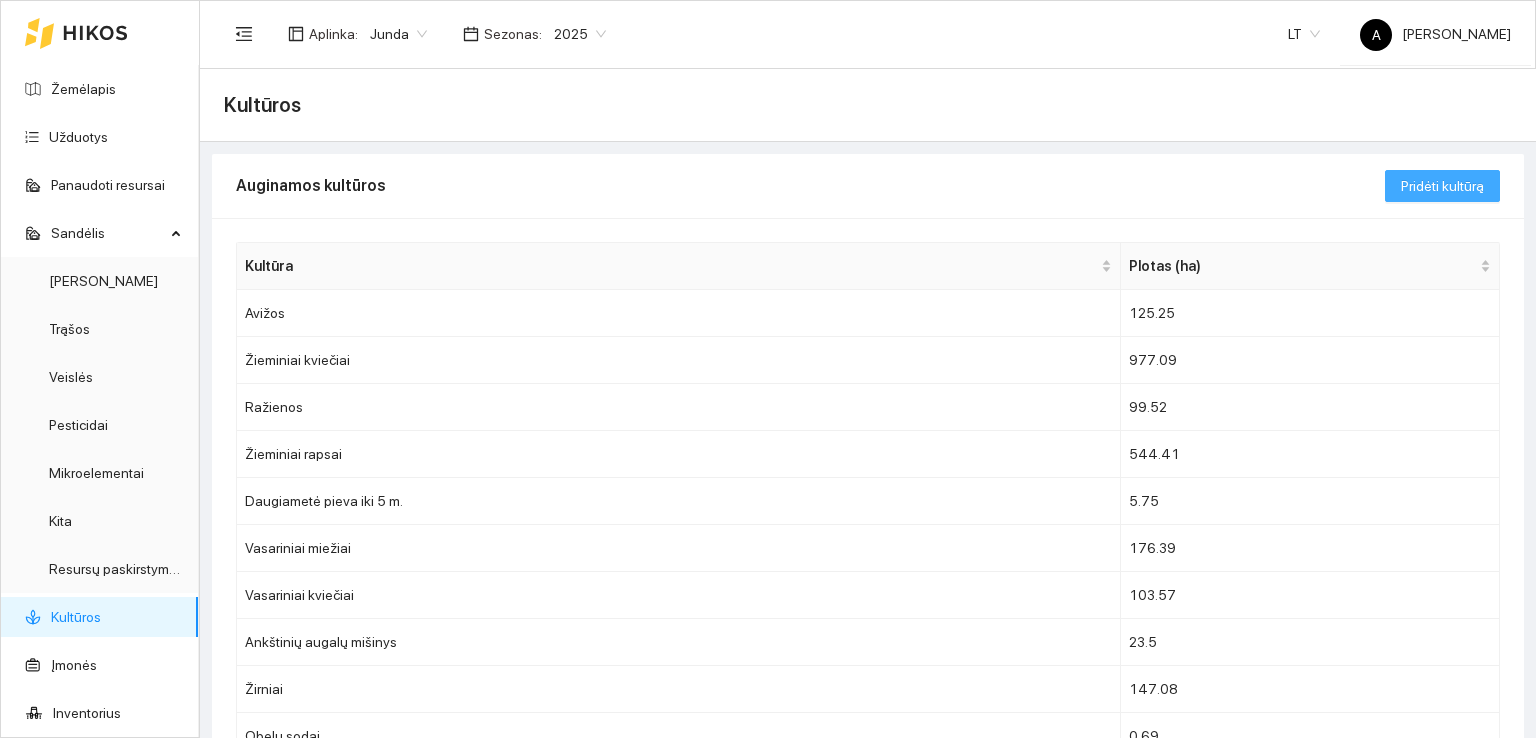 click on "Pridėti kultūrą" at bounding box center (1442, 186) 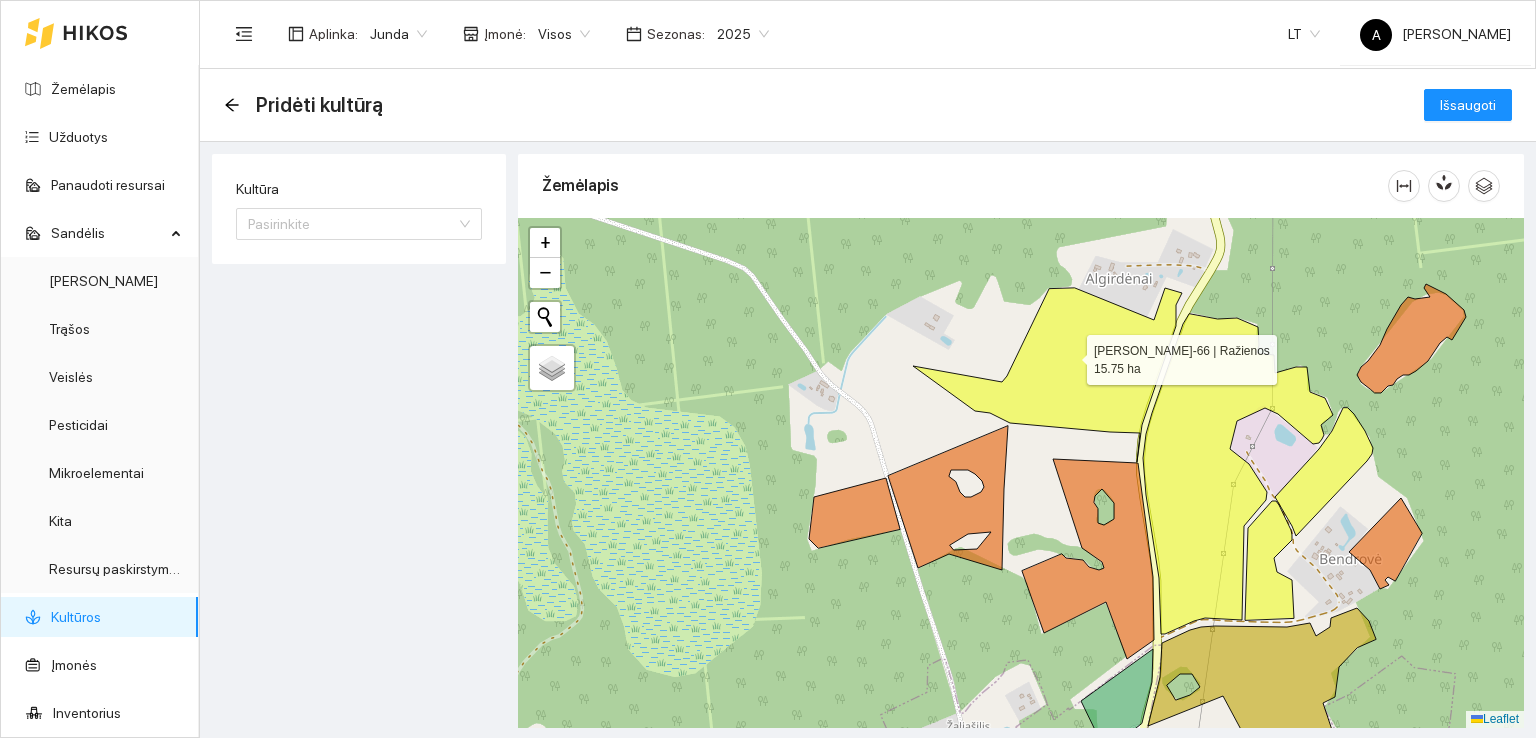 click 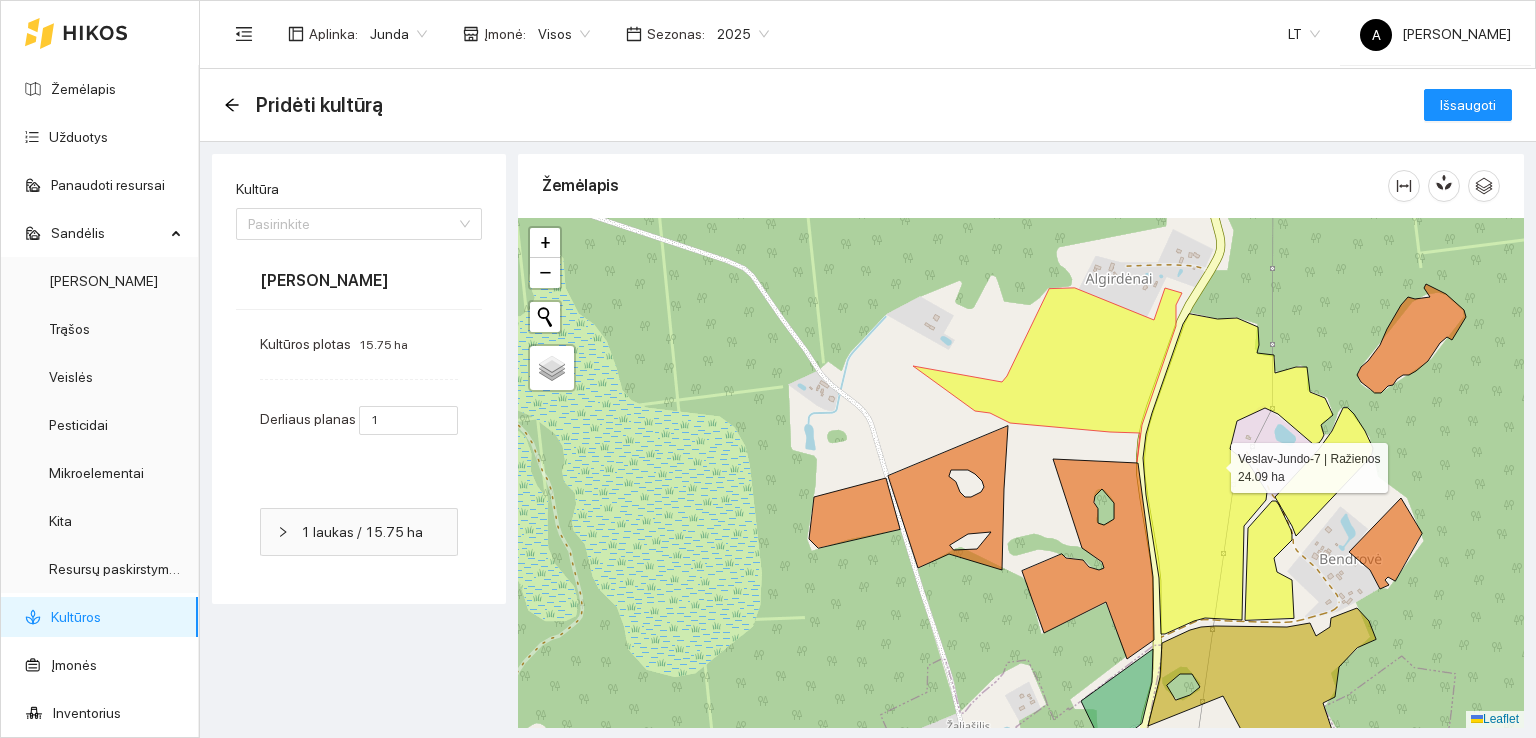 click 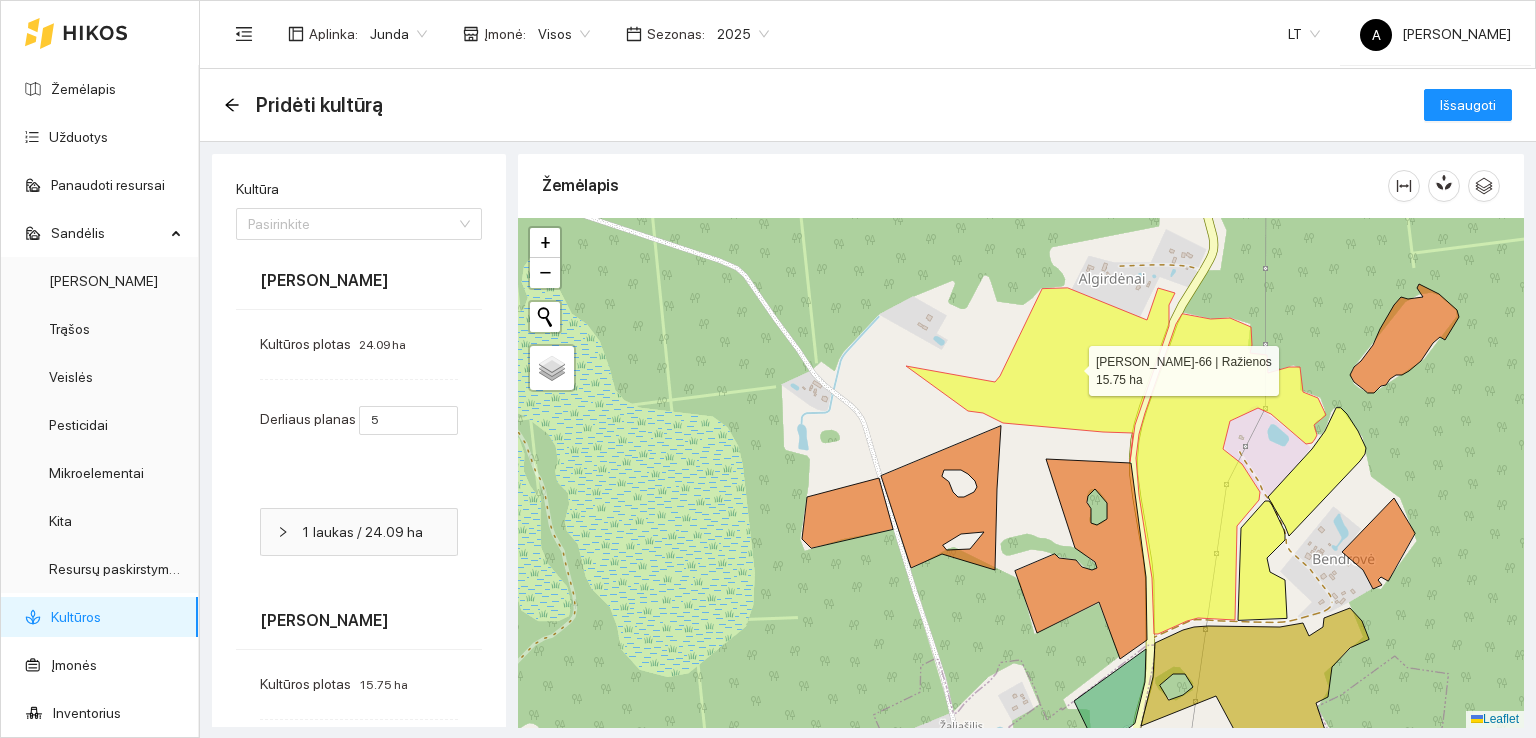 click 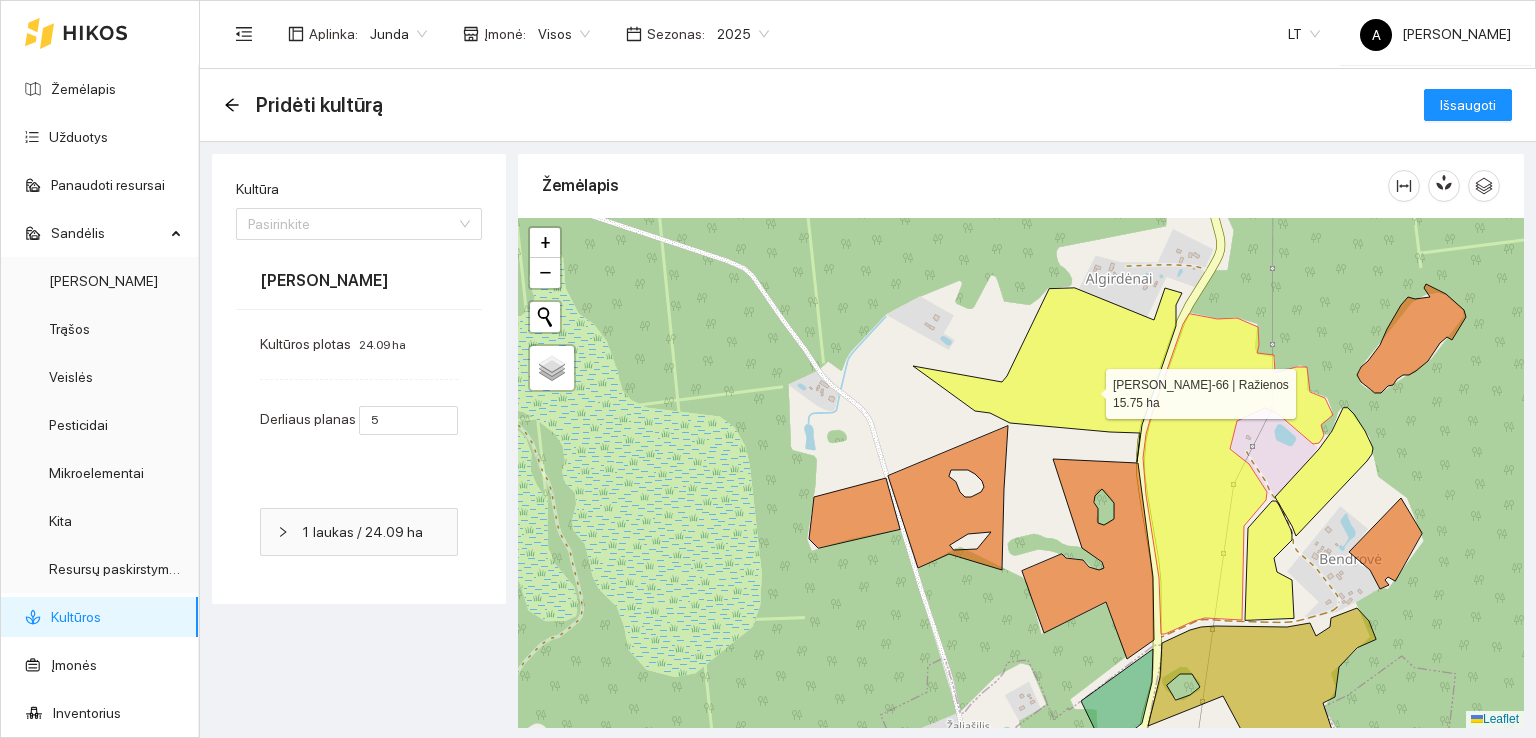 click 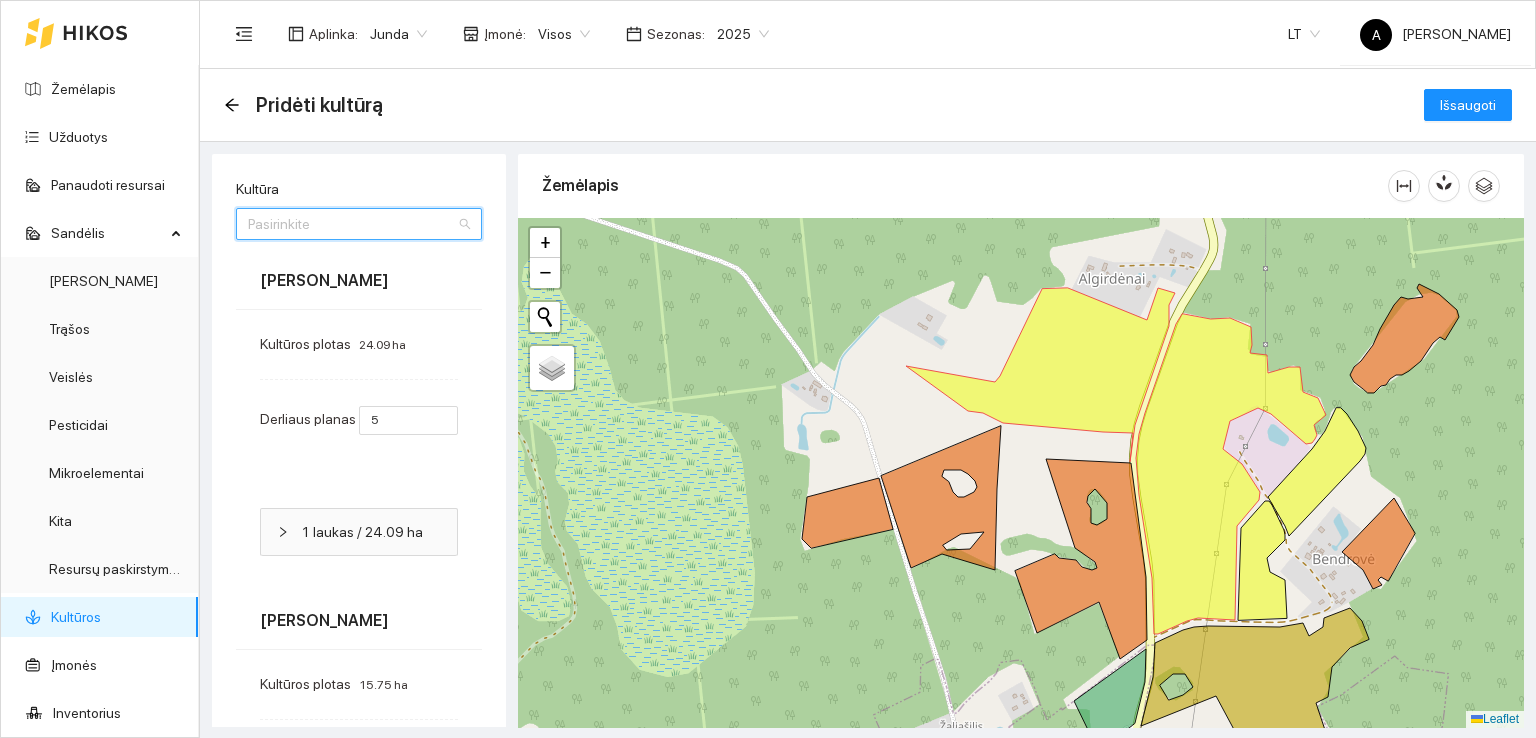 click on "Kultūra" at bounding box center (352, 224) 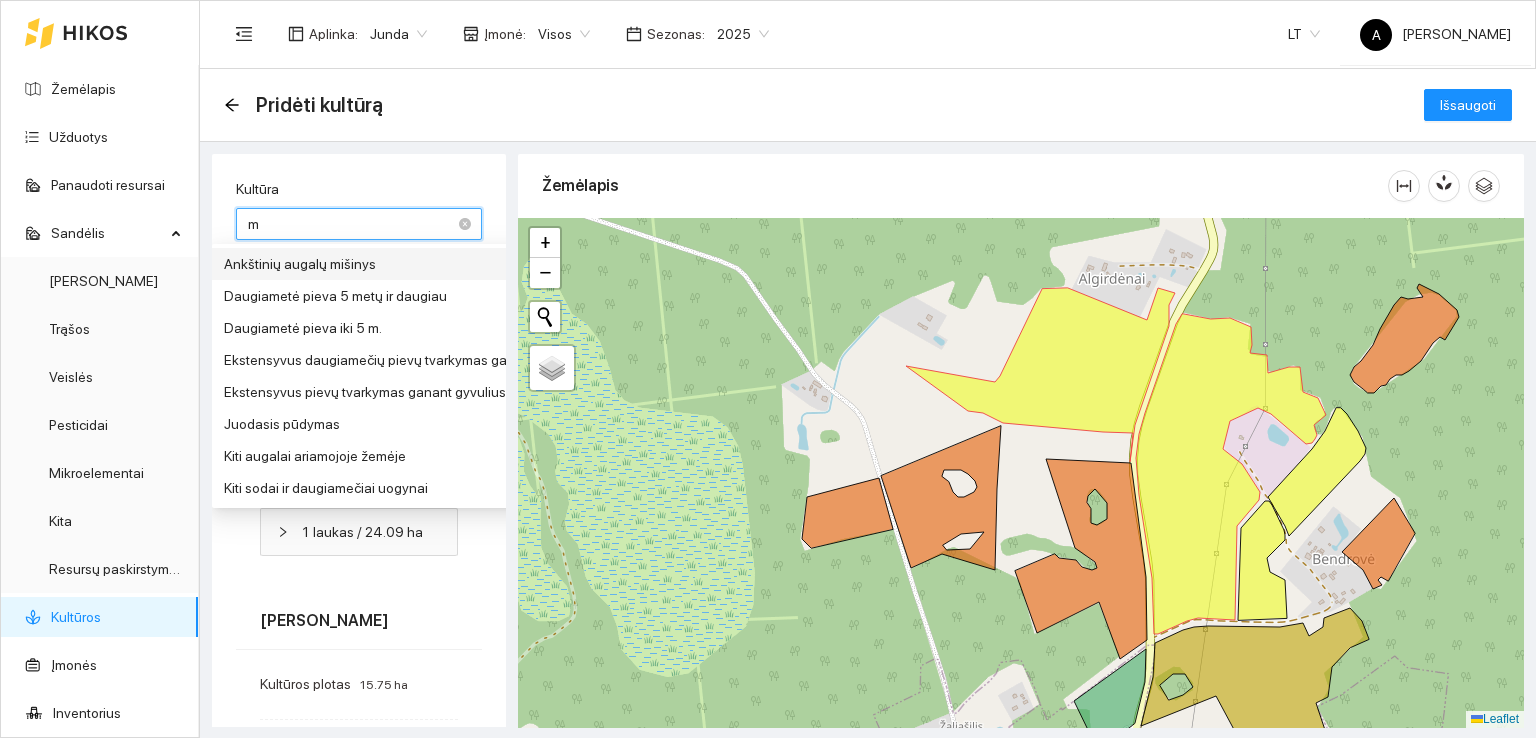type on "mi" 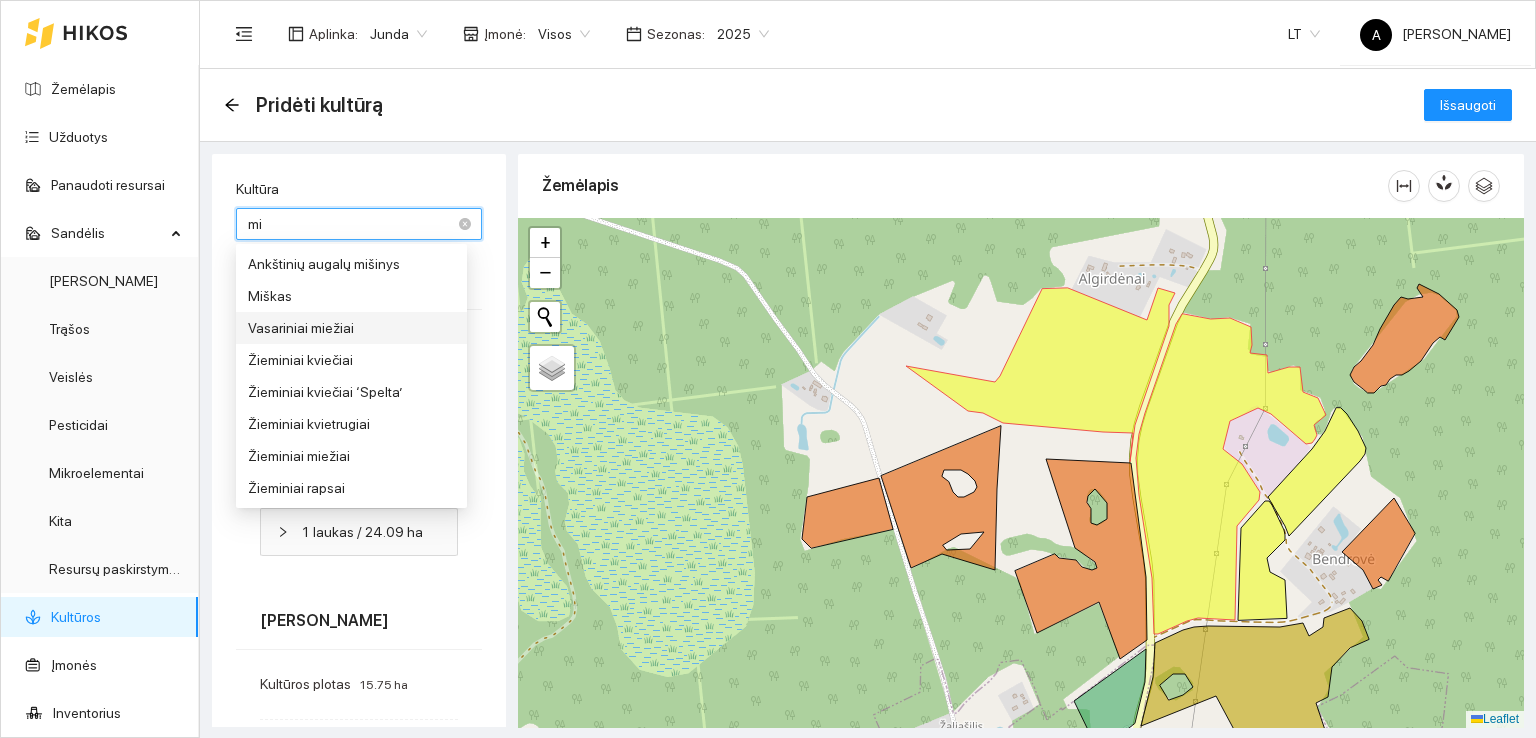 click on "Vasariniai miežiai" at bounding box center [351, 328] 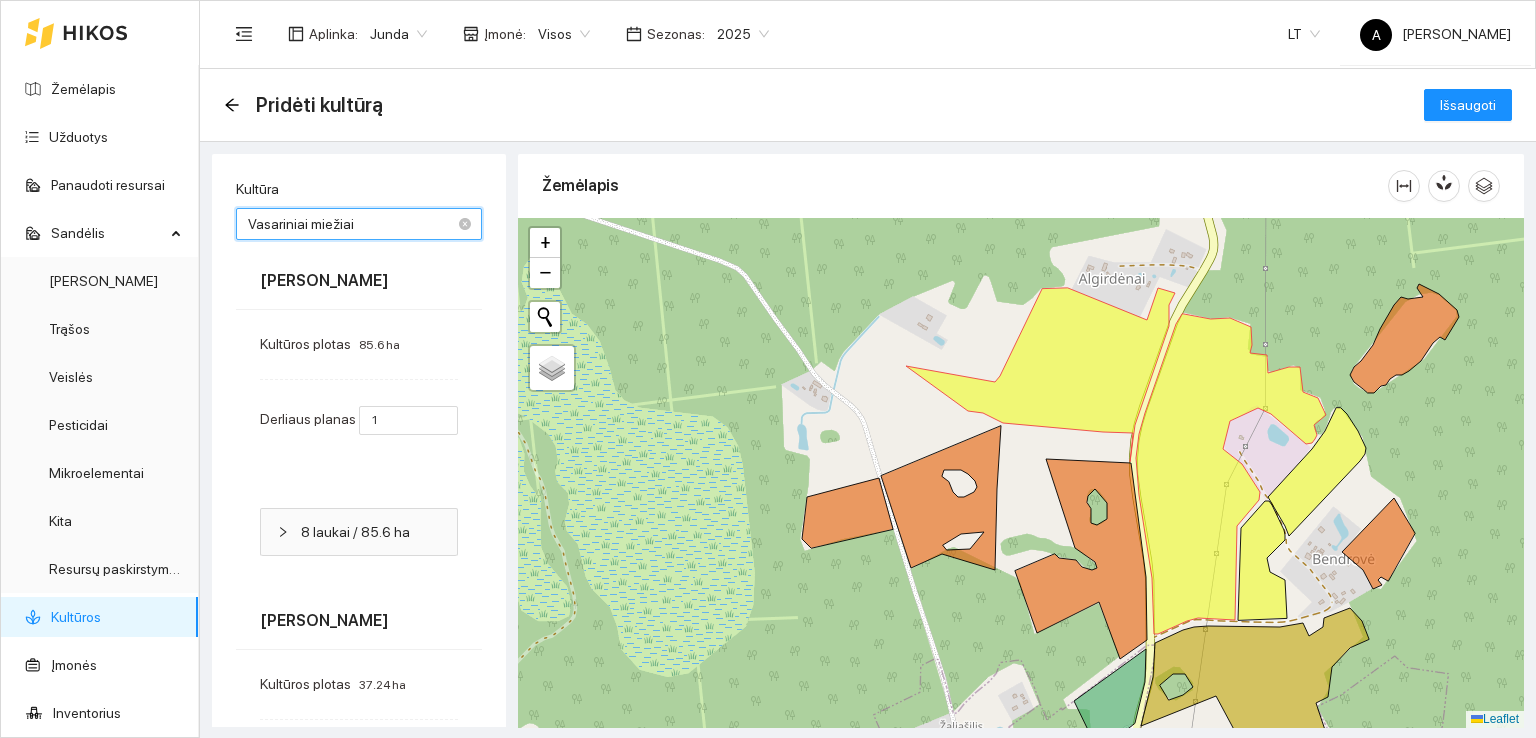 type on "5" 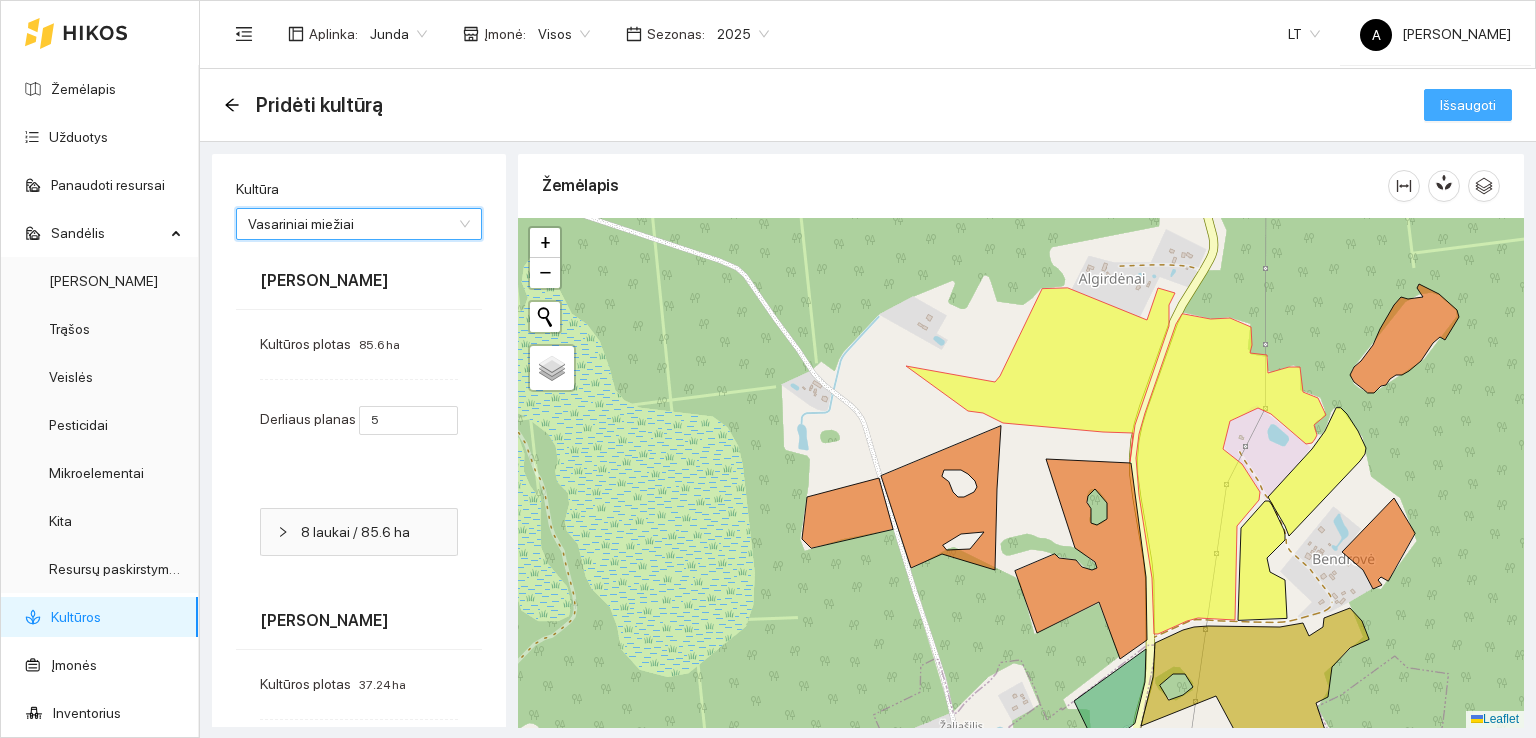 click on "Išsaugoti" at bounding box center [1468, 105] 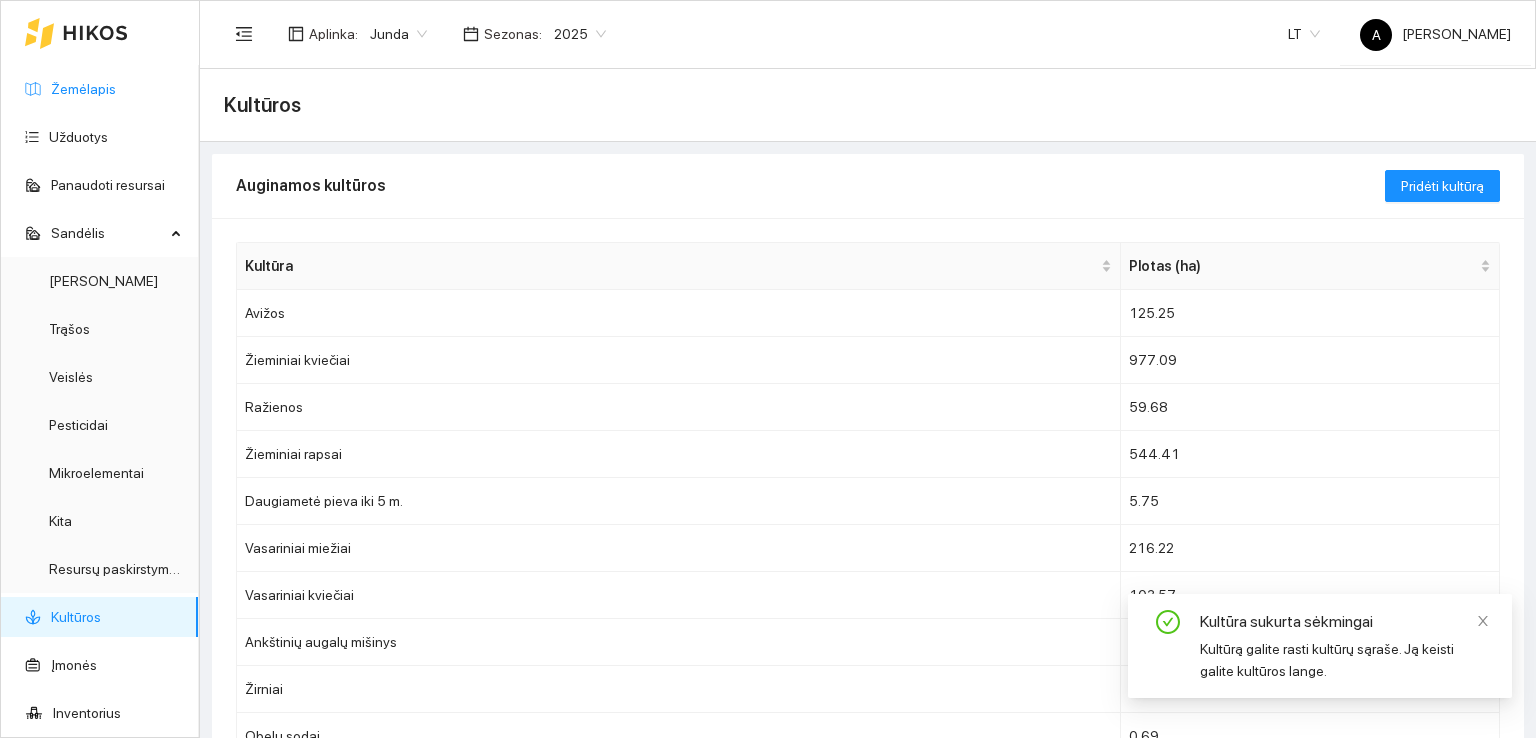 click on "Žemėlapis" at bounding box center [83, 89] 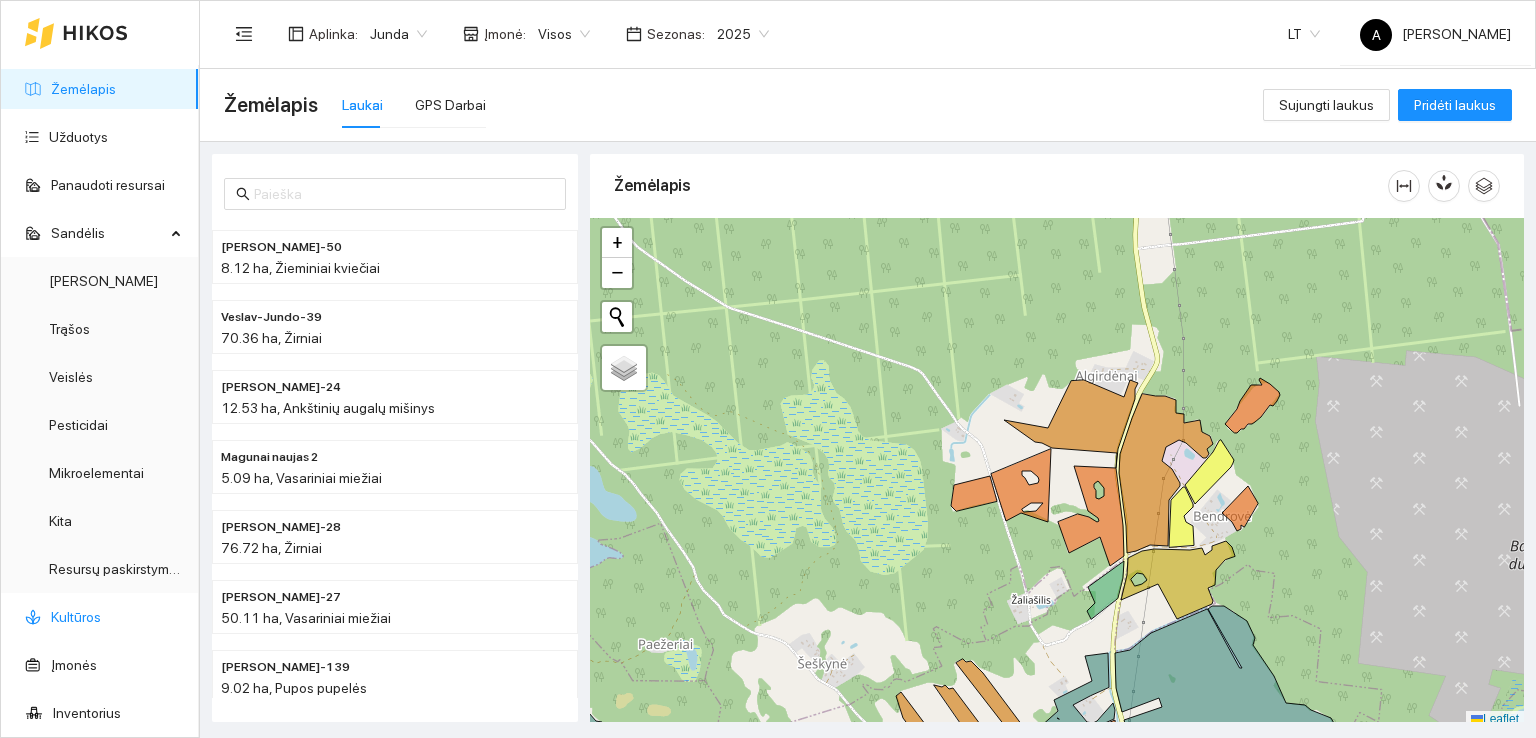 click on "Kultūros" at bounding box center [76, 617] 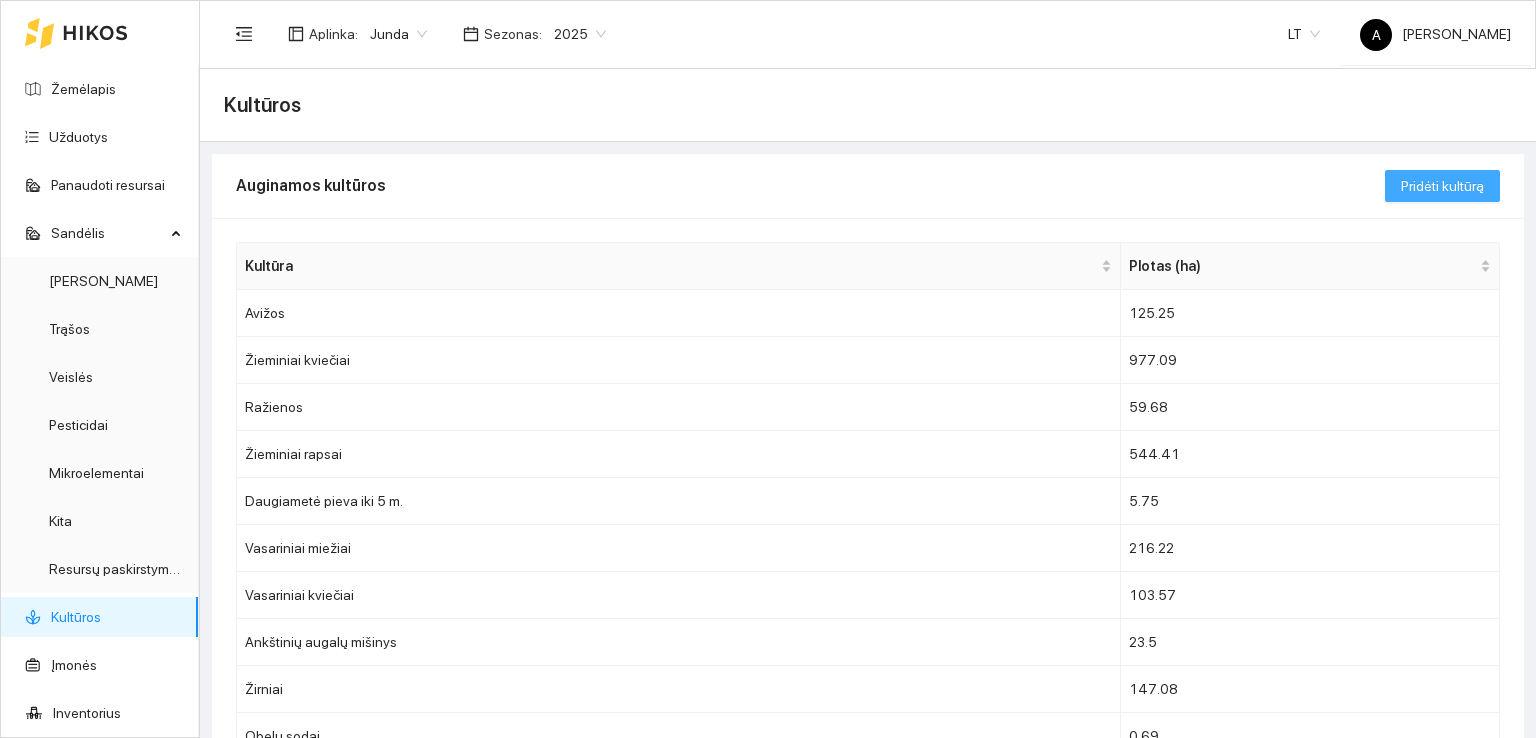 click on "Pridėti kultūrą" at bounding box center [1442, 186] 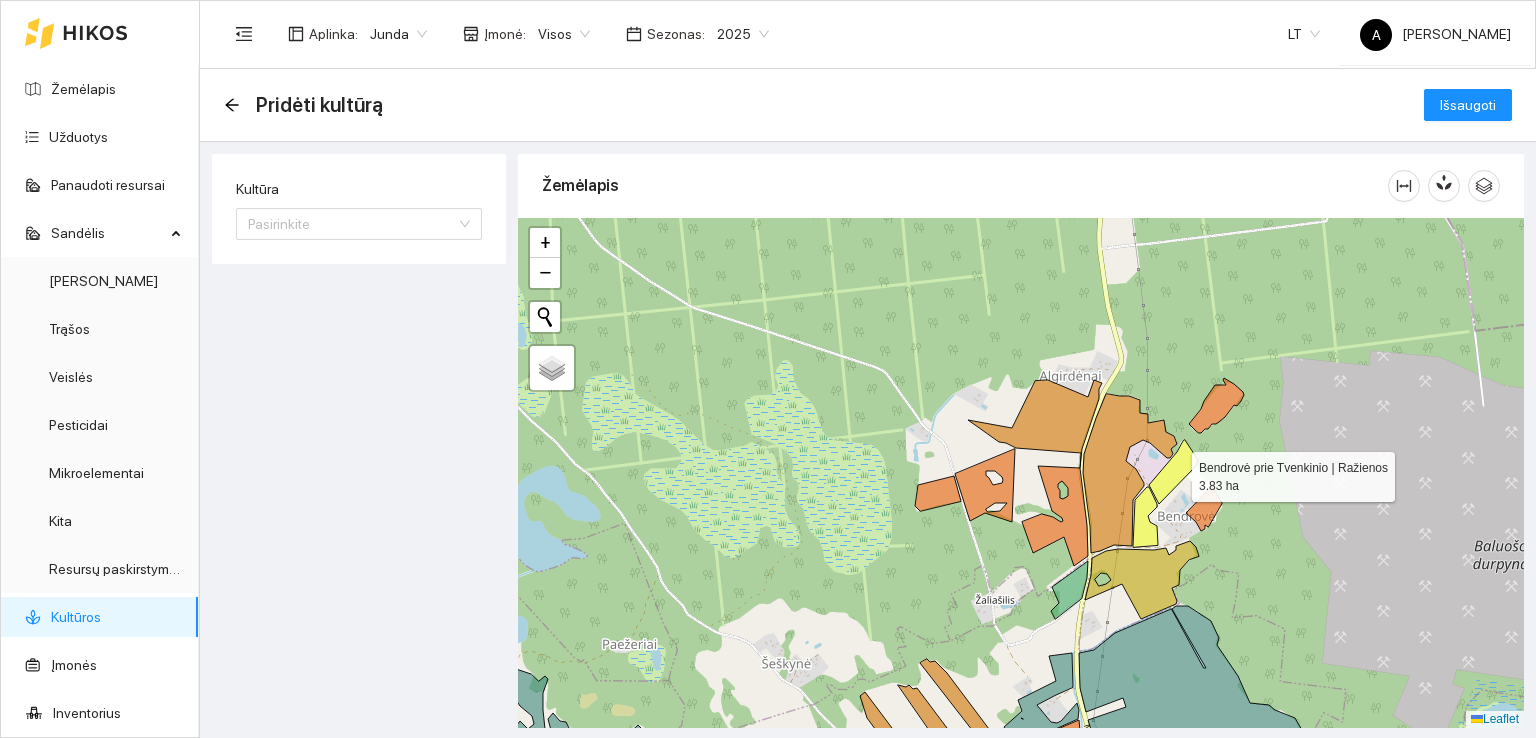 click 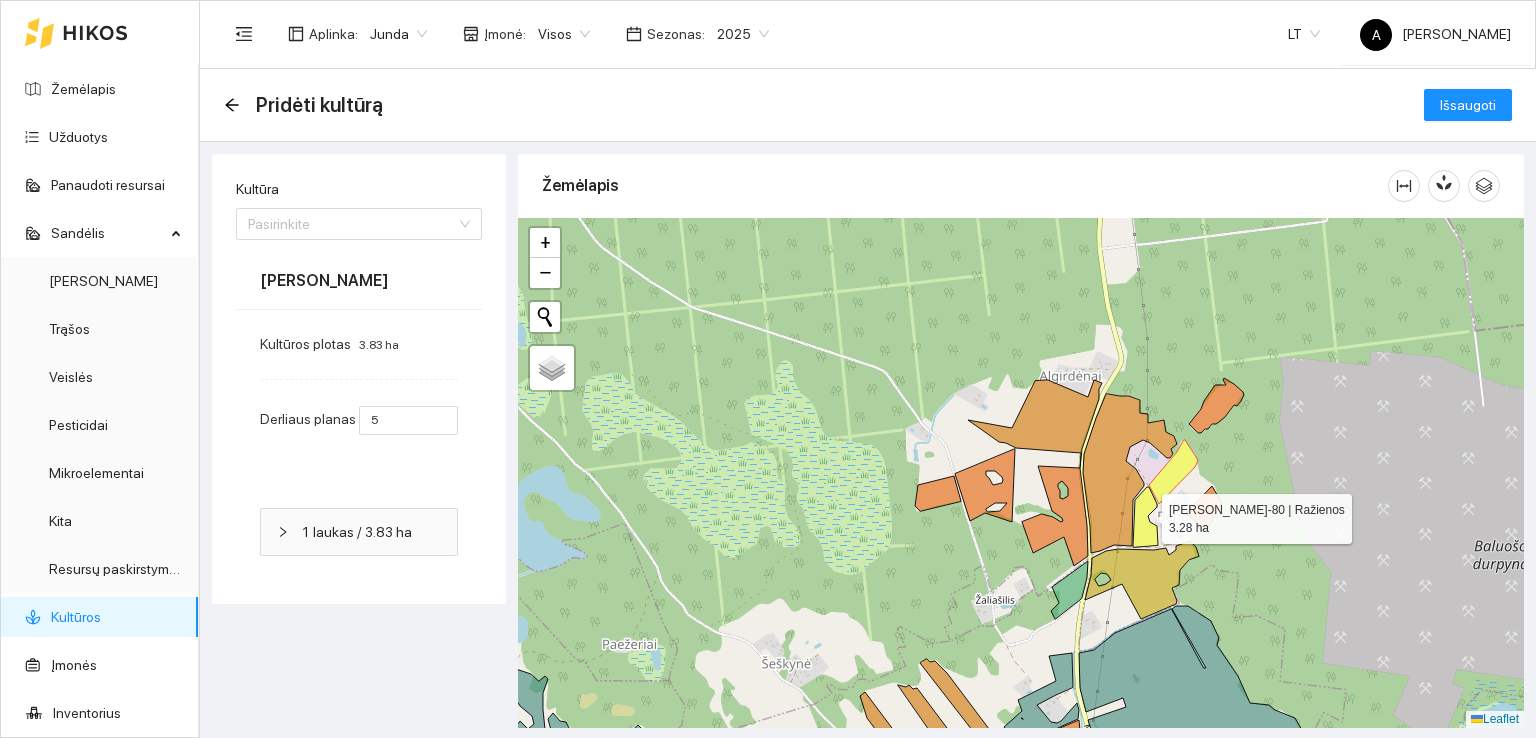 click 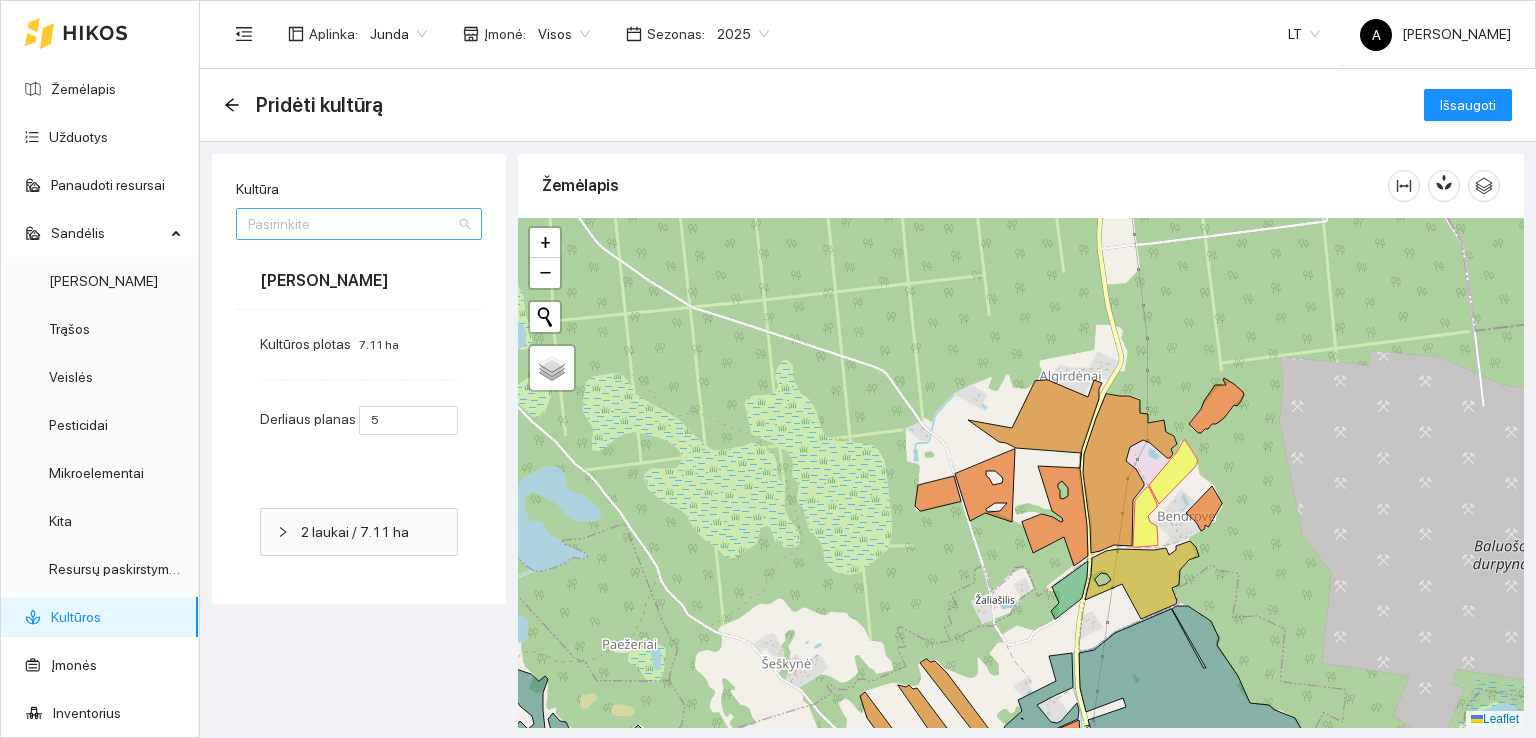 click on "Kultūra" at bounding box center (352, 224) 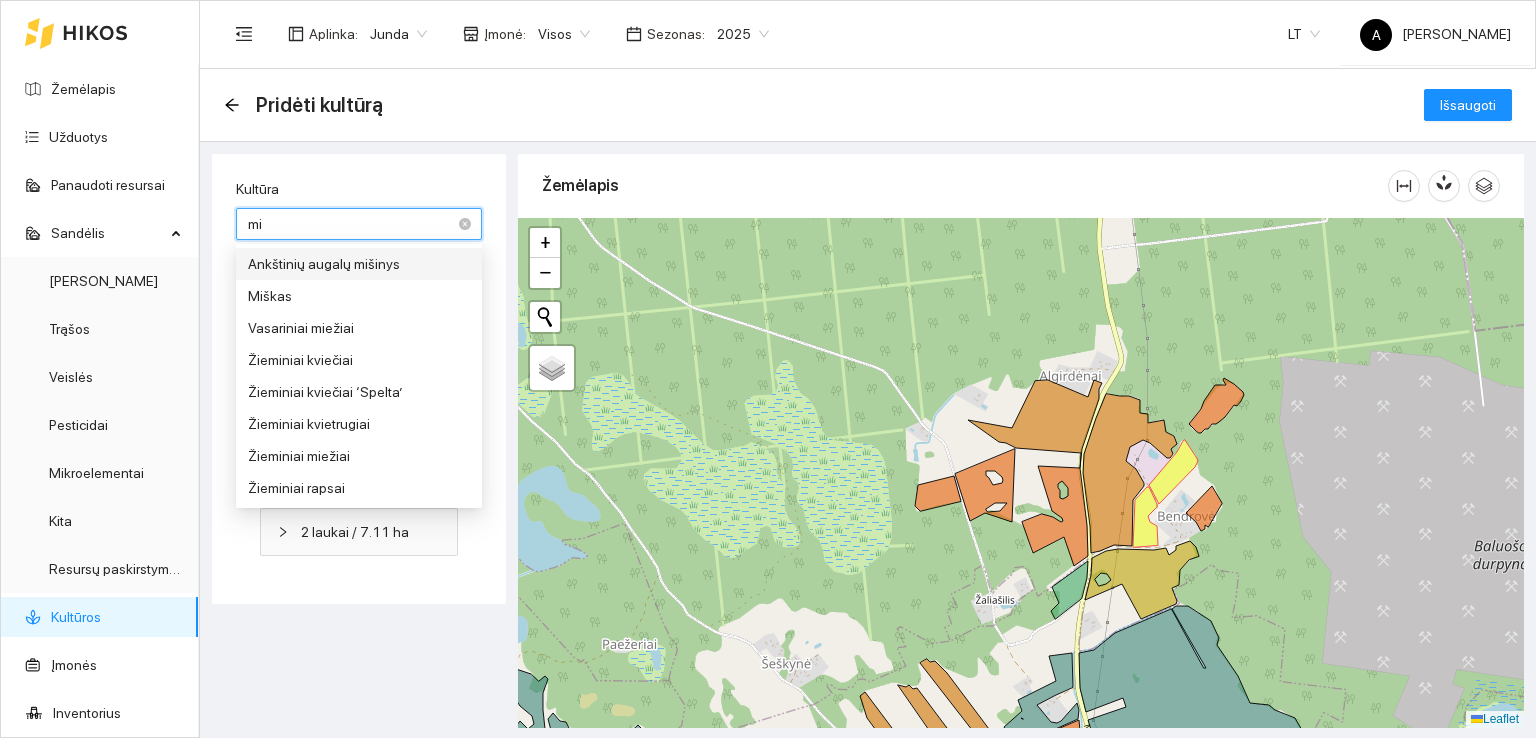 type on "mie" 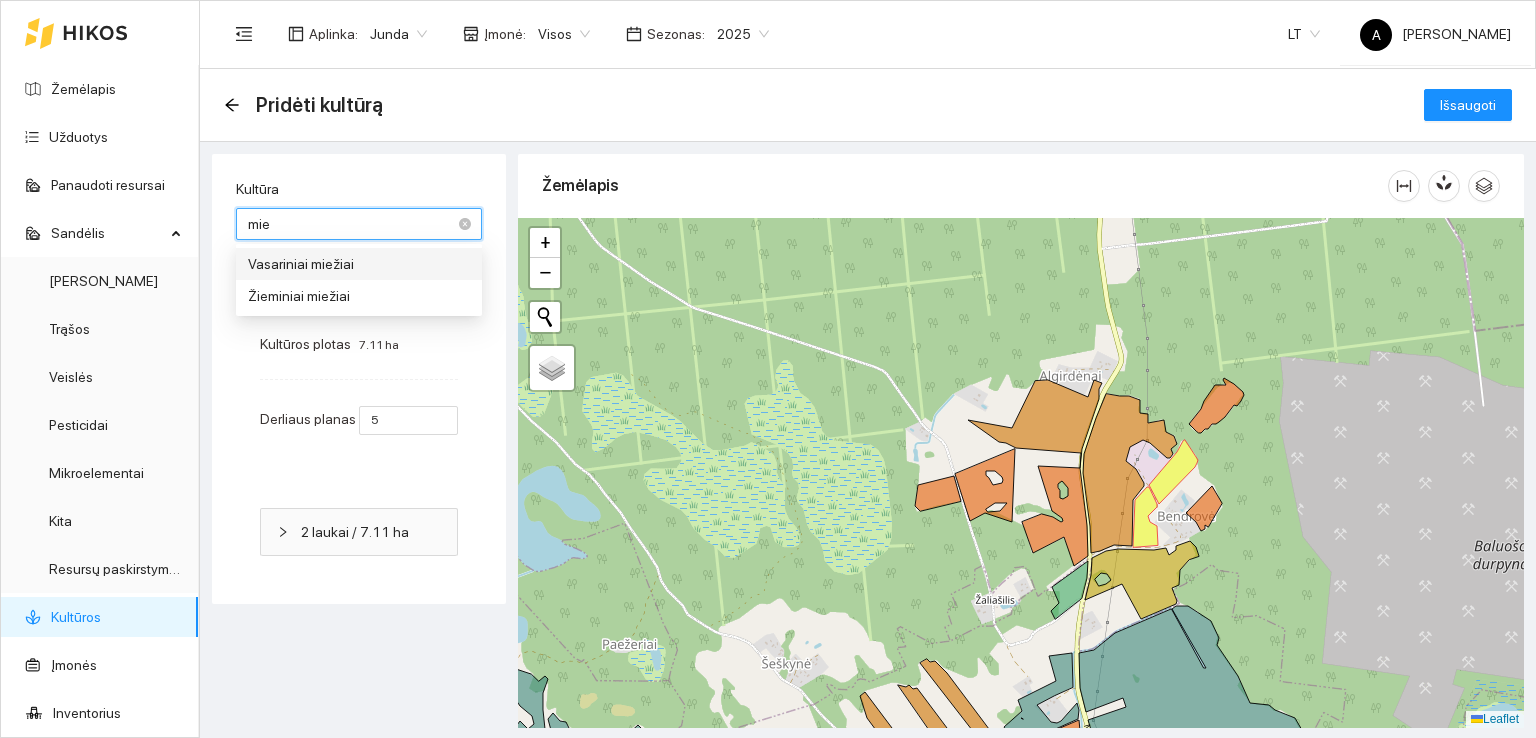 click on "Vasariniai miežiai" at bounding box center [359, 264] 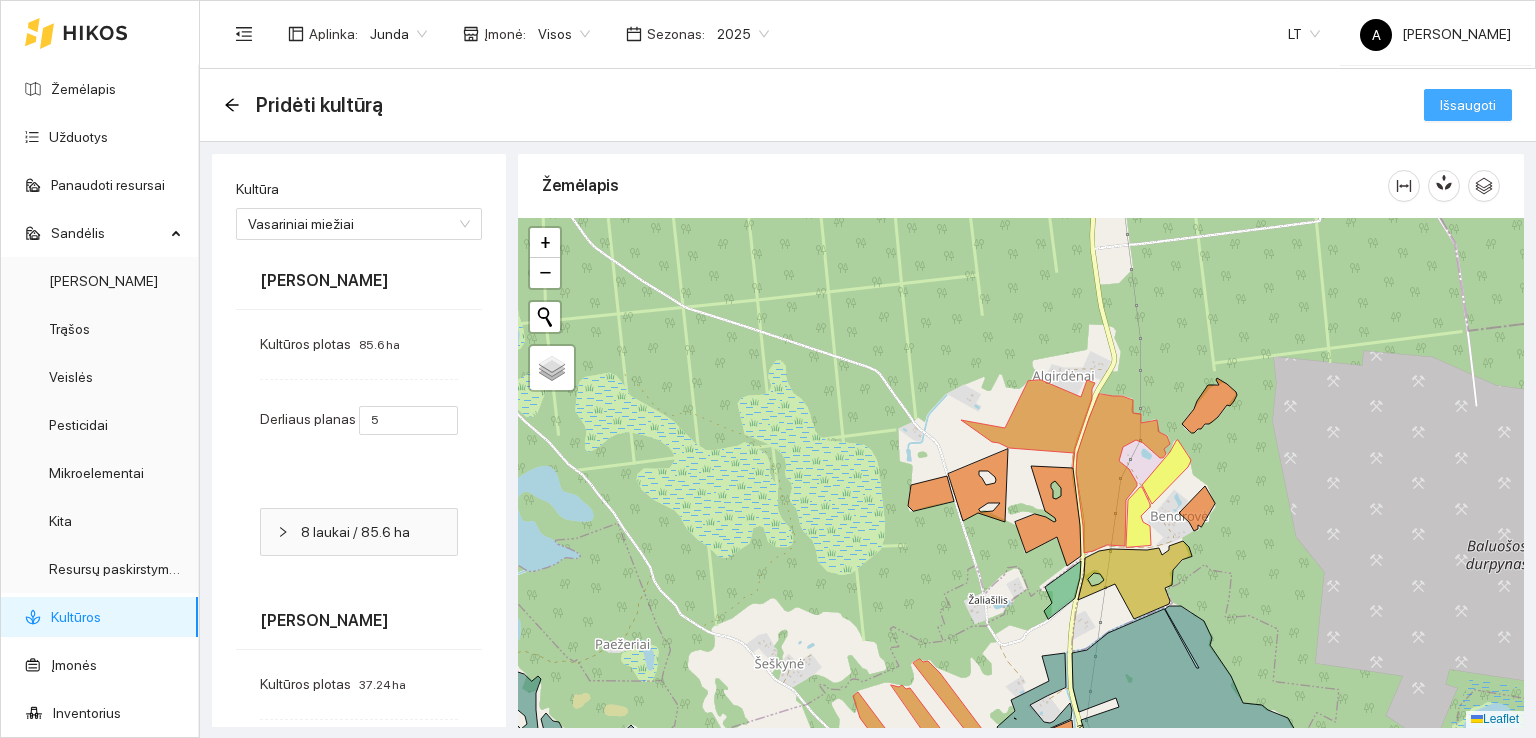 click on "Išsaugoti" at bounding box center (1468, 105) 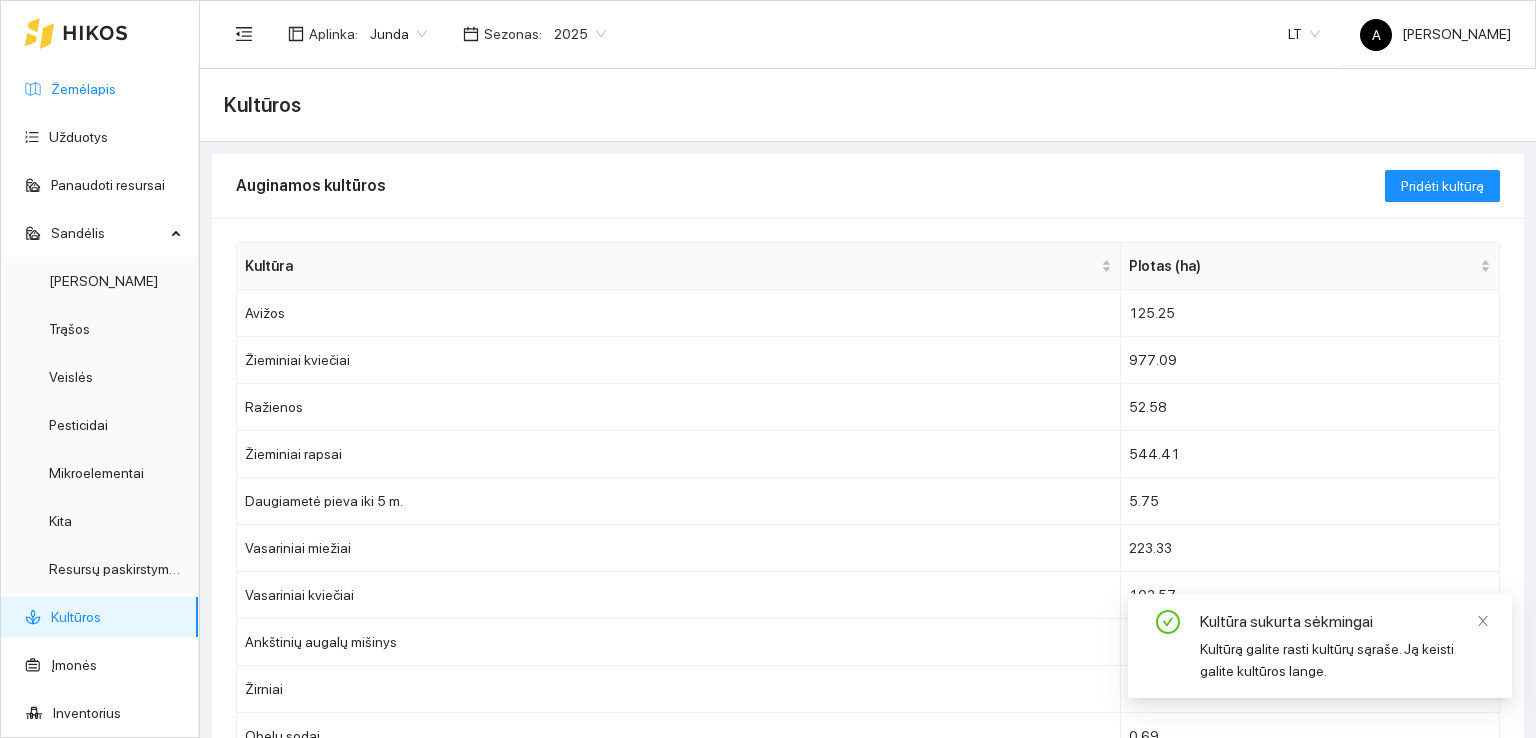 click on "Žemėlapis" at bounding box center [83, 89] 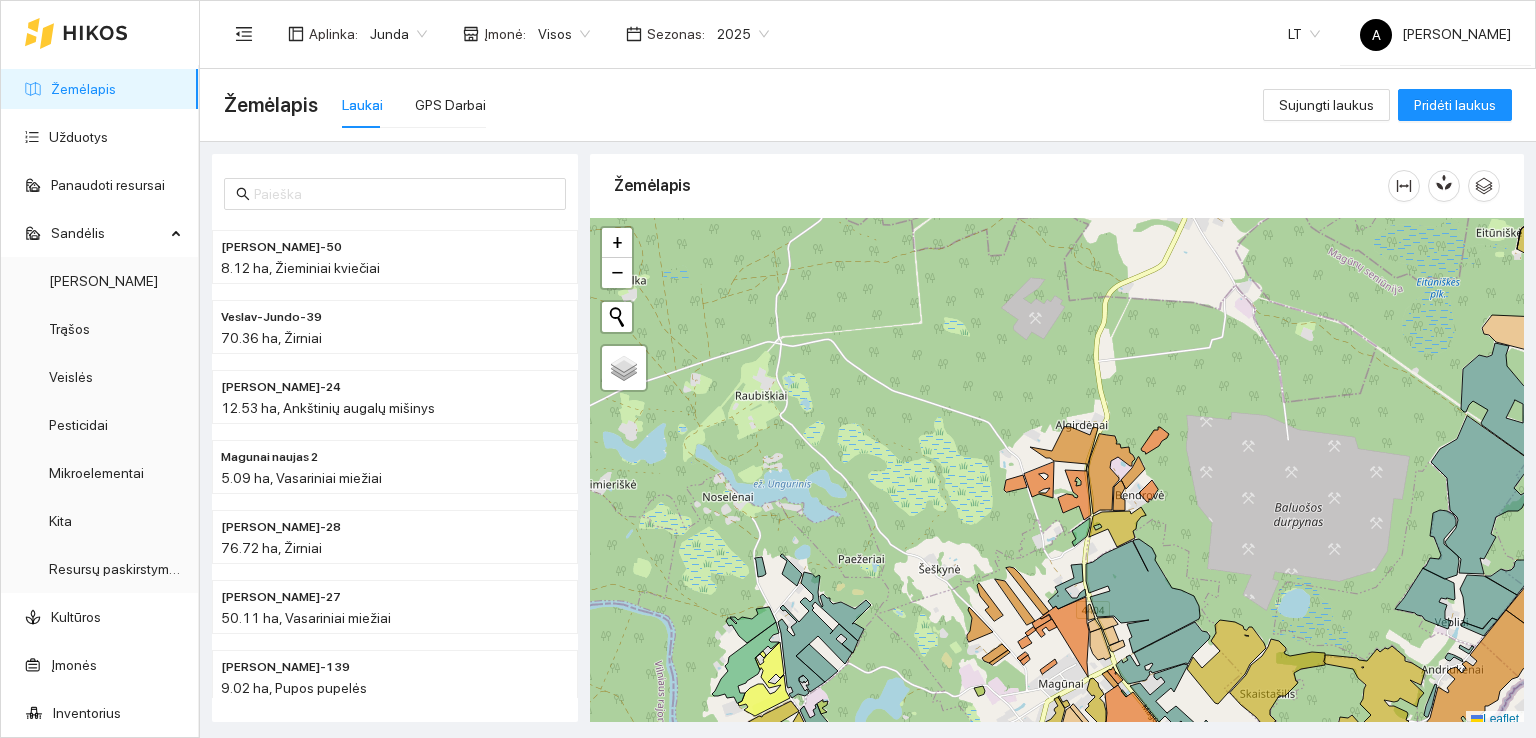 scroll, scrollTop: 5, scrollLeft: 0, axis: vertical 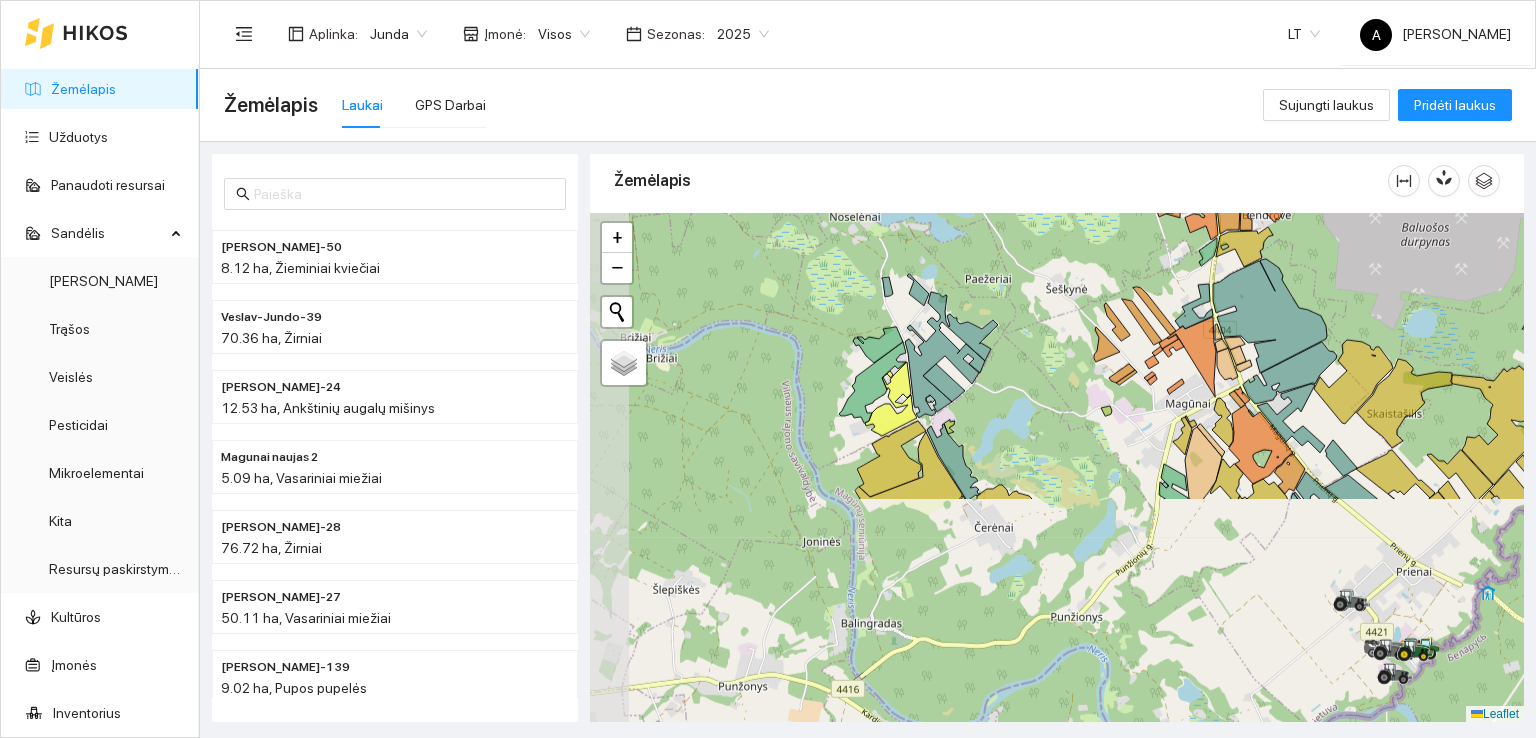 drag, startPoint x: 1175, startPoint y: 567, endPoint x: 1302, endPoint y: 292, distance: 302.90924 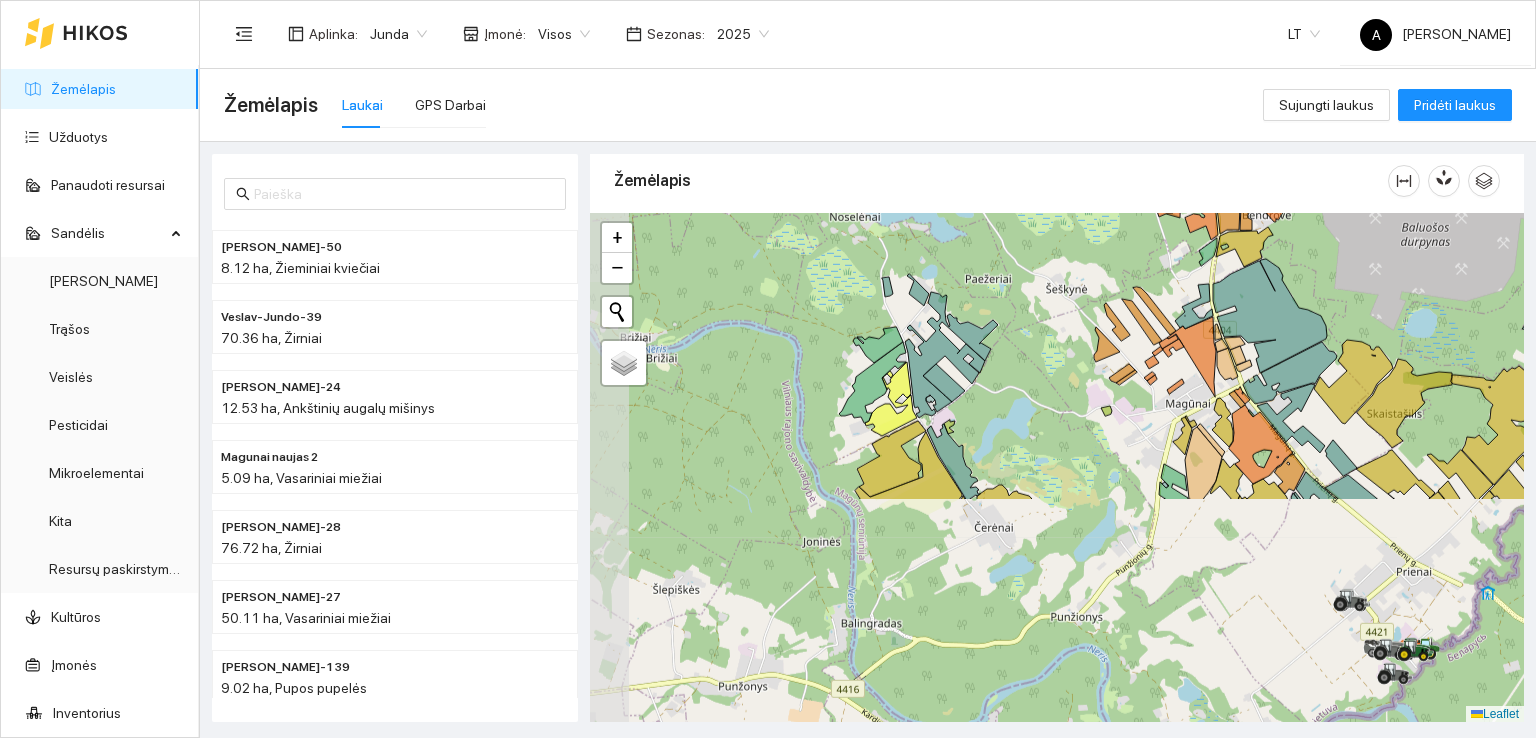 click at bounding box center [1057, 468] 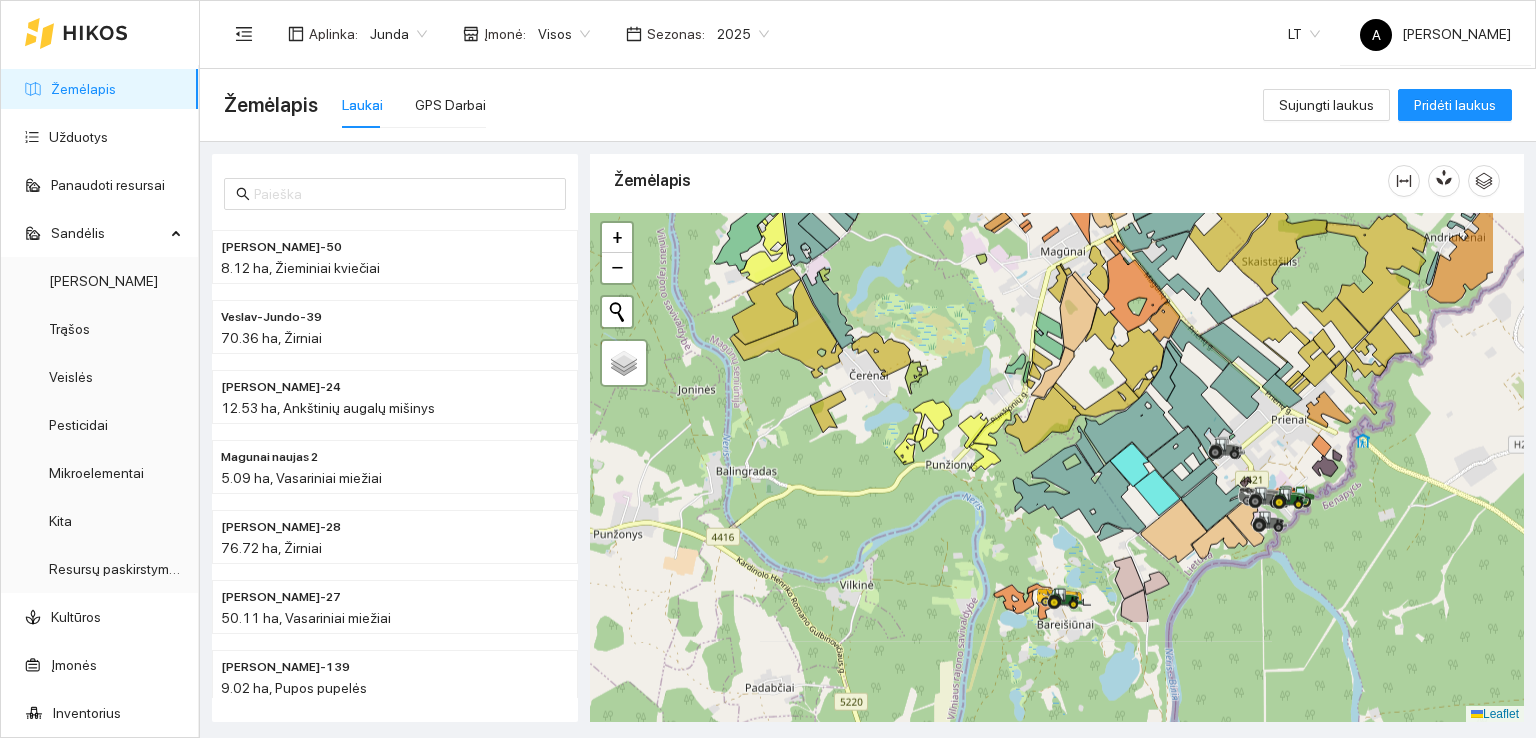 drag, startPoint x: 1097, startPoint y: 480, endPoint x: 968, endPoint y: 317, distance: 207.87015 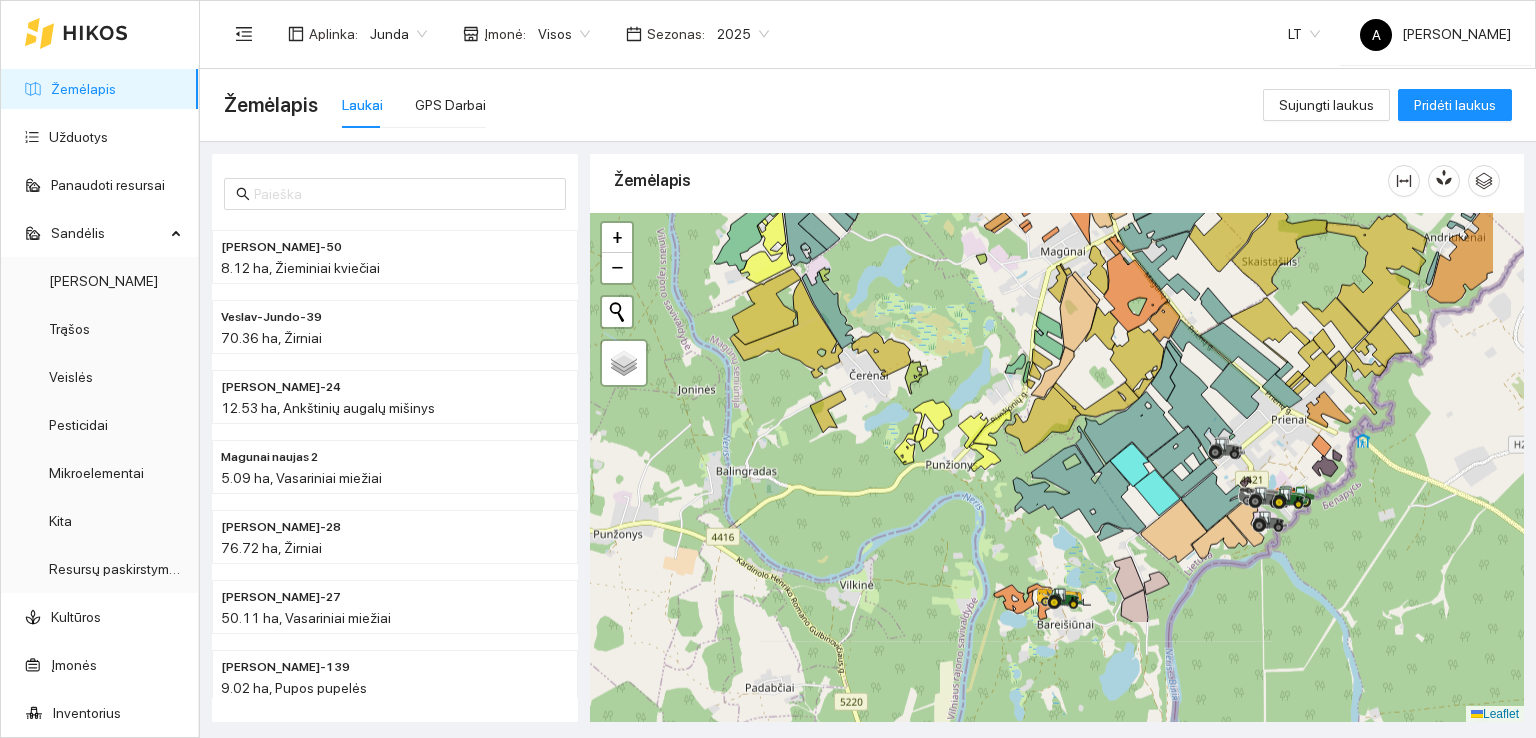 click at bounding box center [1057, 468] 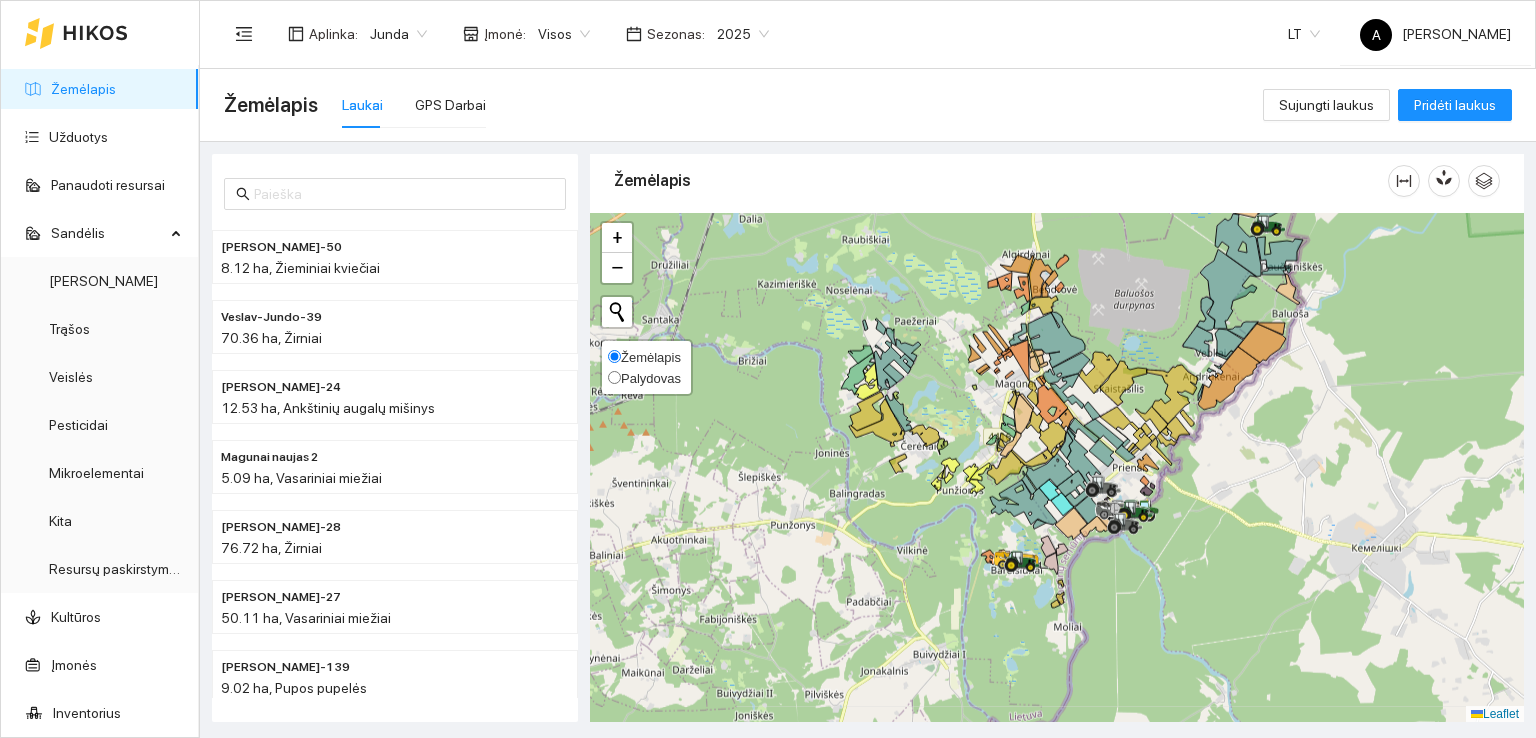 click on "Palydovas" at bounding box center [614, 377] 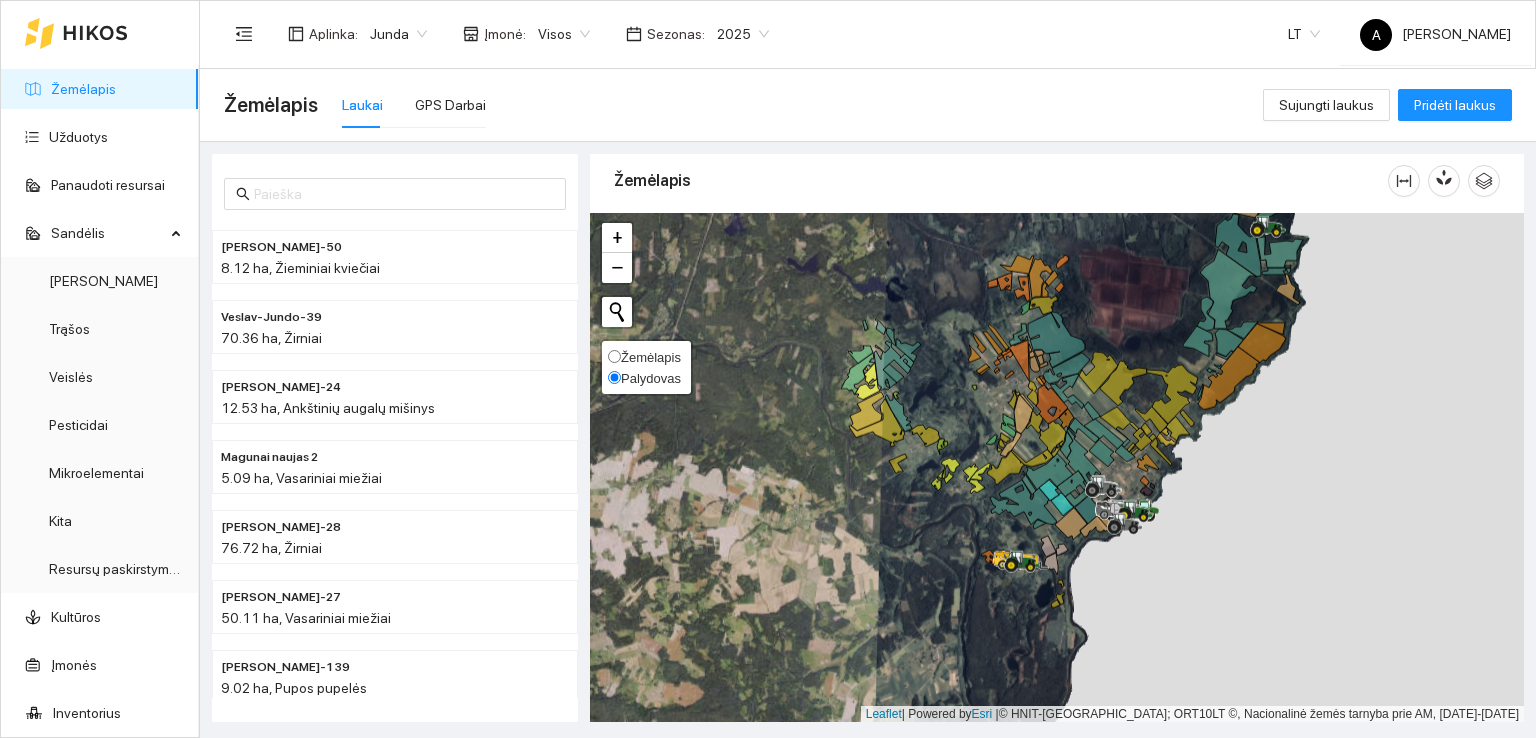 click on "Žemėlapis" at bounding box center [614, 356] 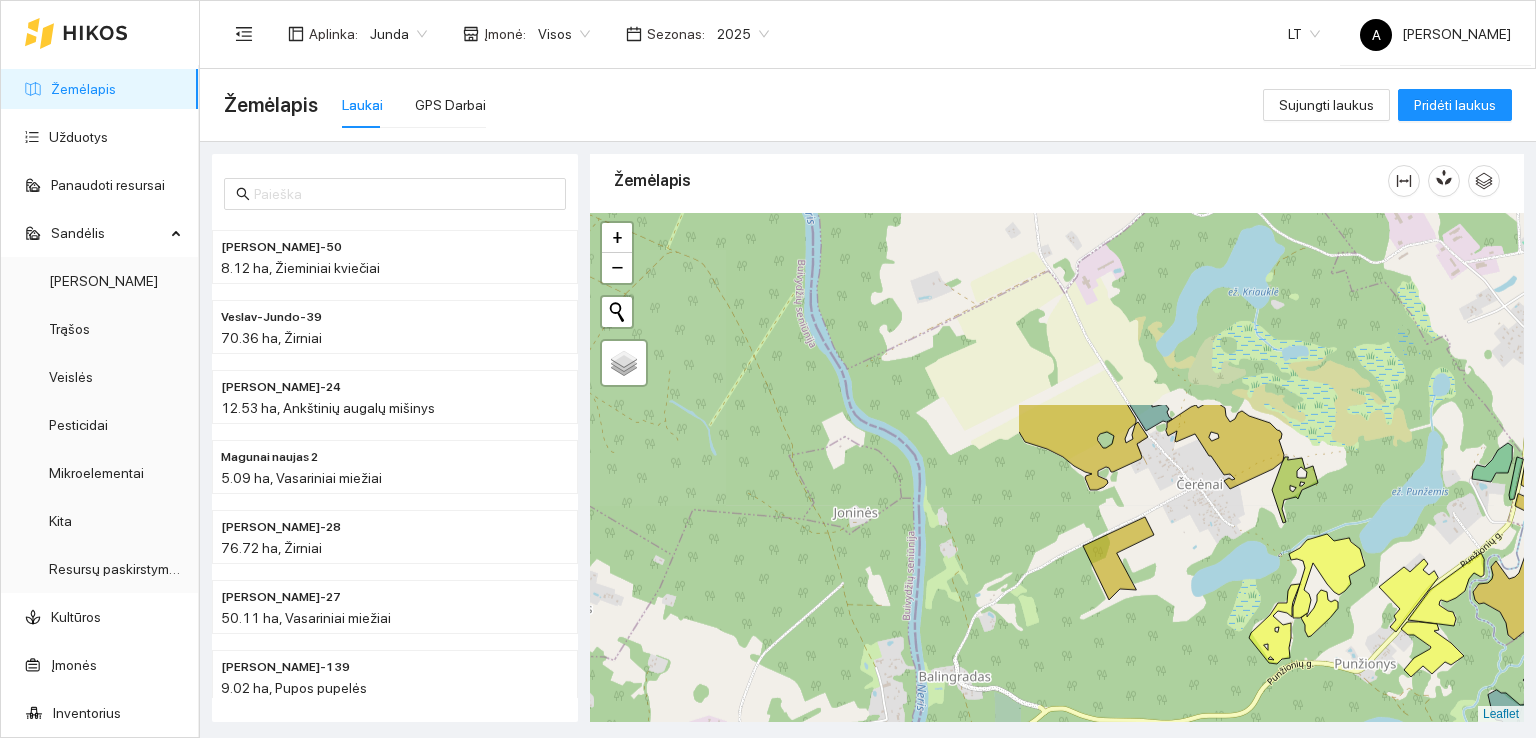 drag, startPoint x: 855, startPoint y: 466, endPoint x: 1377, endPoint y: 709, distance: 575.789 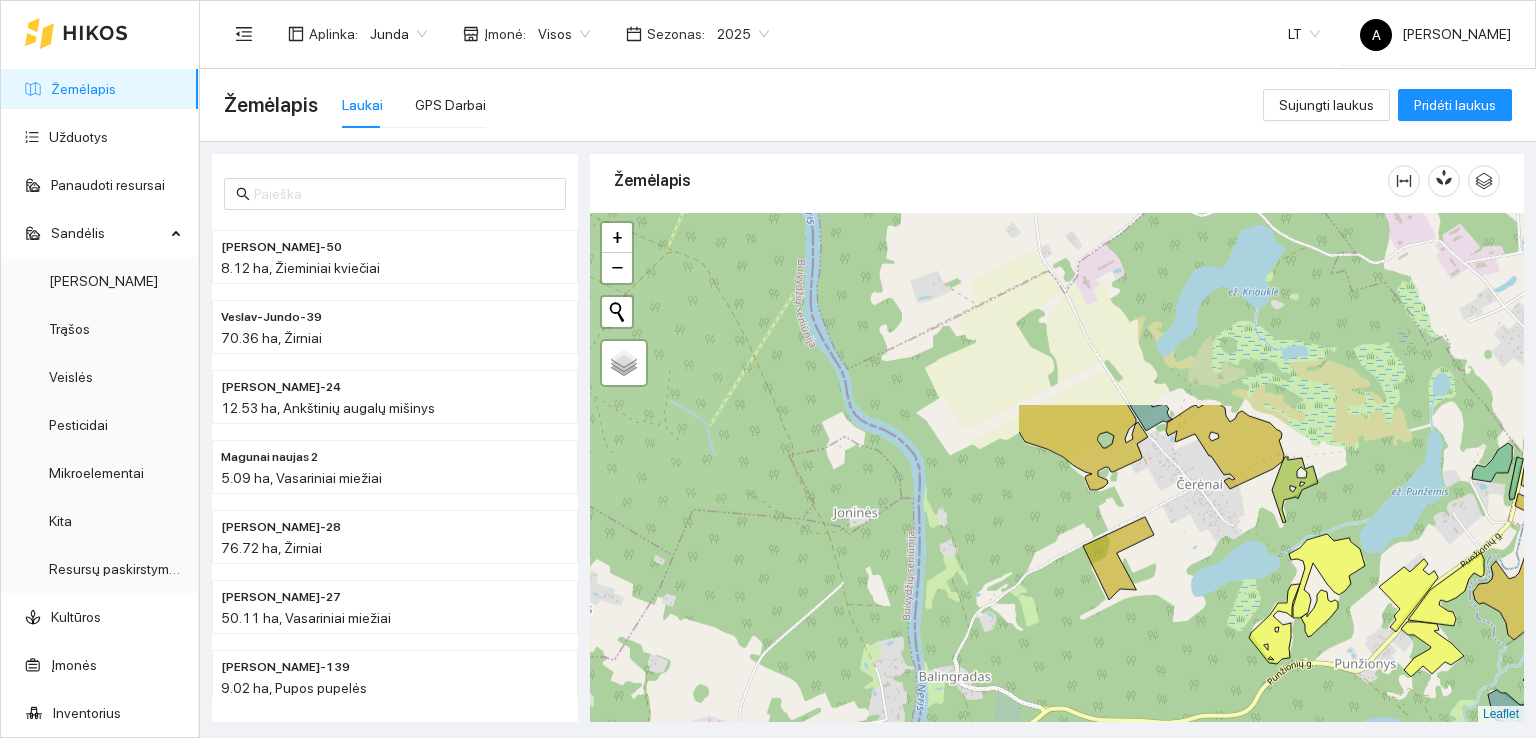 click at bounding box center (1057, 468) 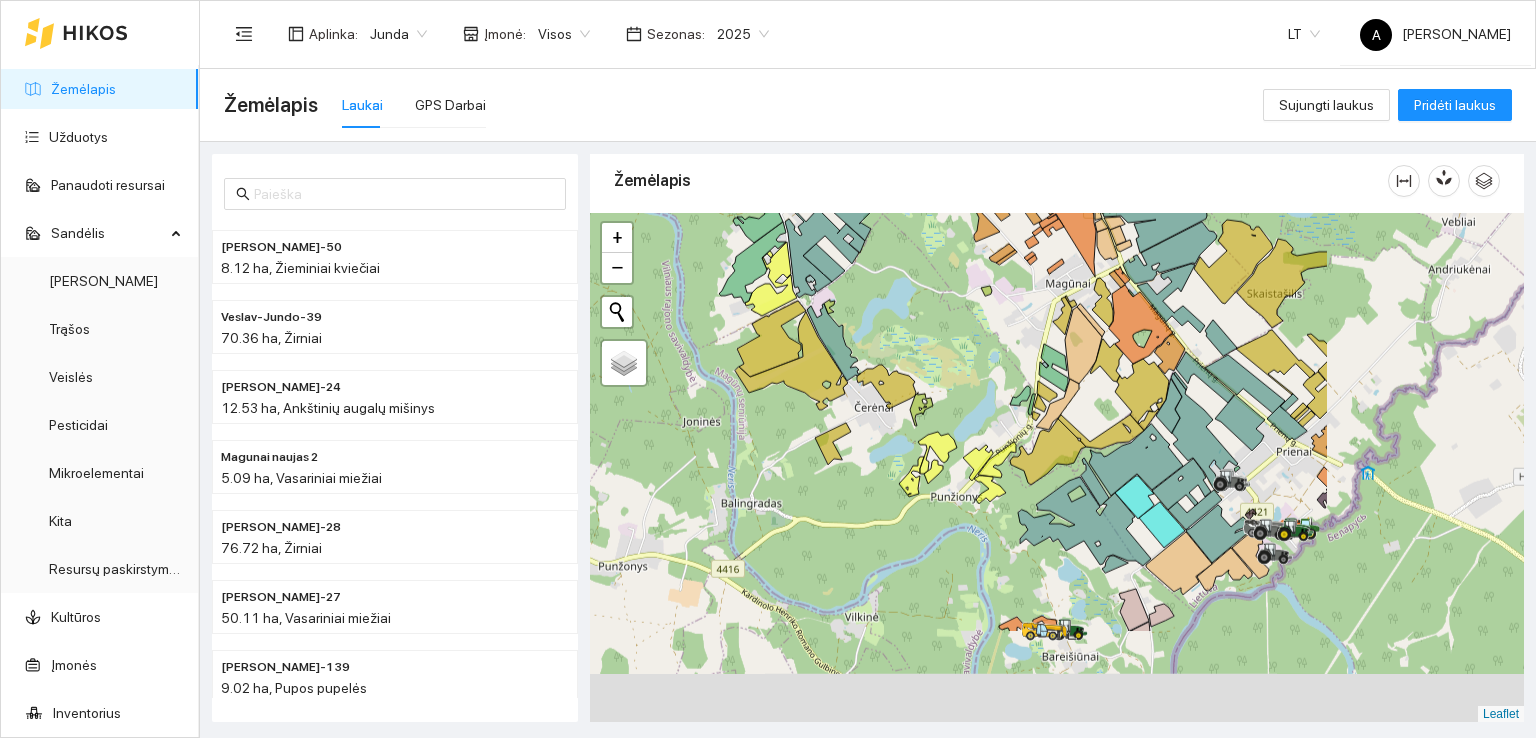 drag, startPoint x: 1142, startPoint y: 631, endPoint x: 838, endPoint y: 493, distance: 333.85626 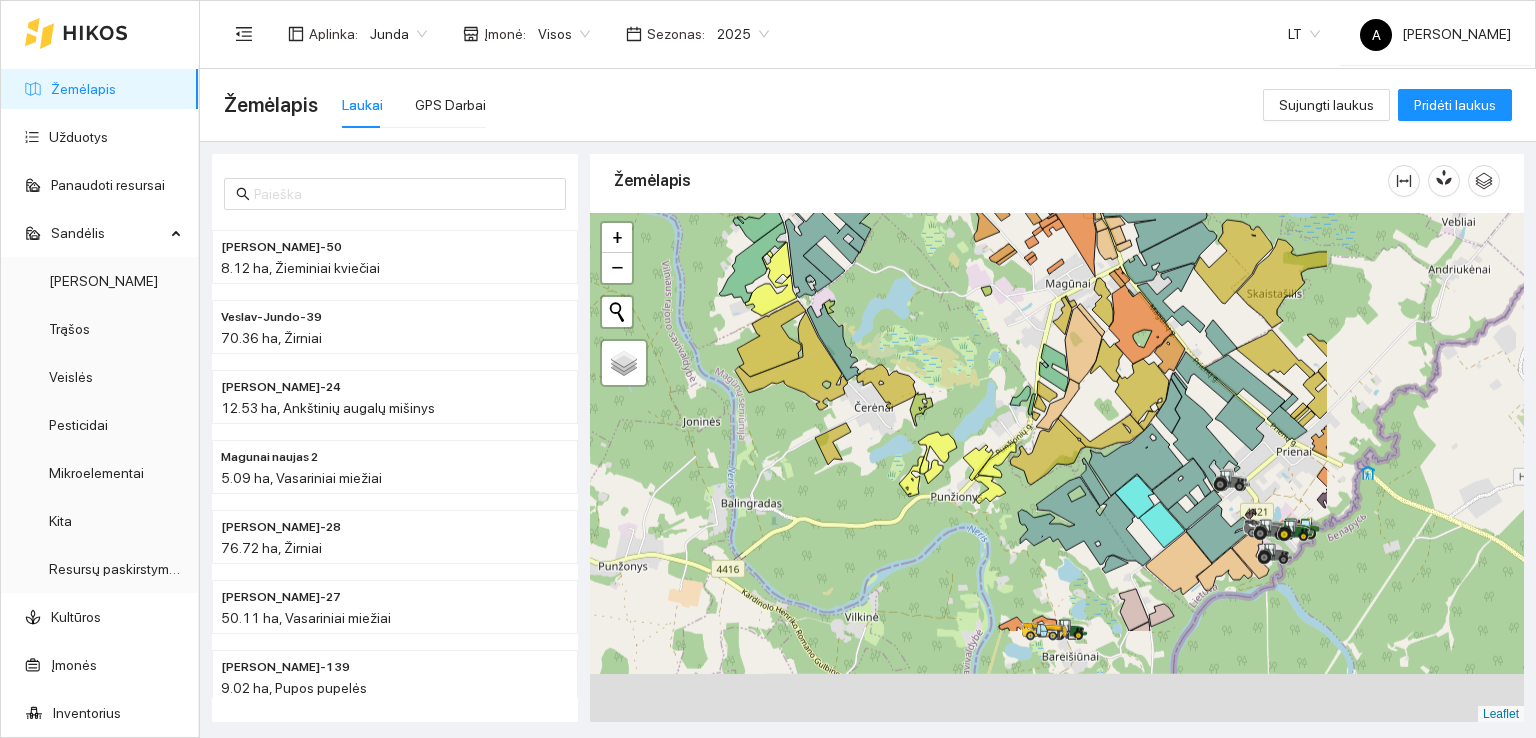 click at bounding box center [1057, 468] 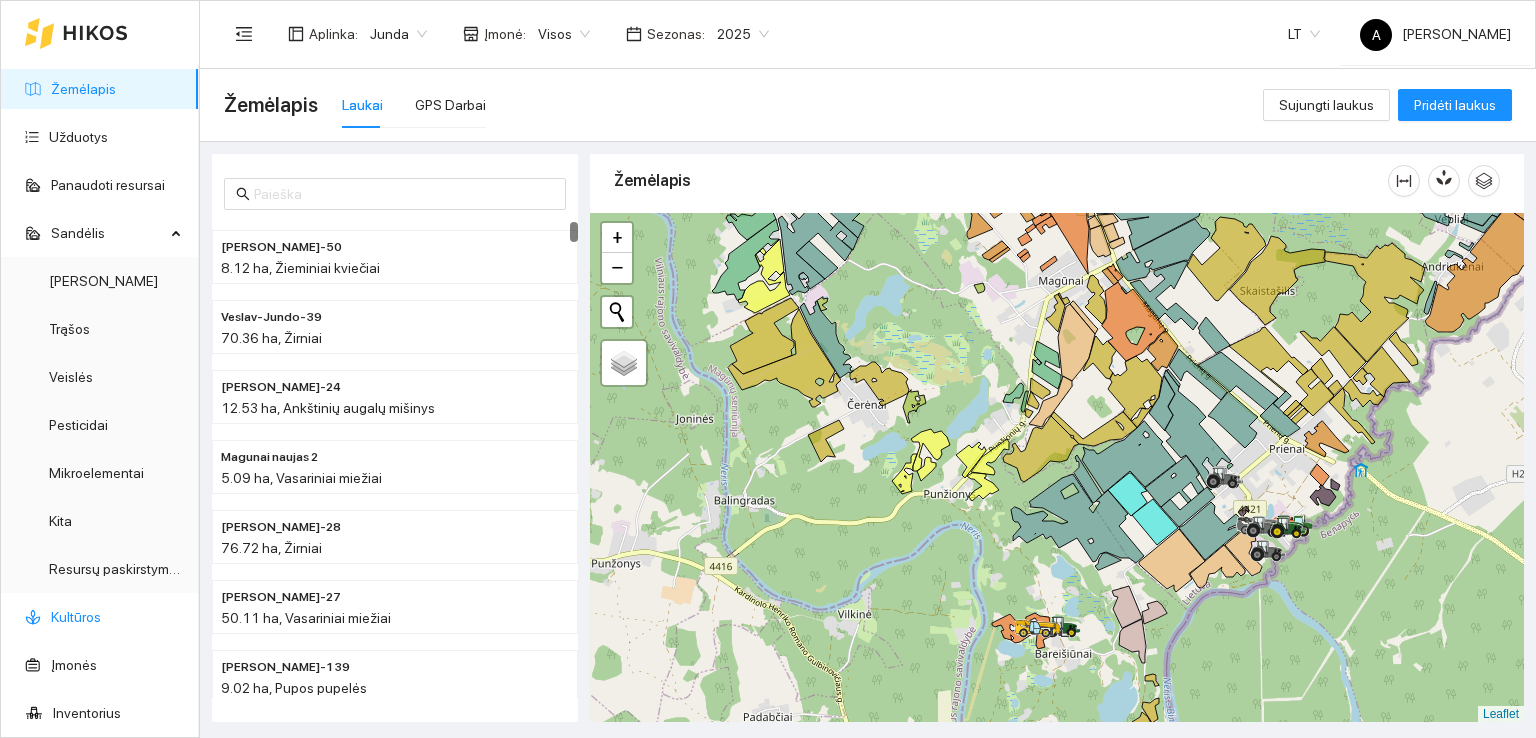 click on "Kultūros" at bounding box center (76, 617) 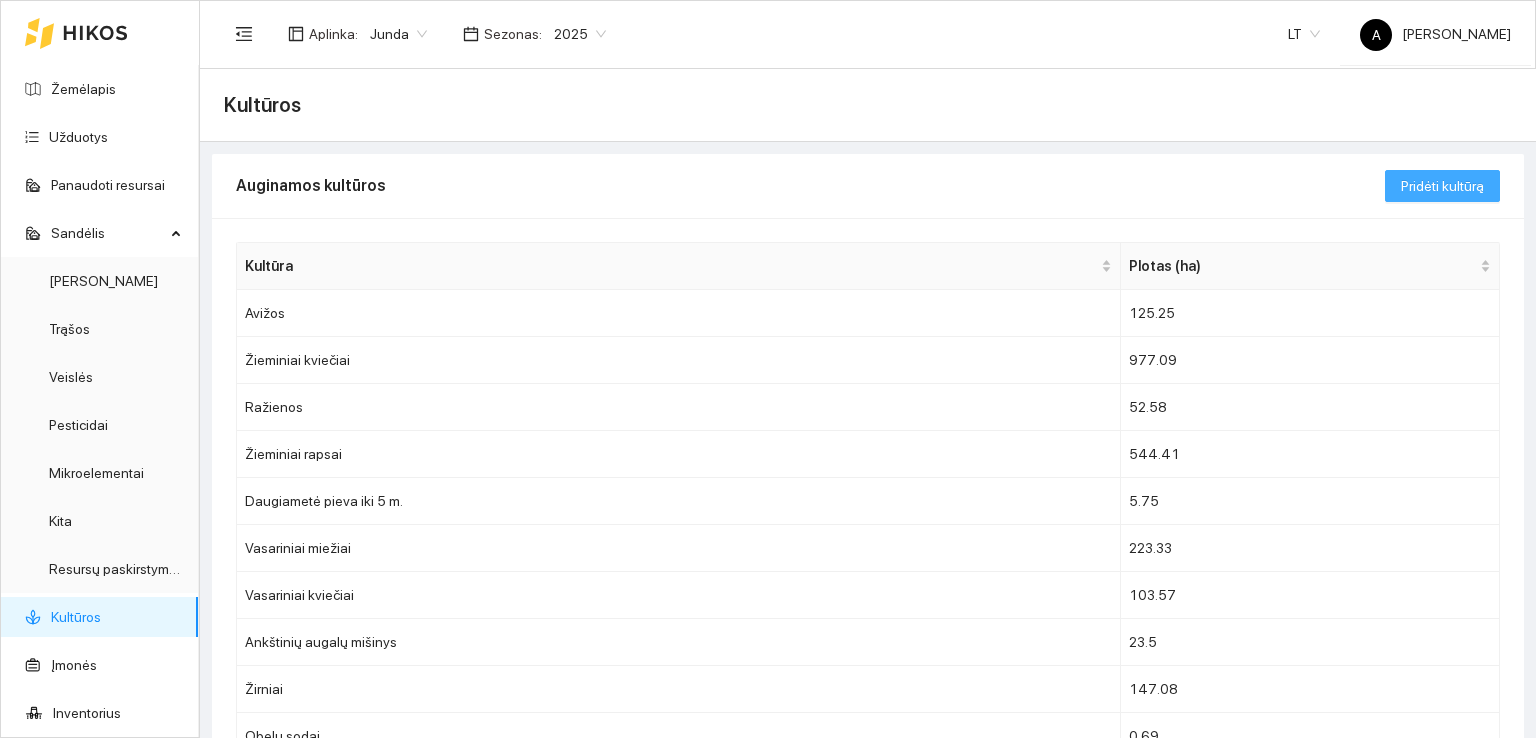 click on "Pridėti kultūrą" at bounding box center (1442, 186) 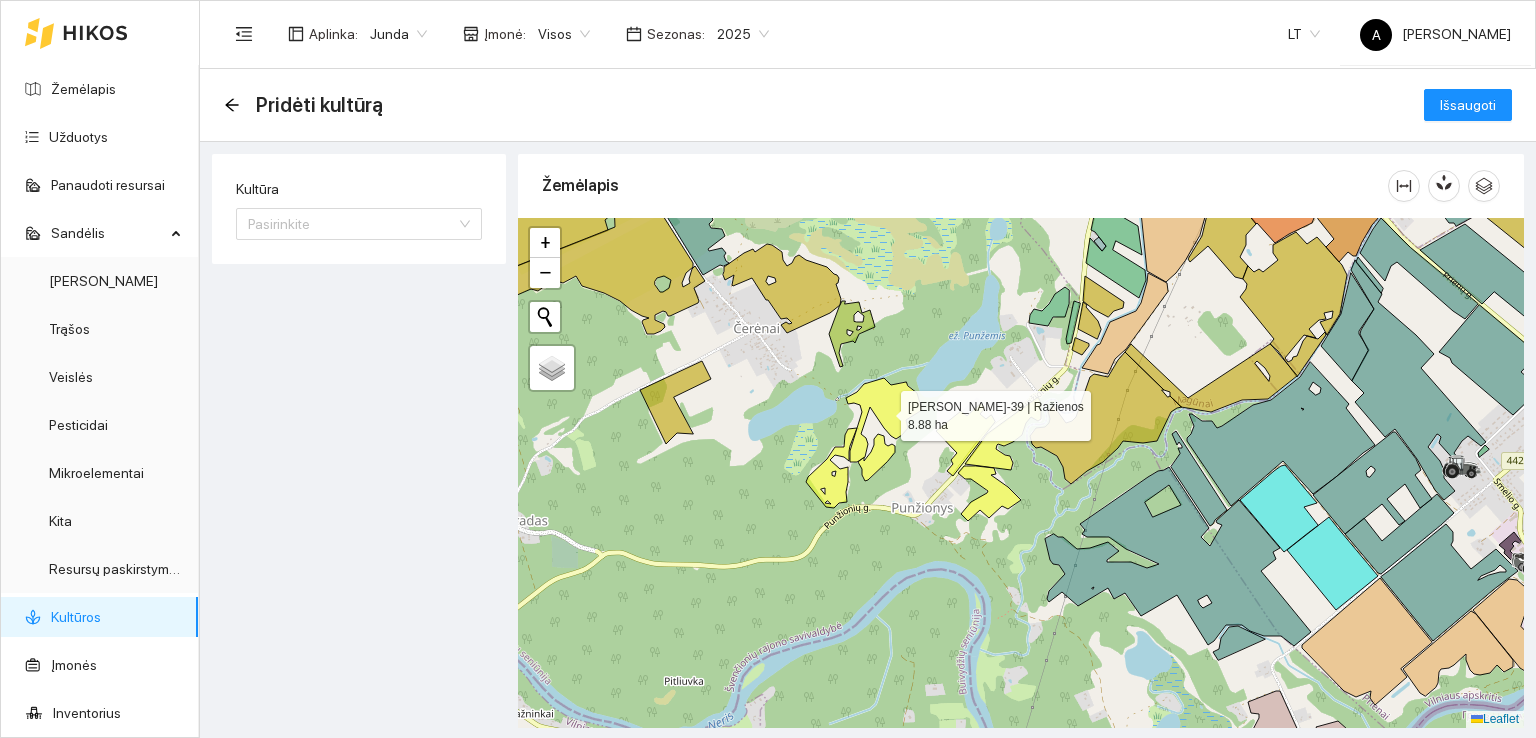 click 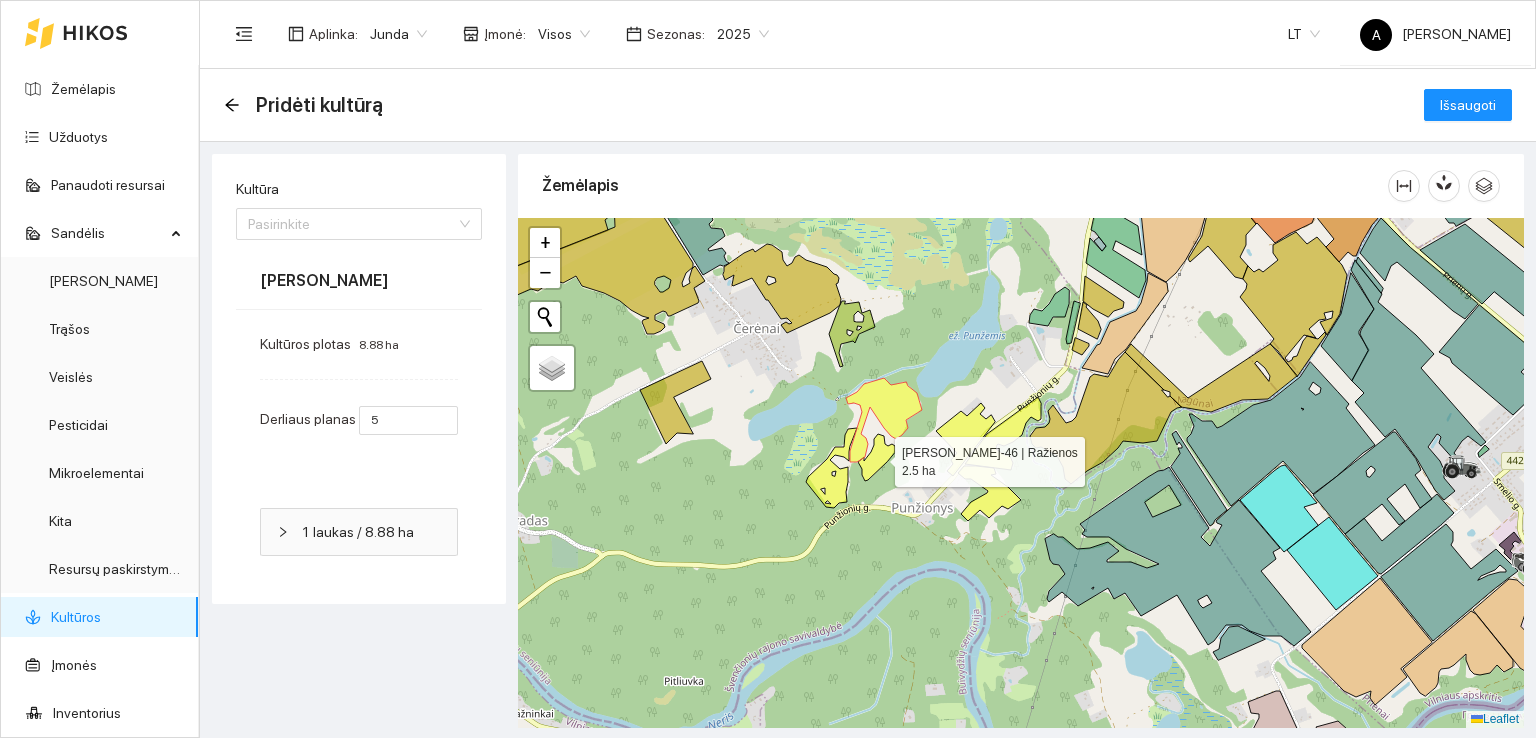 drag, startPoint x: 880, startPoint y: 461, endPoint x: 869, endPoint y: 460, distance: 11.045361 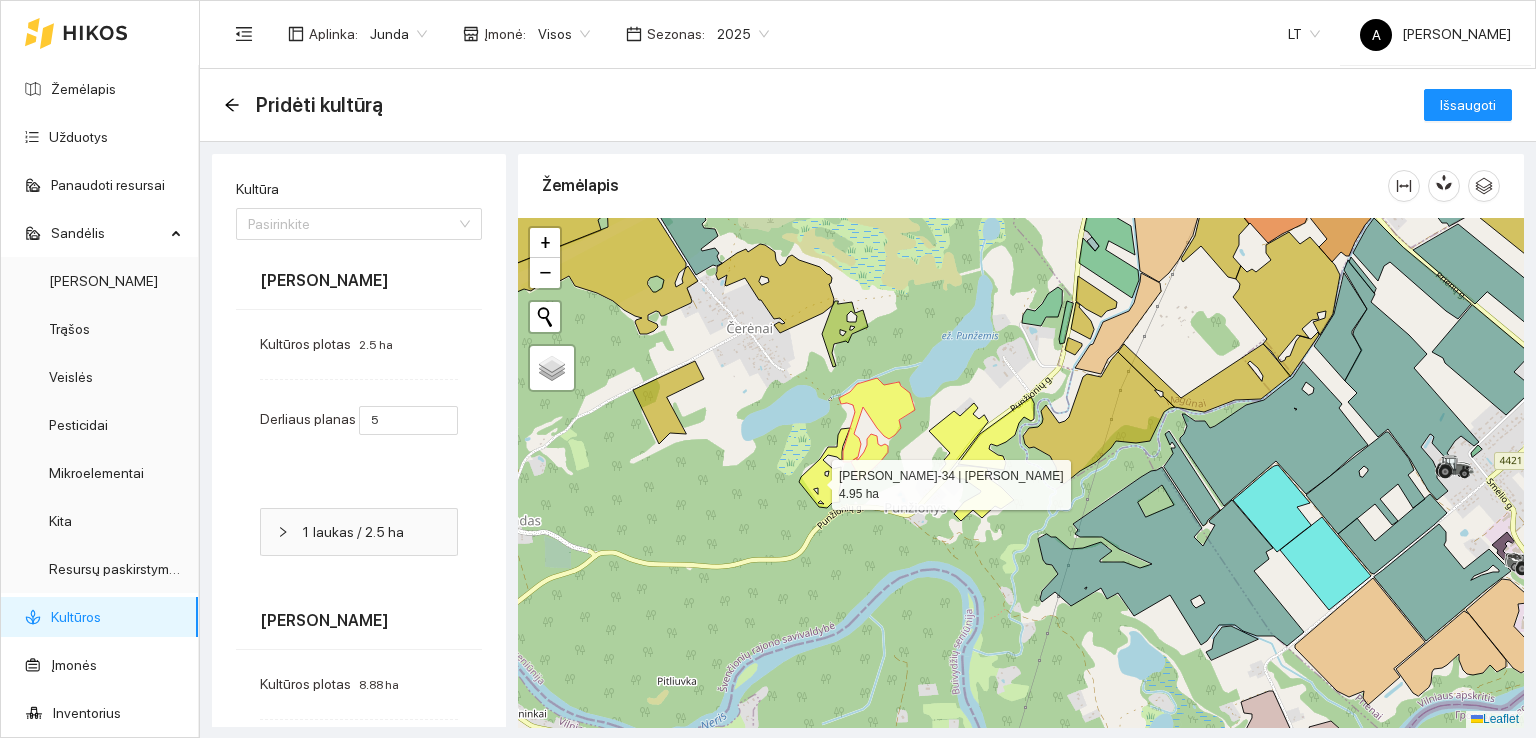 click 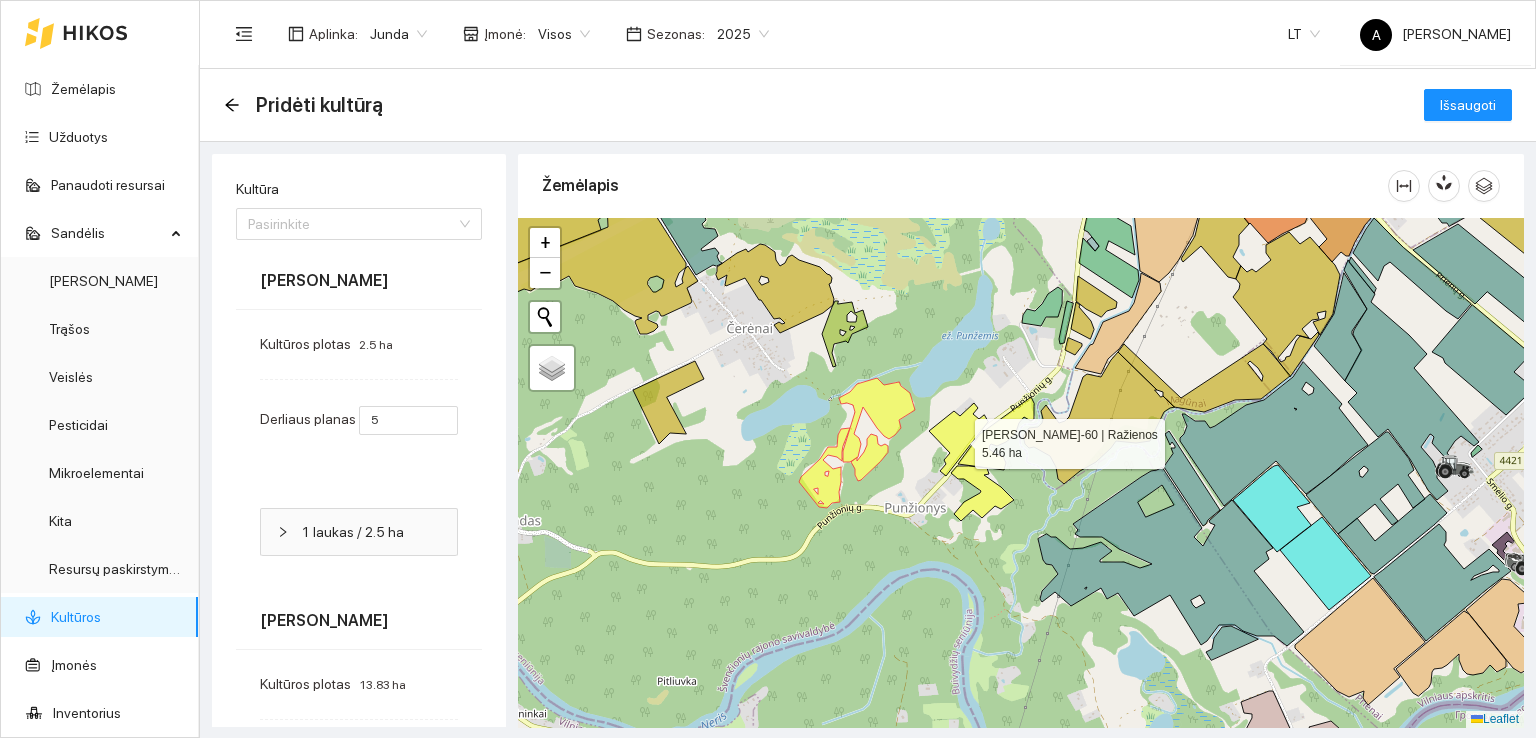 click 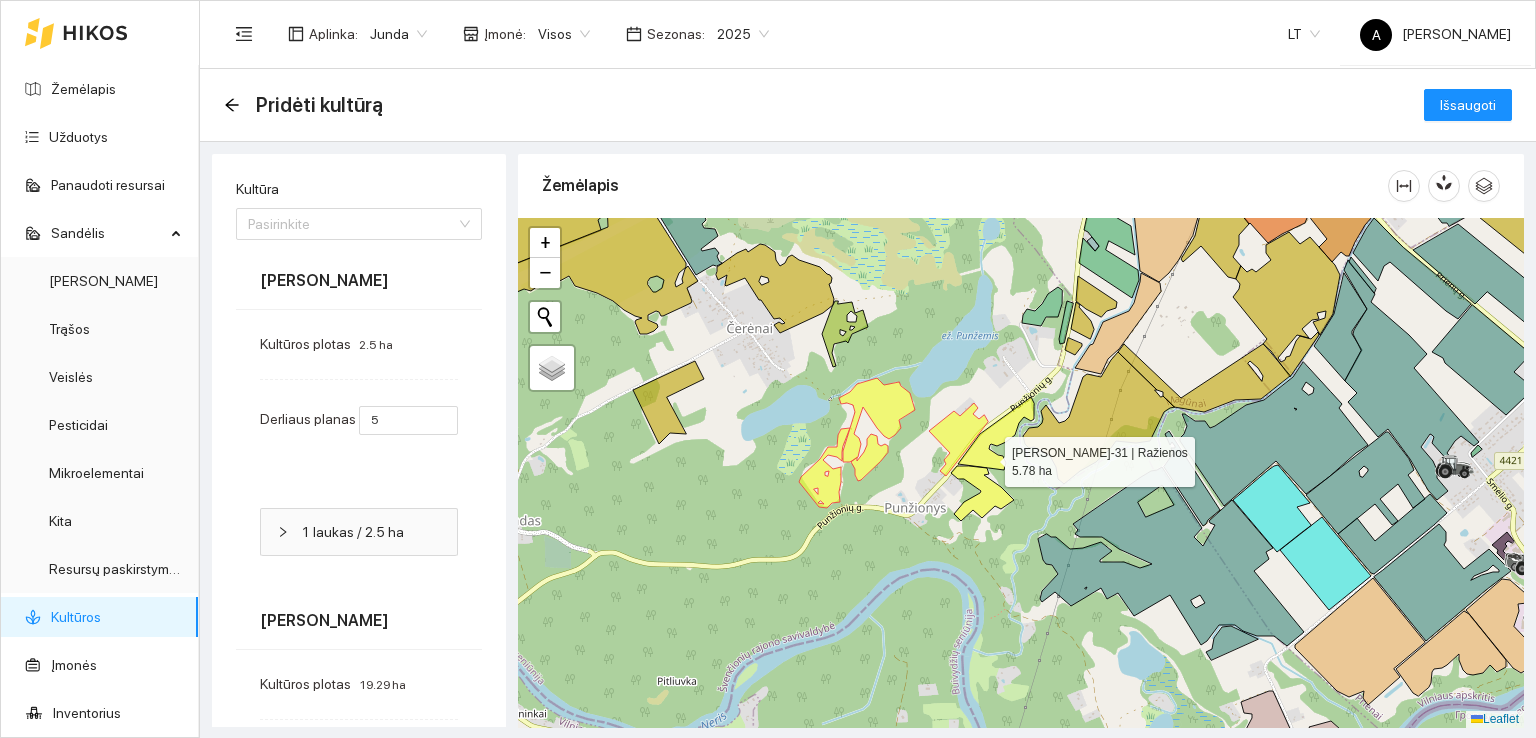 click 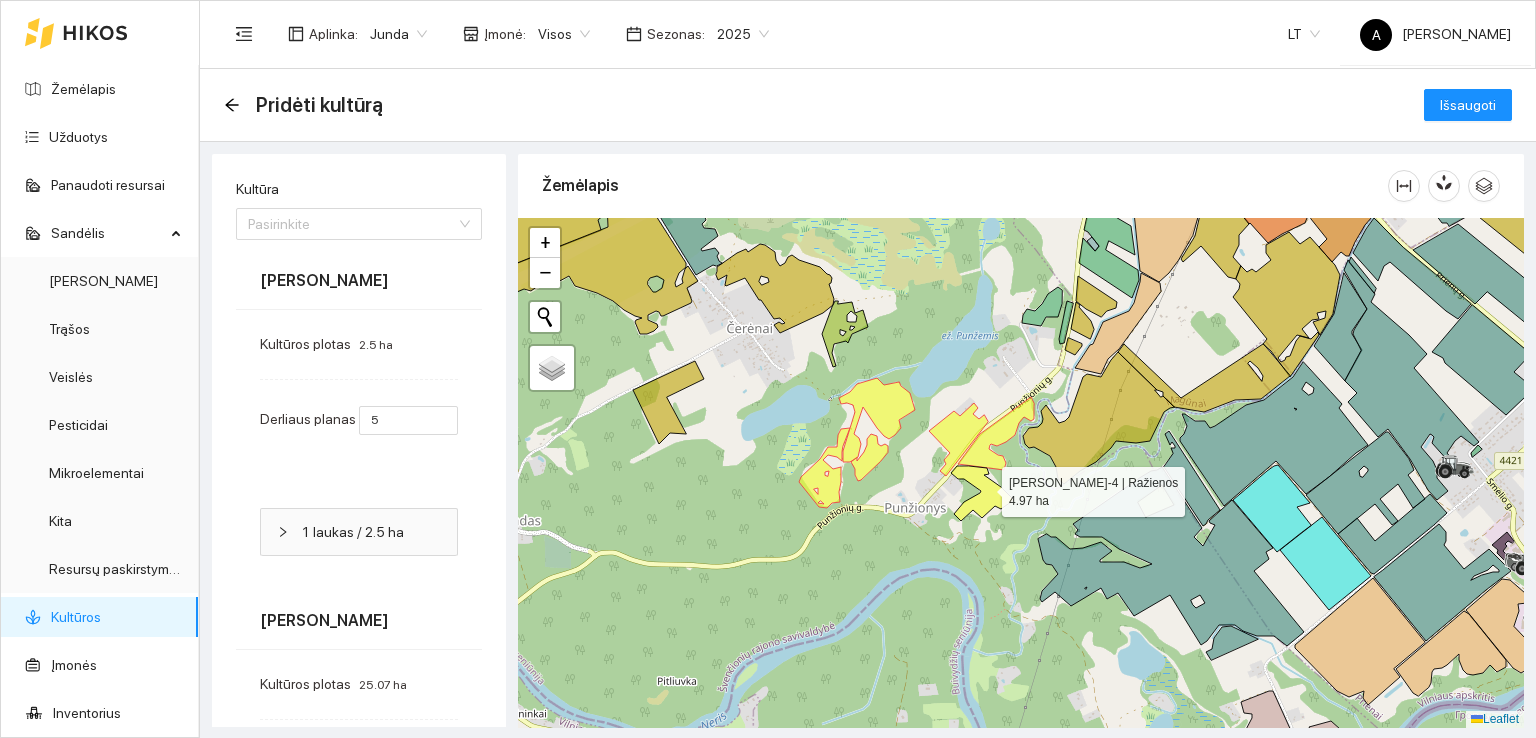 click 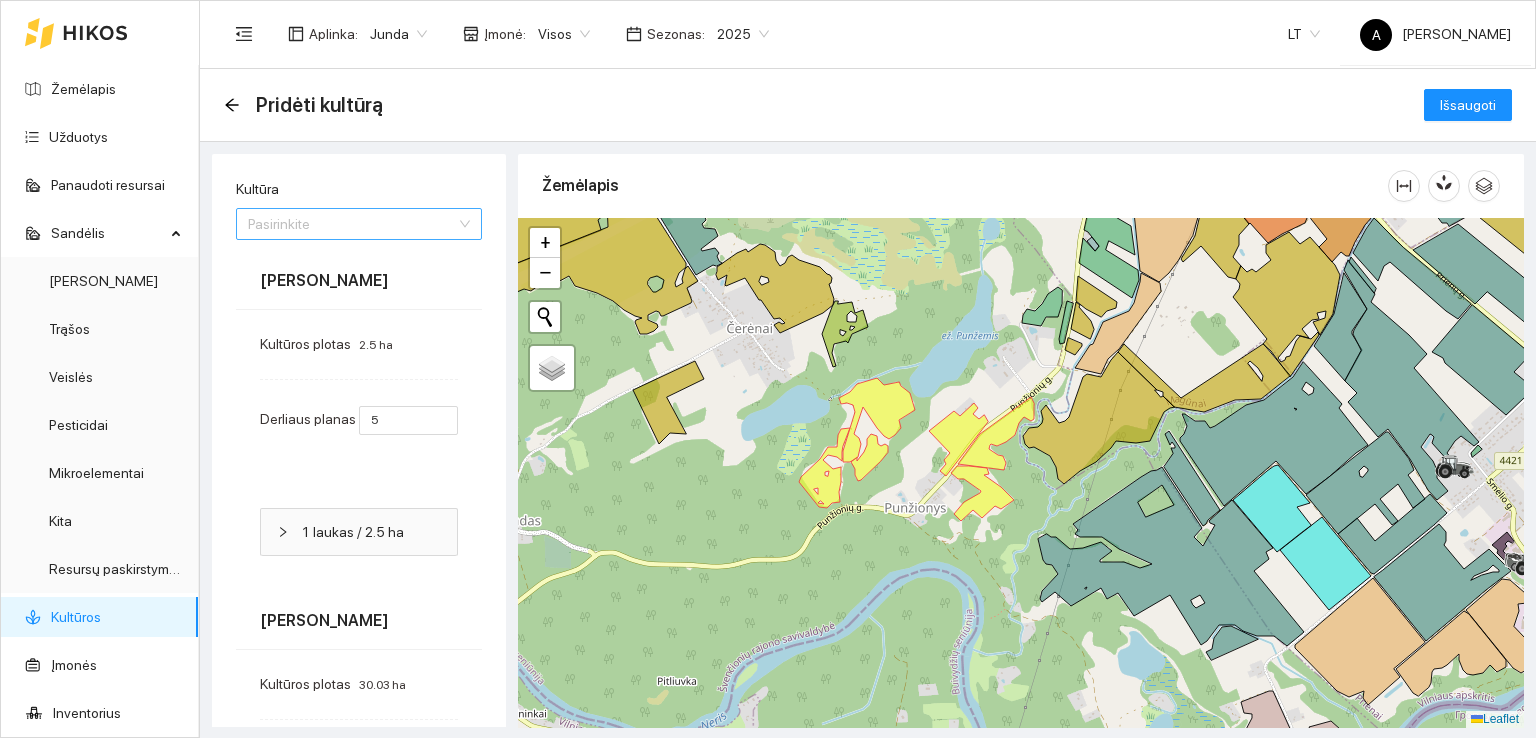 click on "Pasirinkite" at bounding box center [359, 224] 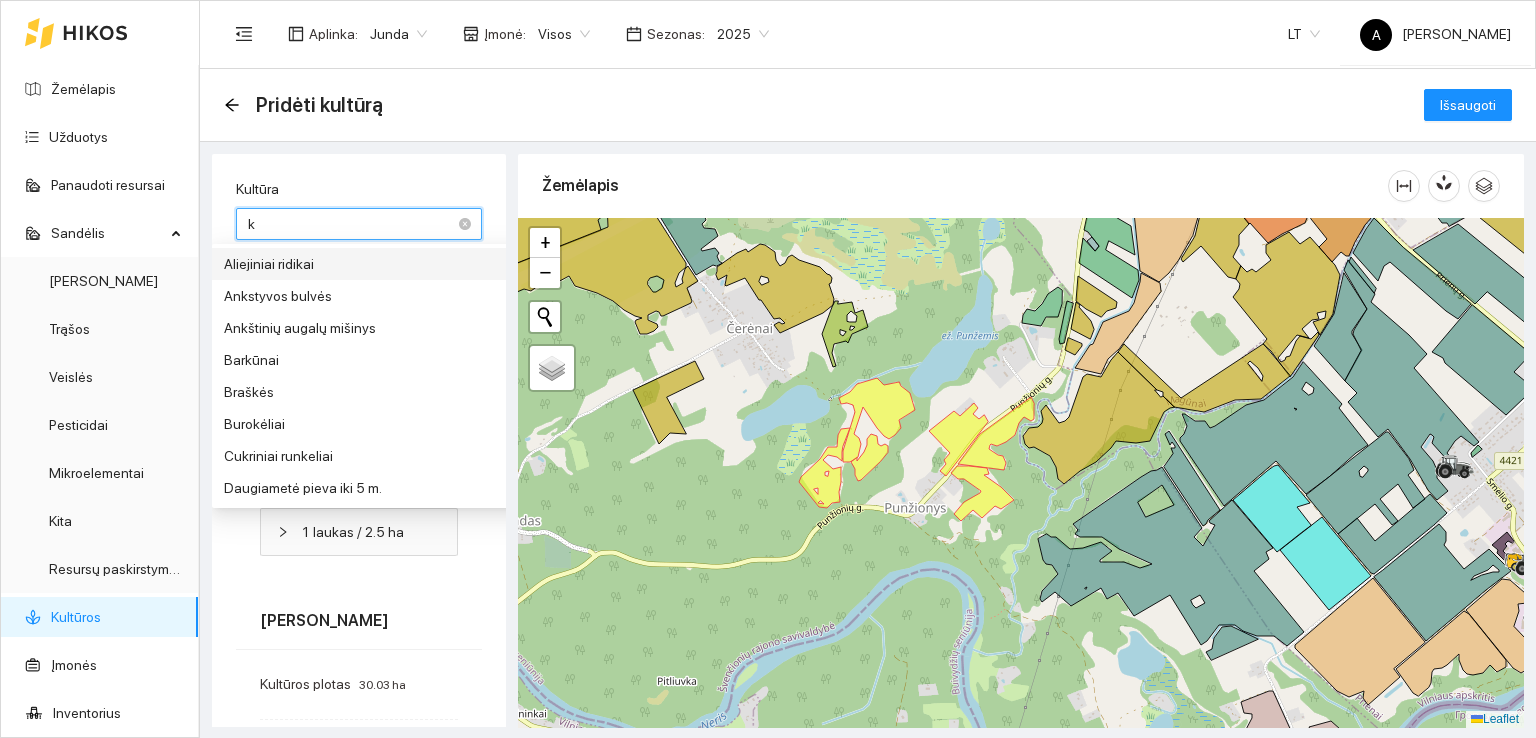 type on "kv" 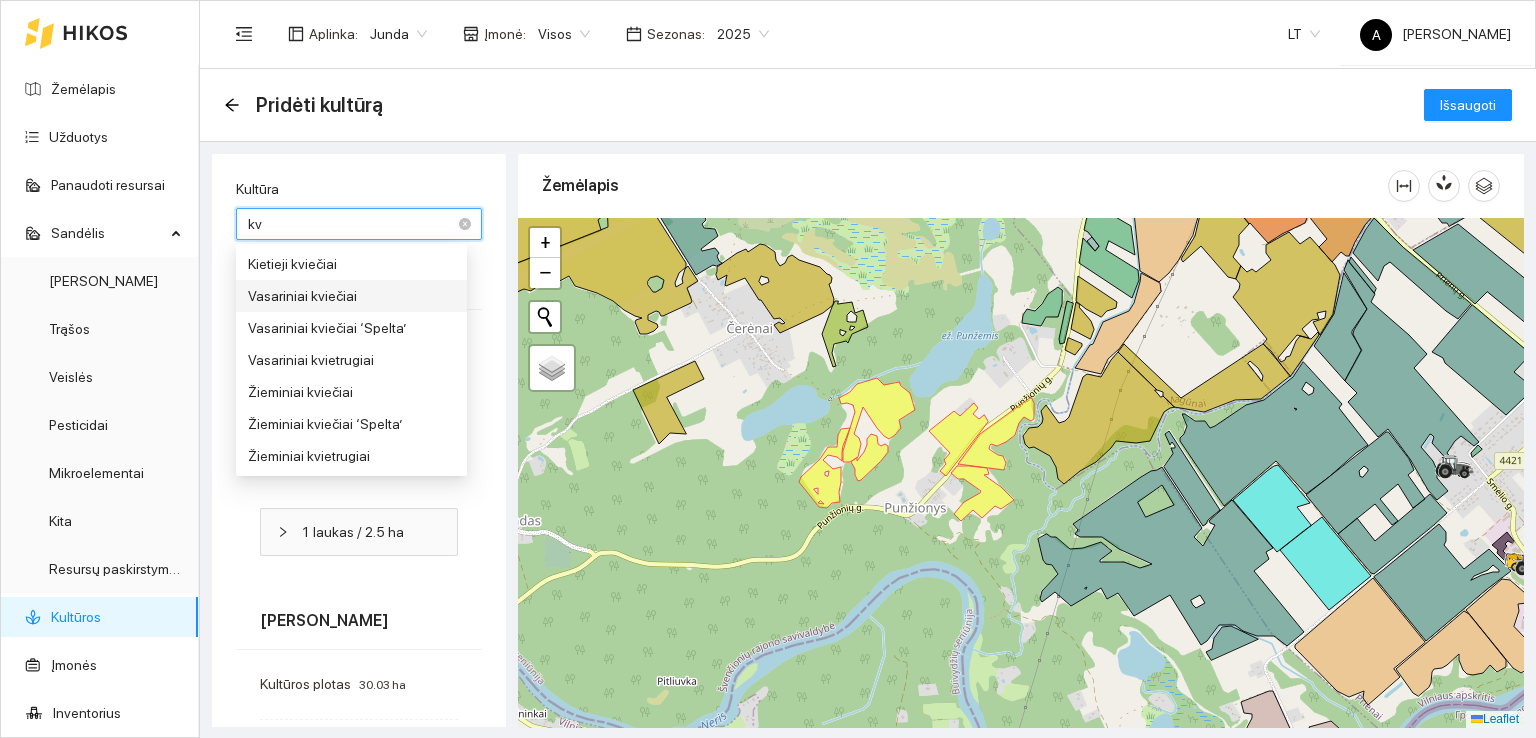 click on "Vasariniai kviečiai" at bounding box center [351, 296] 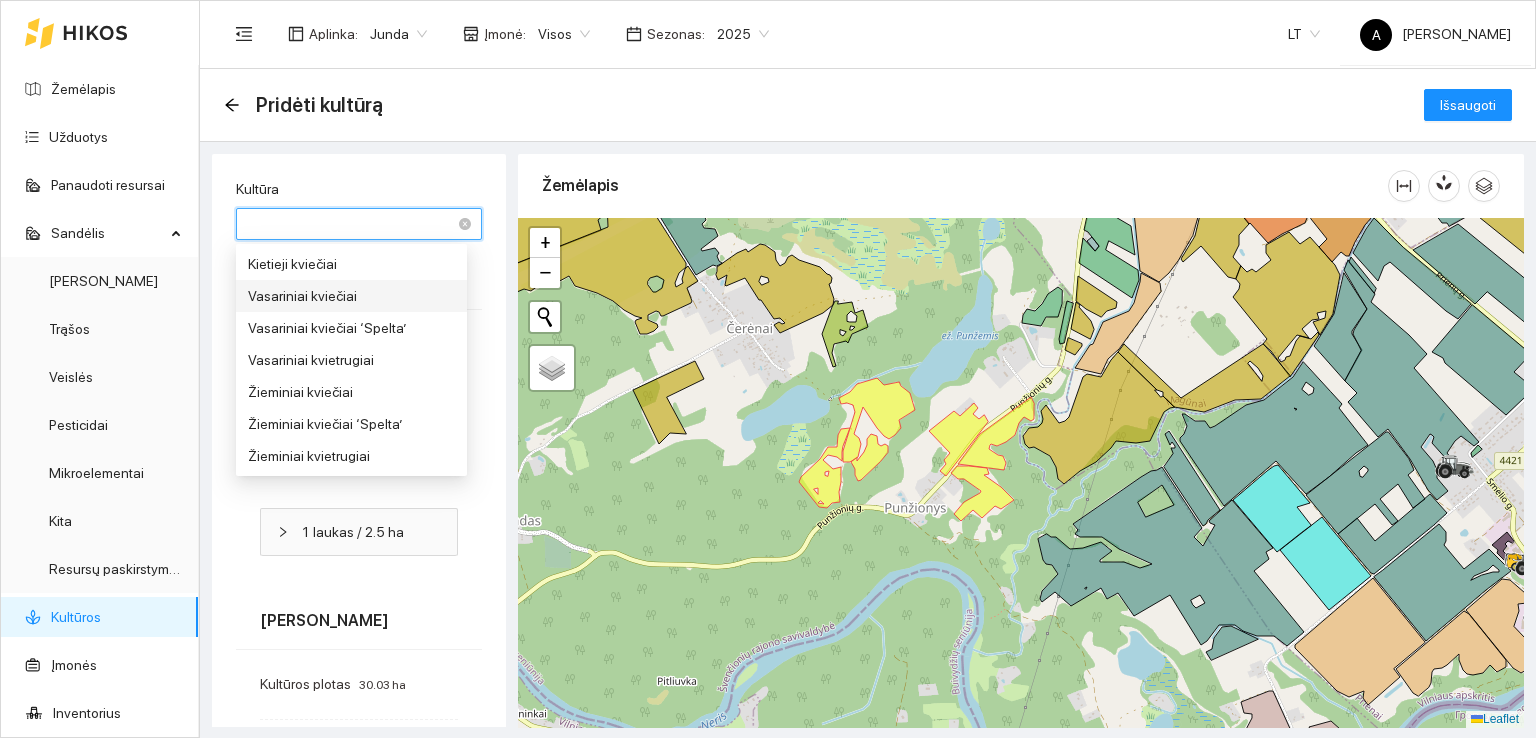 type on "6" 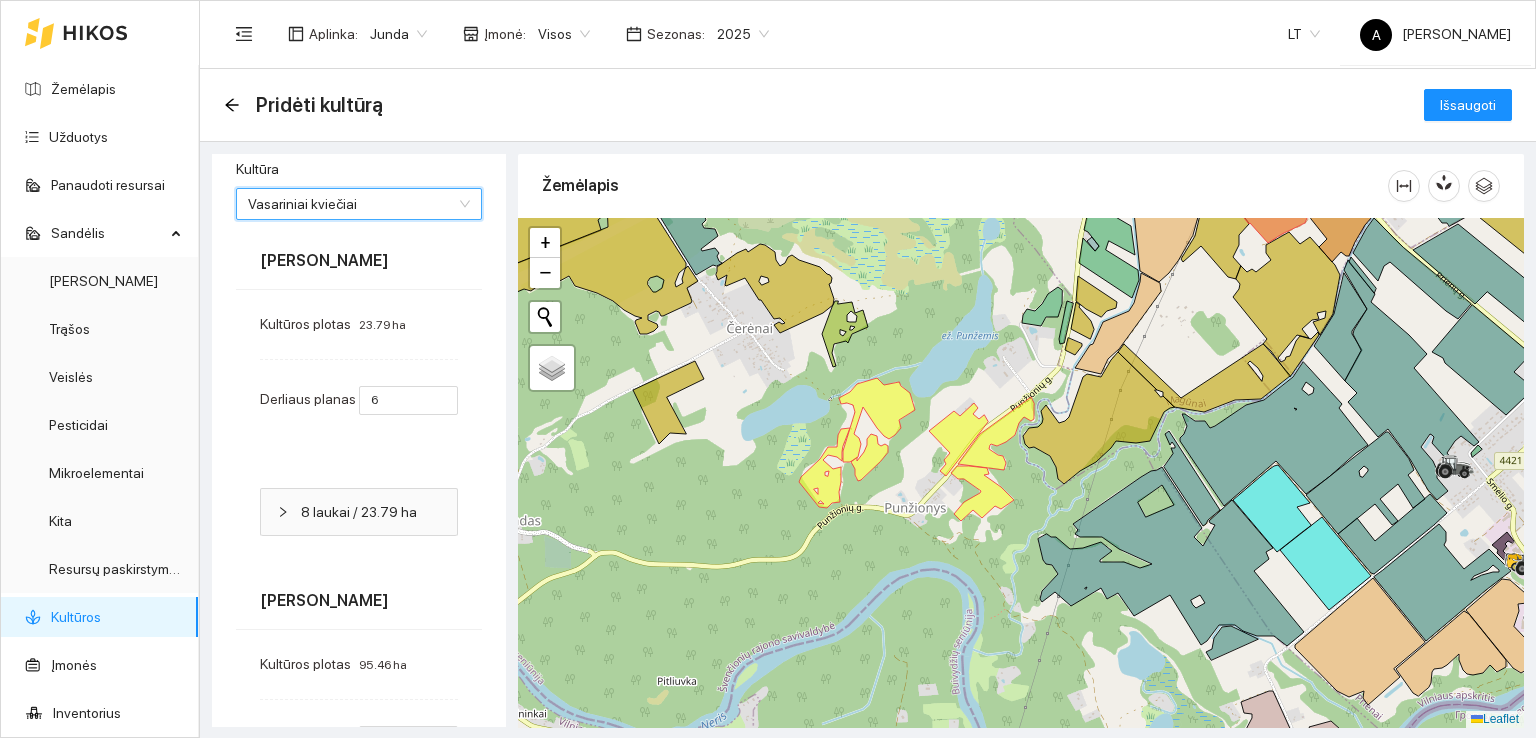 scroll, scrollTop: 0, scrollLeft: 0, axis: both 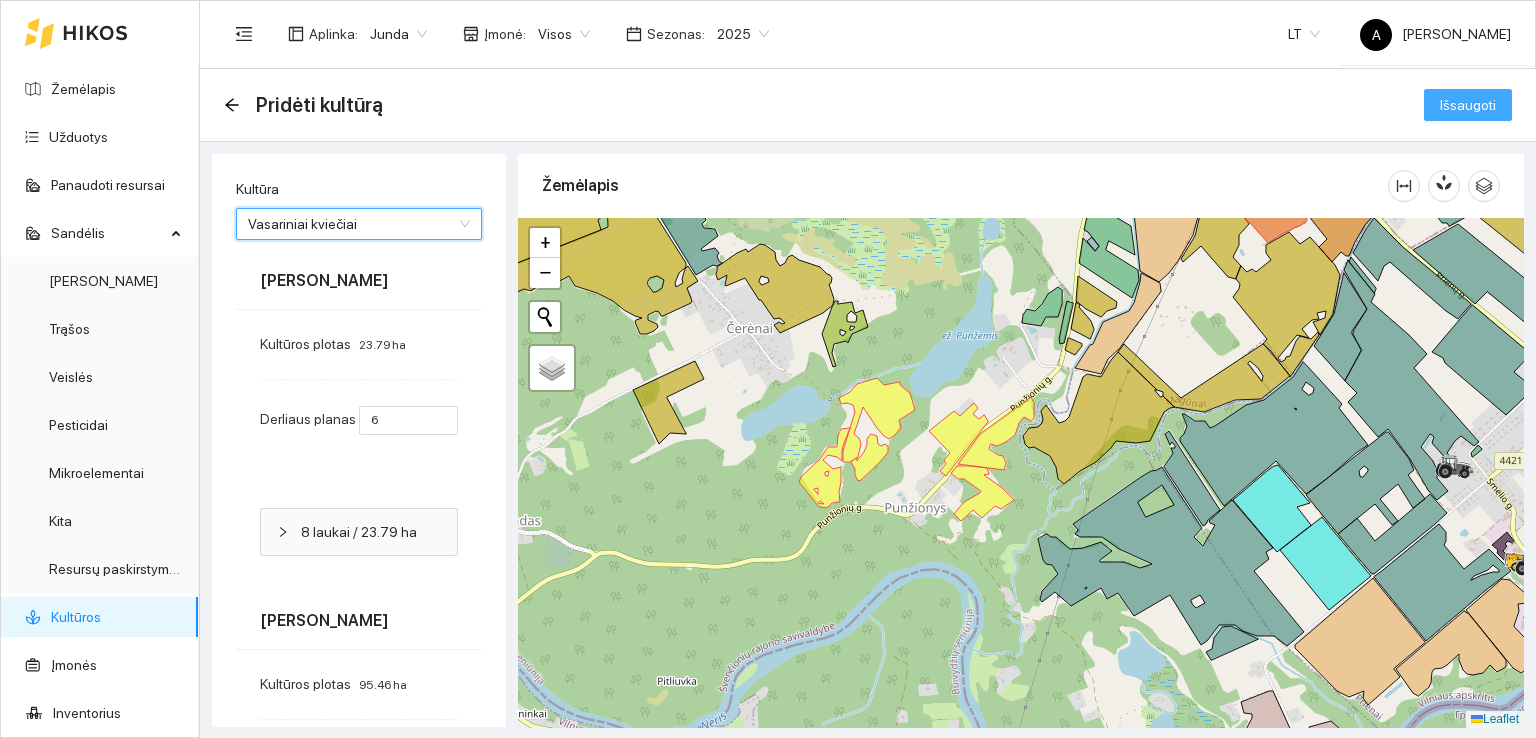 click on "Išsaugoti" at bounding box center (1468, 105) 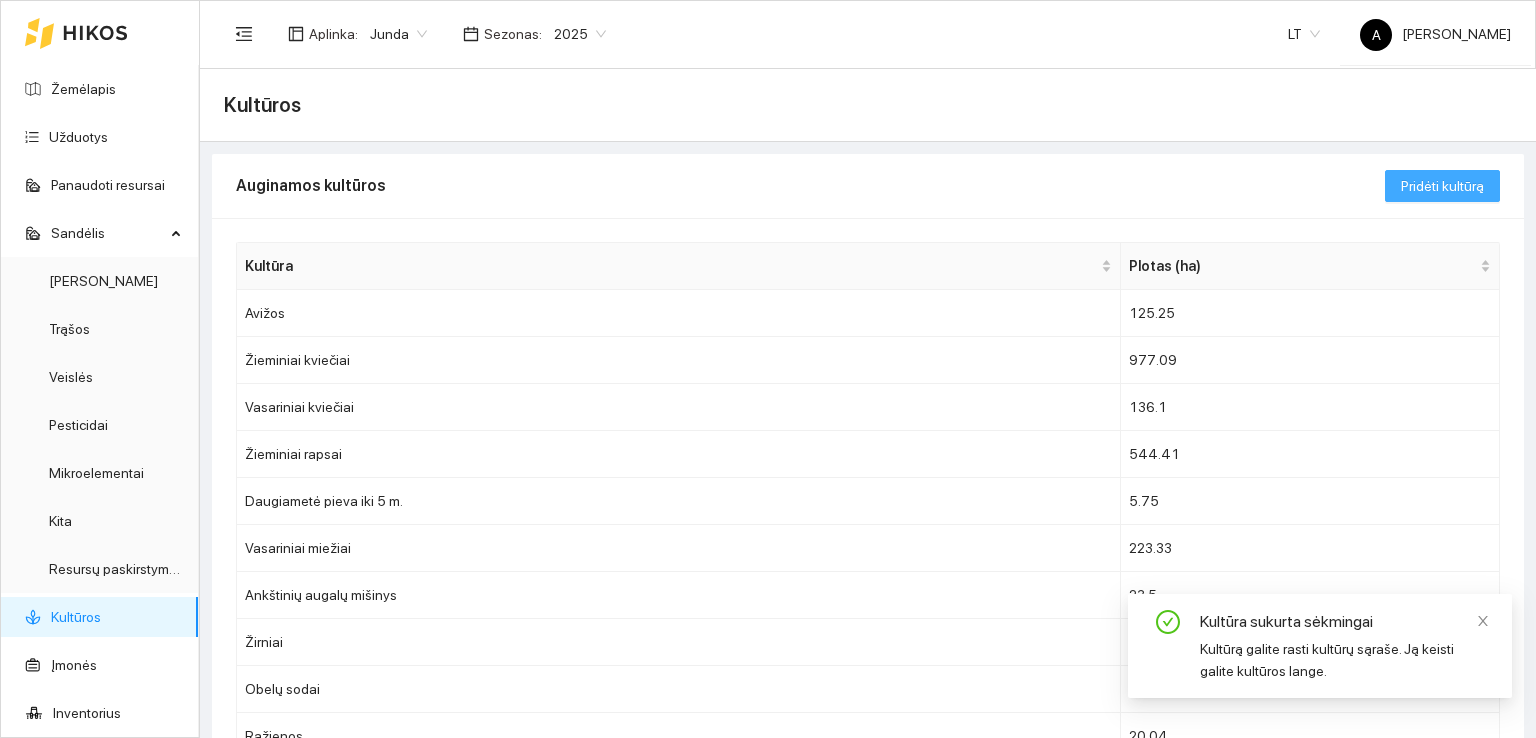 click on "Pridėti kultūrą" at bounding box center (1442, 186) 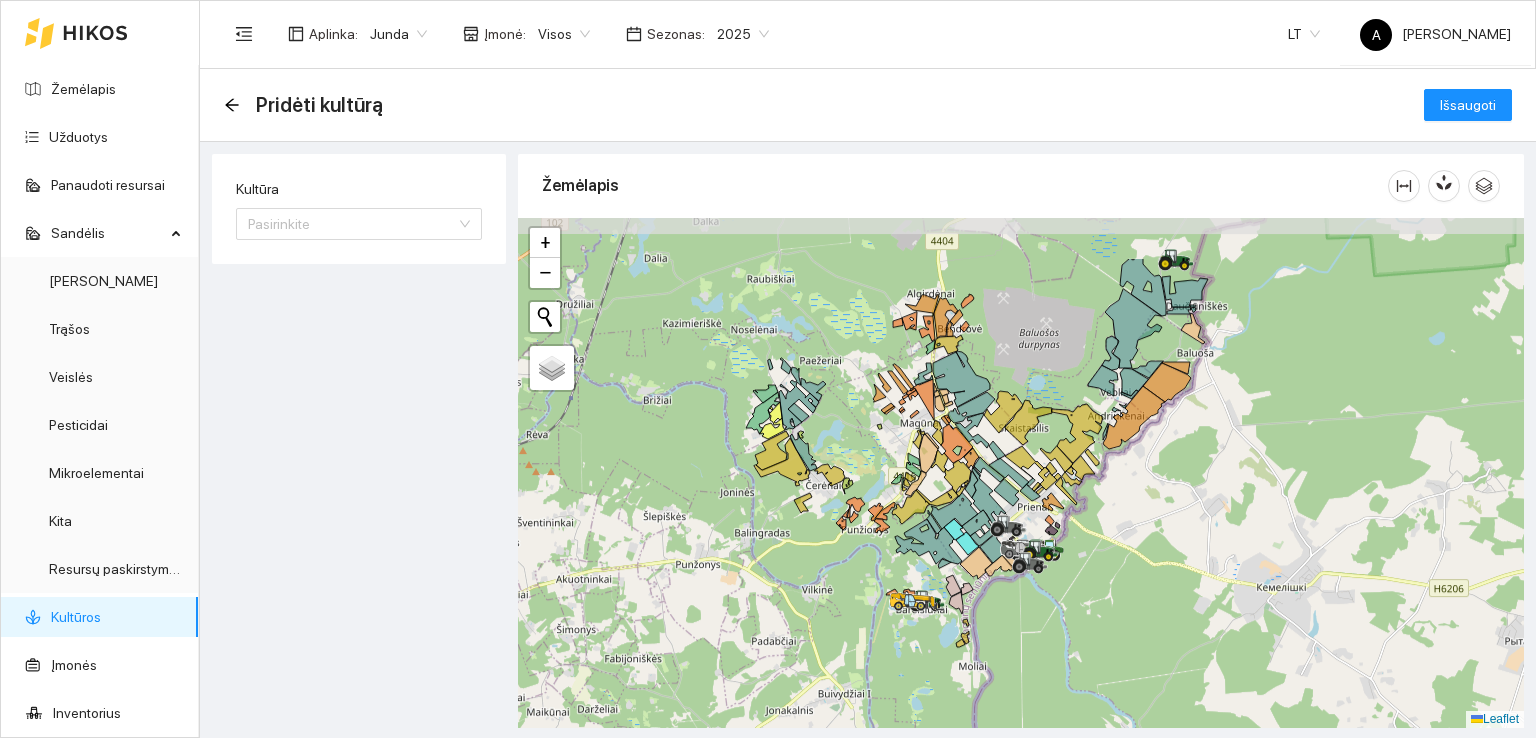 drag, startPoint x: 780, startPoint y: 339, endPoint x: 872, endPoint y: 457, distance: 149.6262 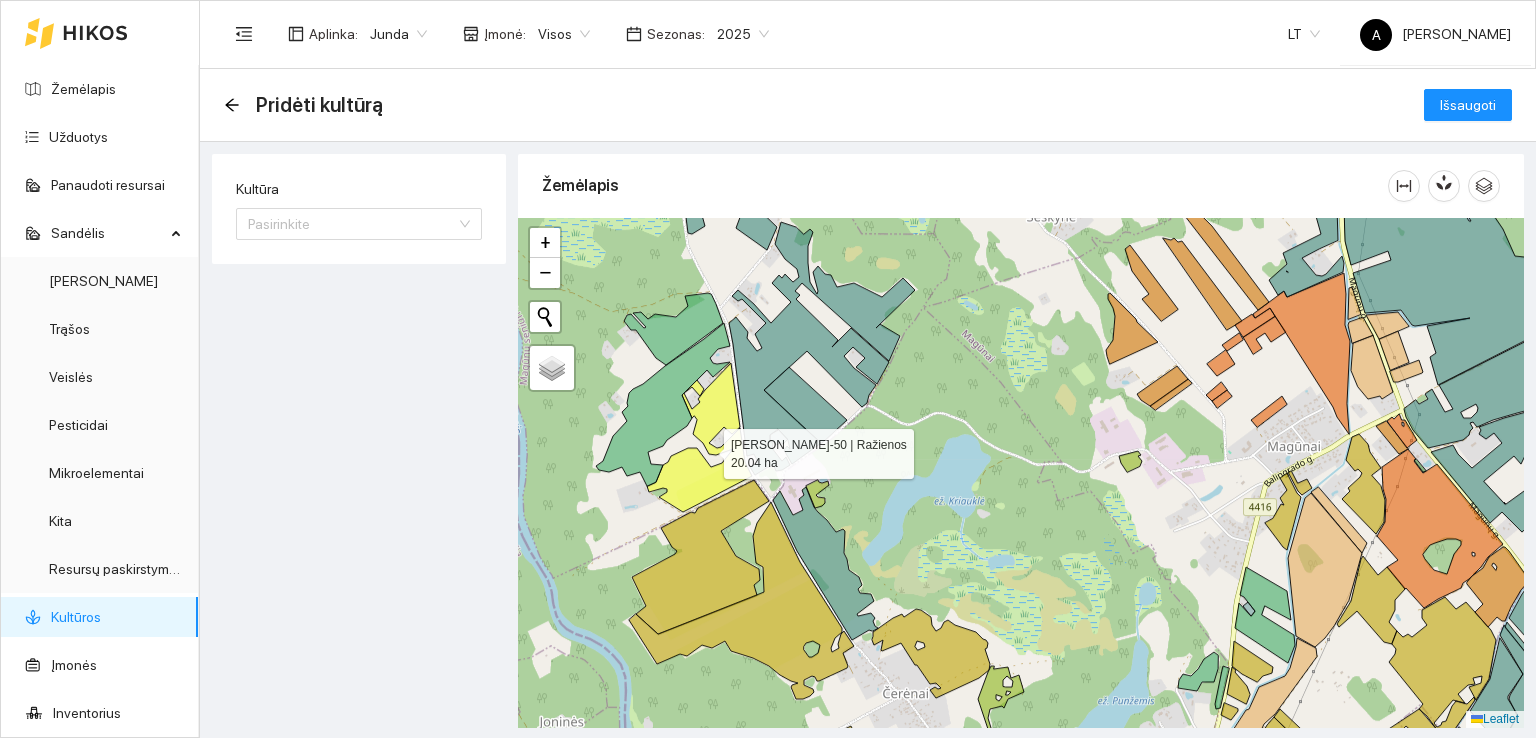 click 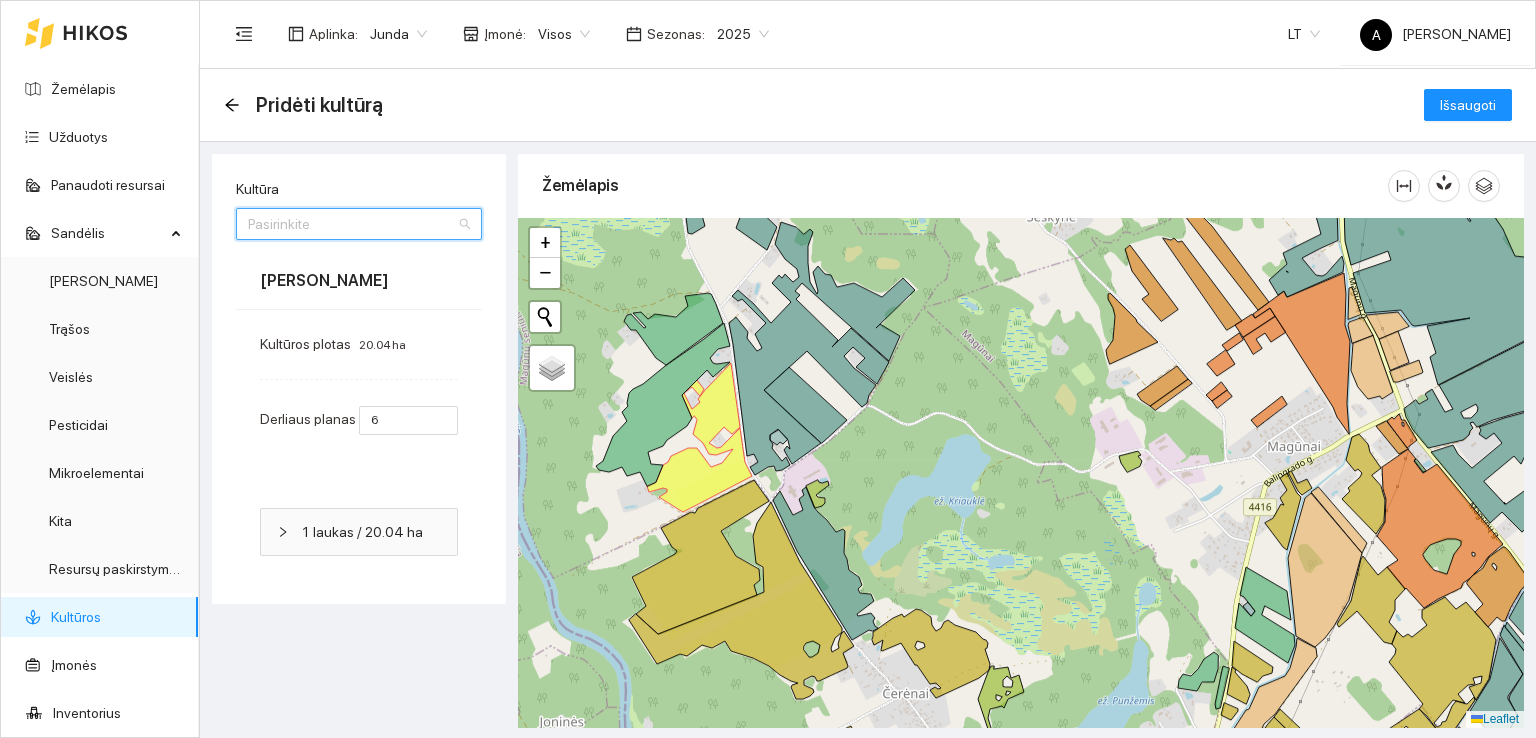 click on "Kultūra" at bounding box center (352, 224) 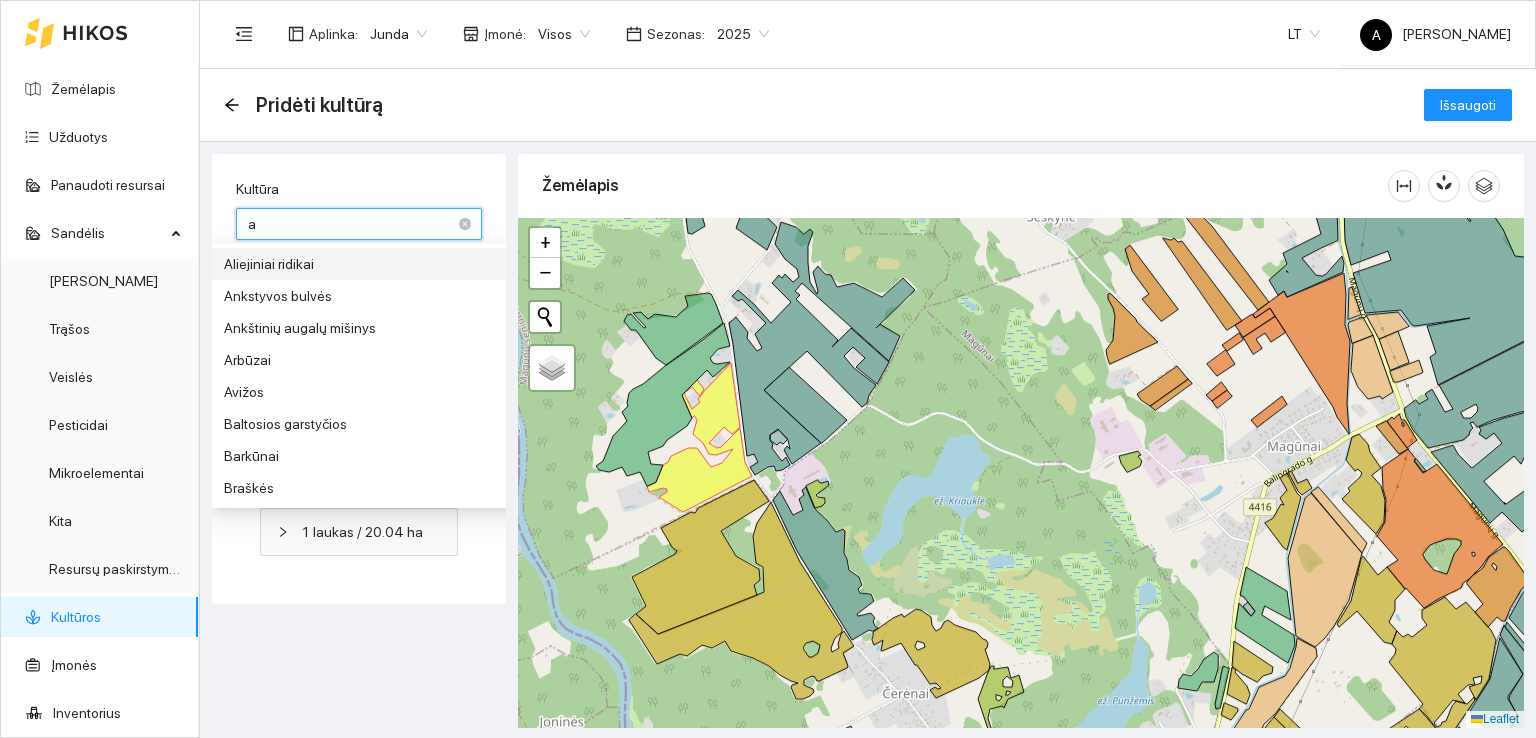 type on "av" 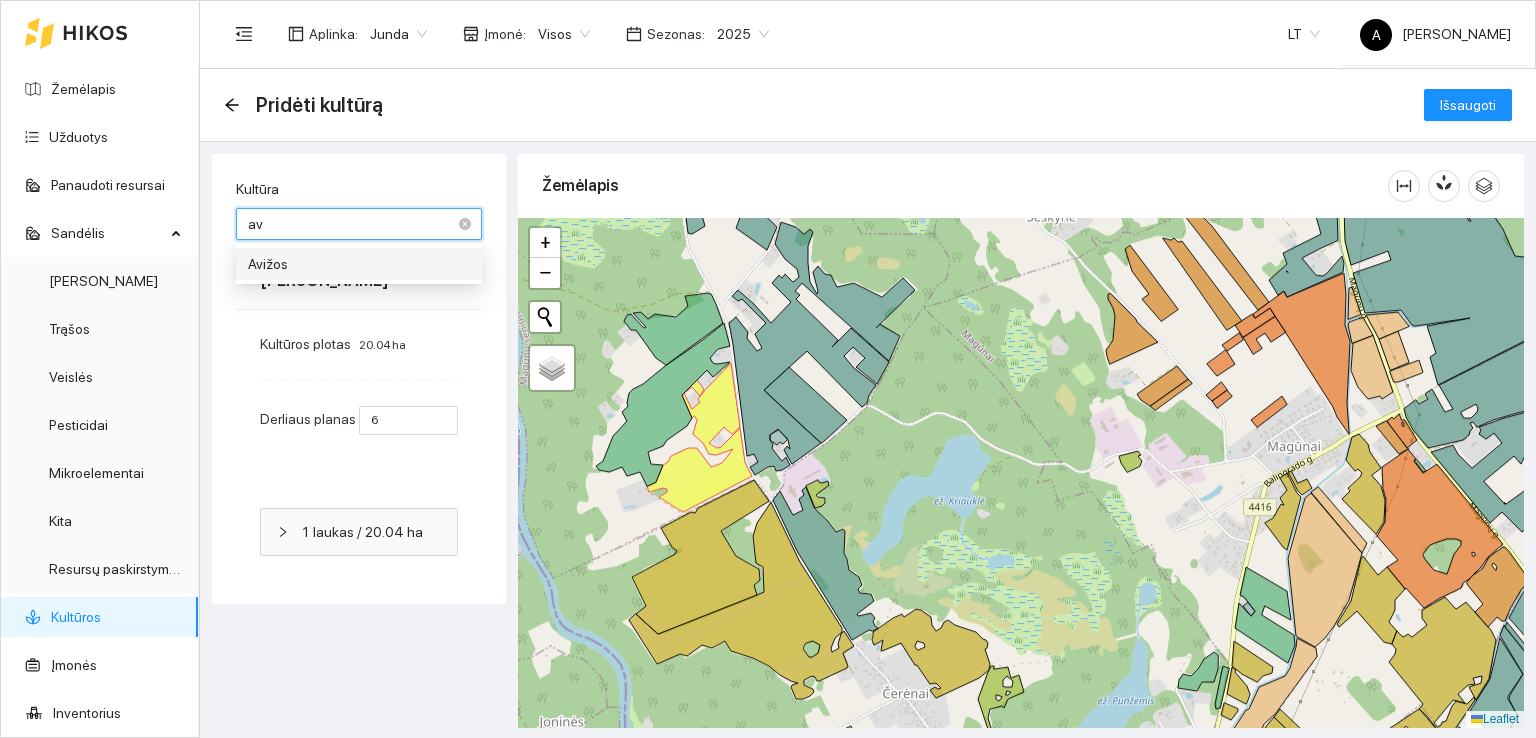 click on "Avižos" at bounding box center (359, 264) 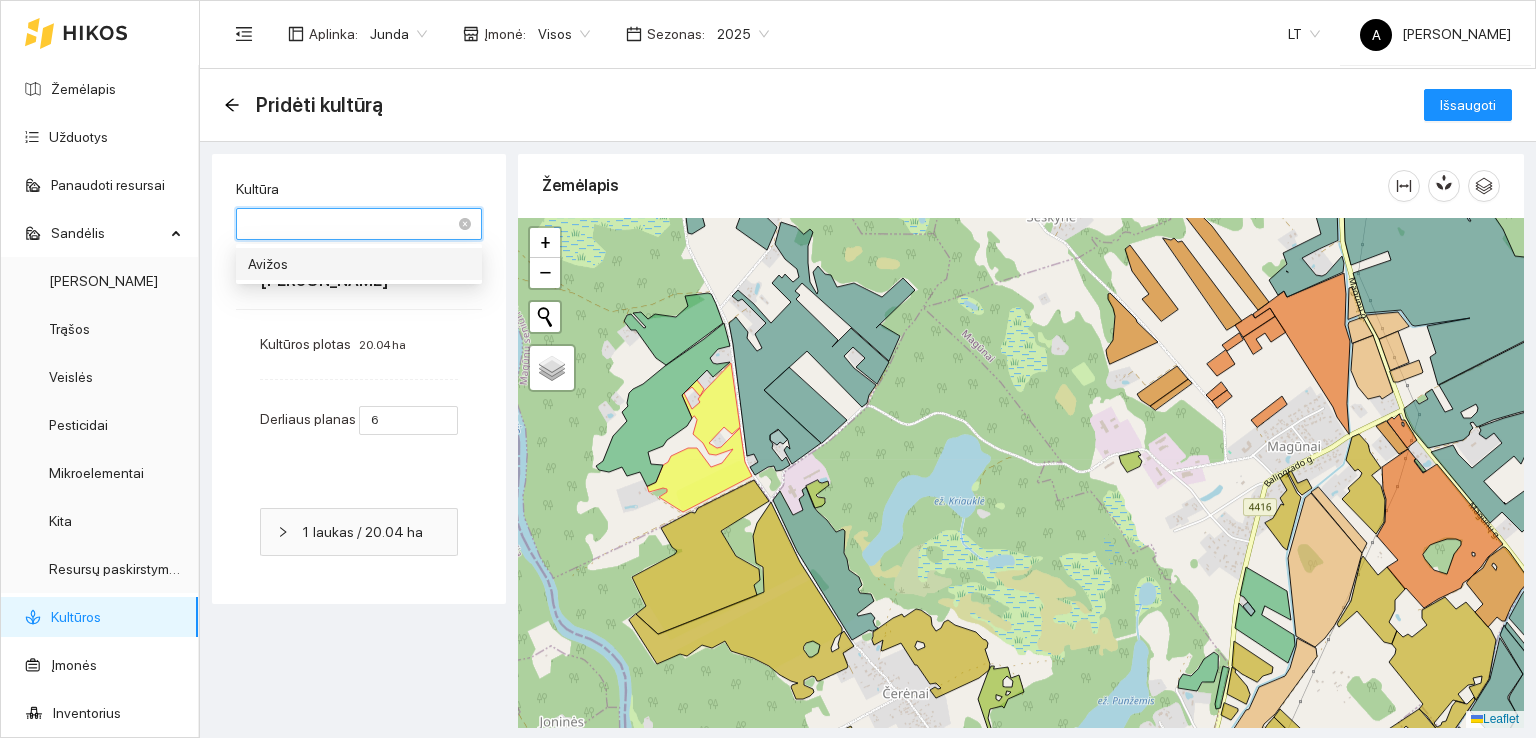 type on "4" 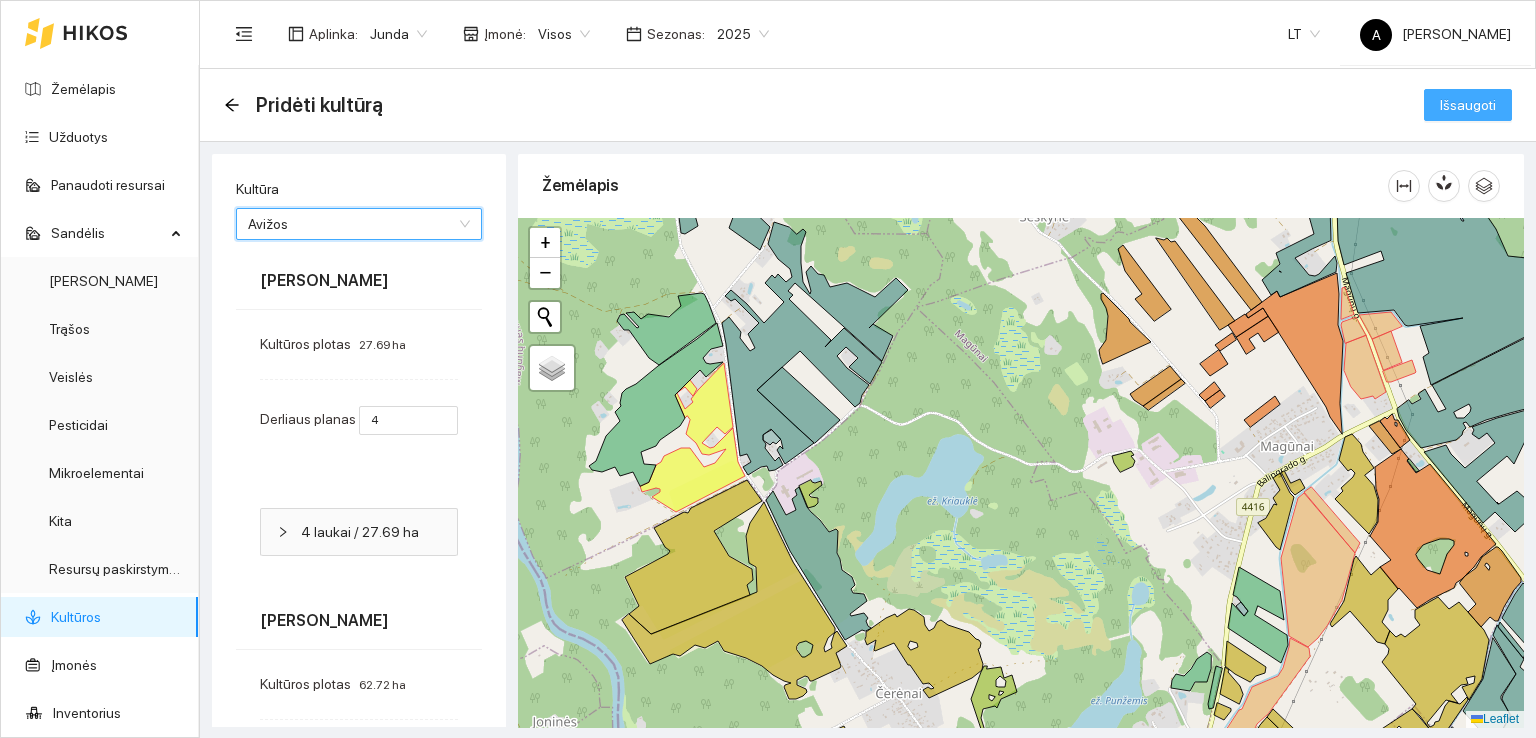 click on "Išsaugoti" at bounding box center [1468, 105] 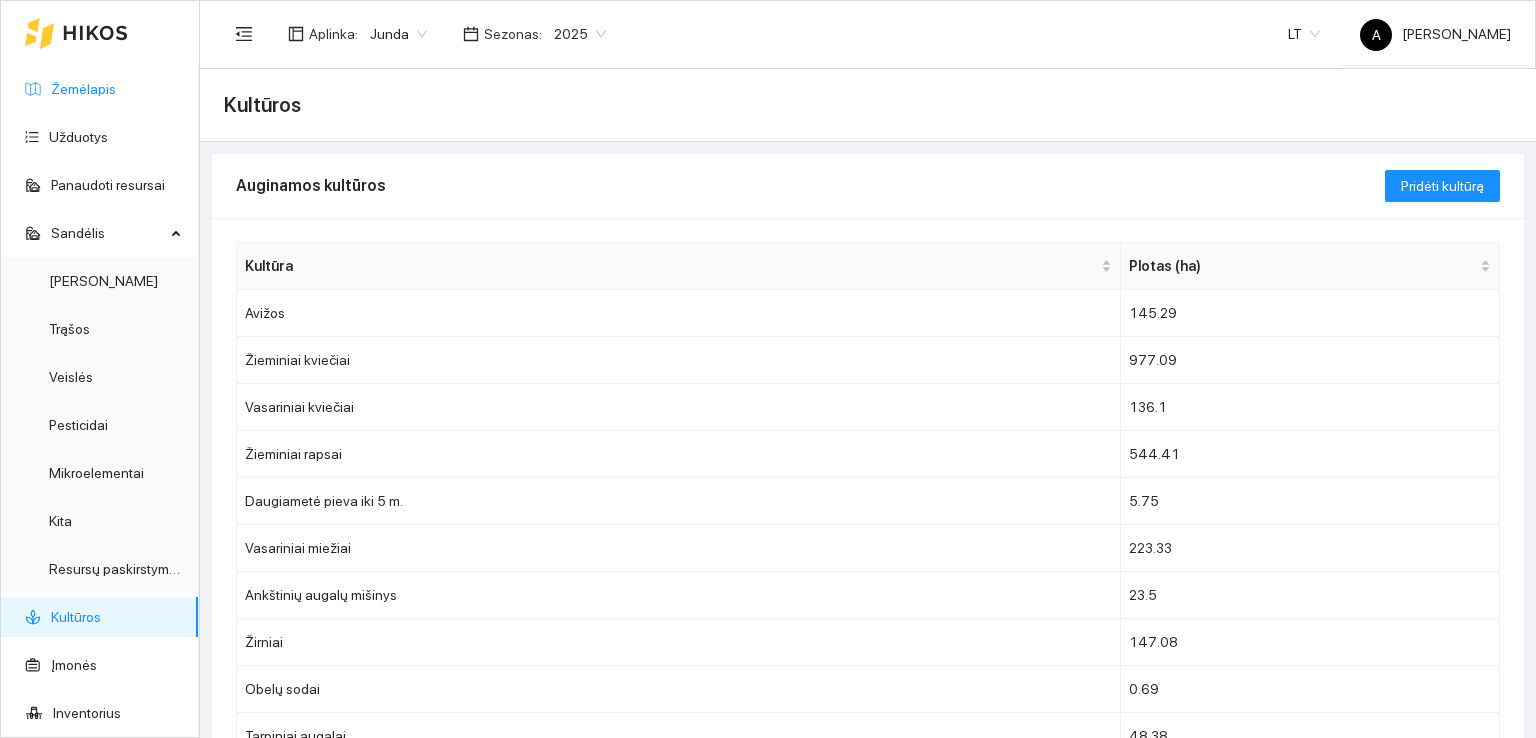 click on "Žemėlapis" at bounding box center [83, 89] 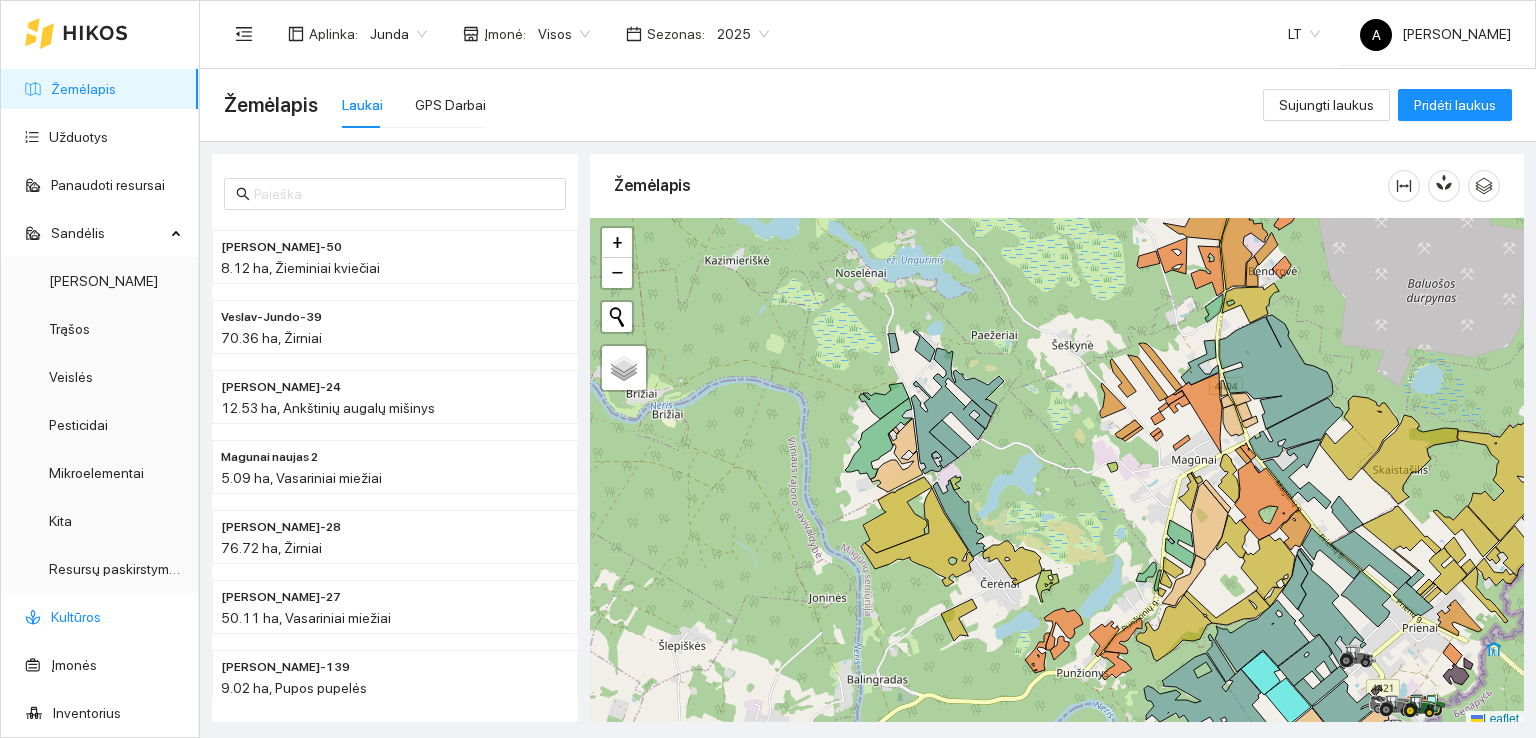 click on "Kultūros" at bounding box center [76, 617] 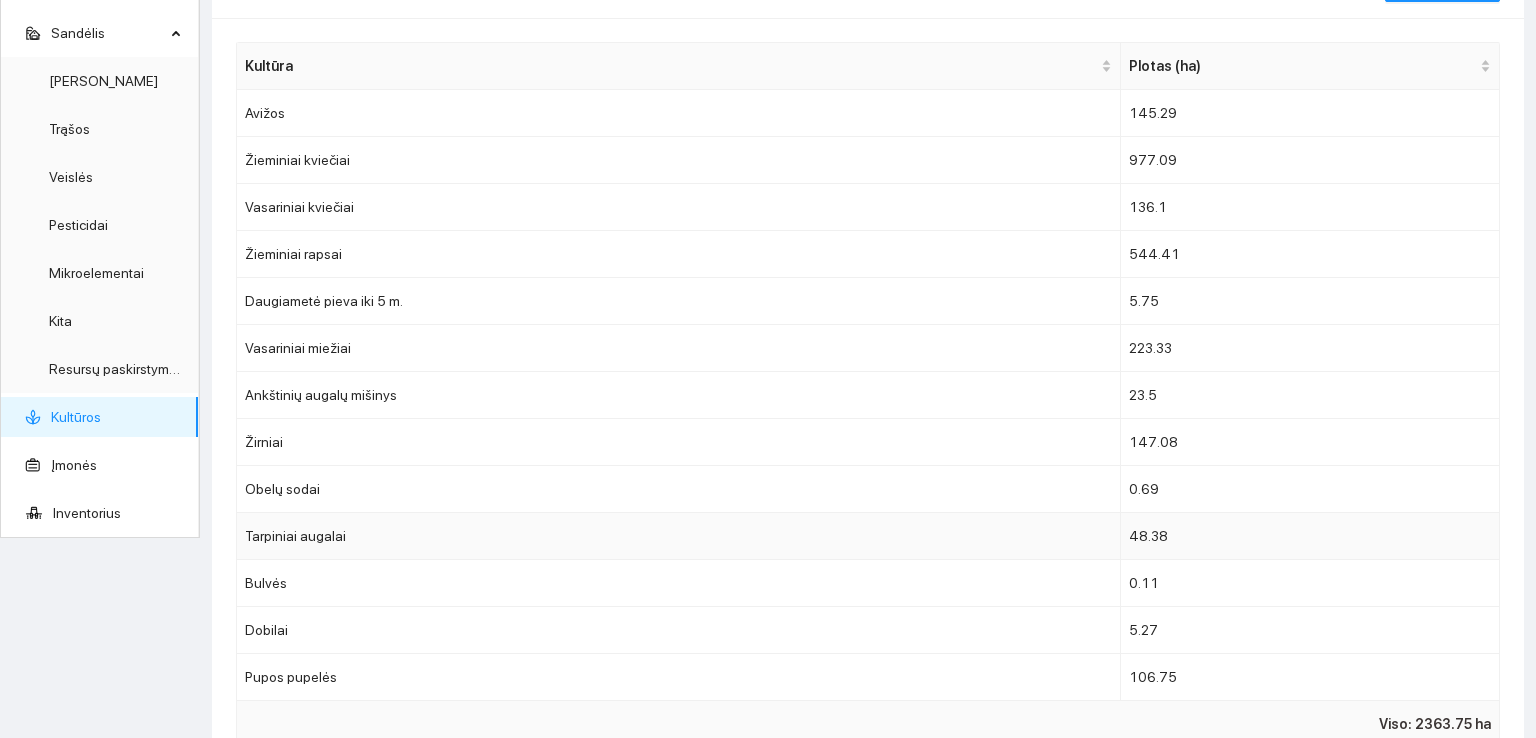 scroll, scrollTop: 0, scrollLeft: 0, axis: both 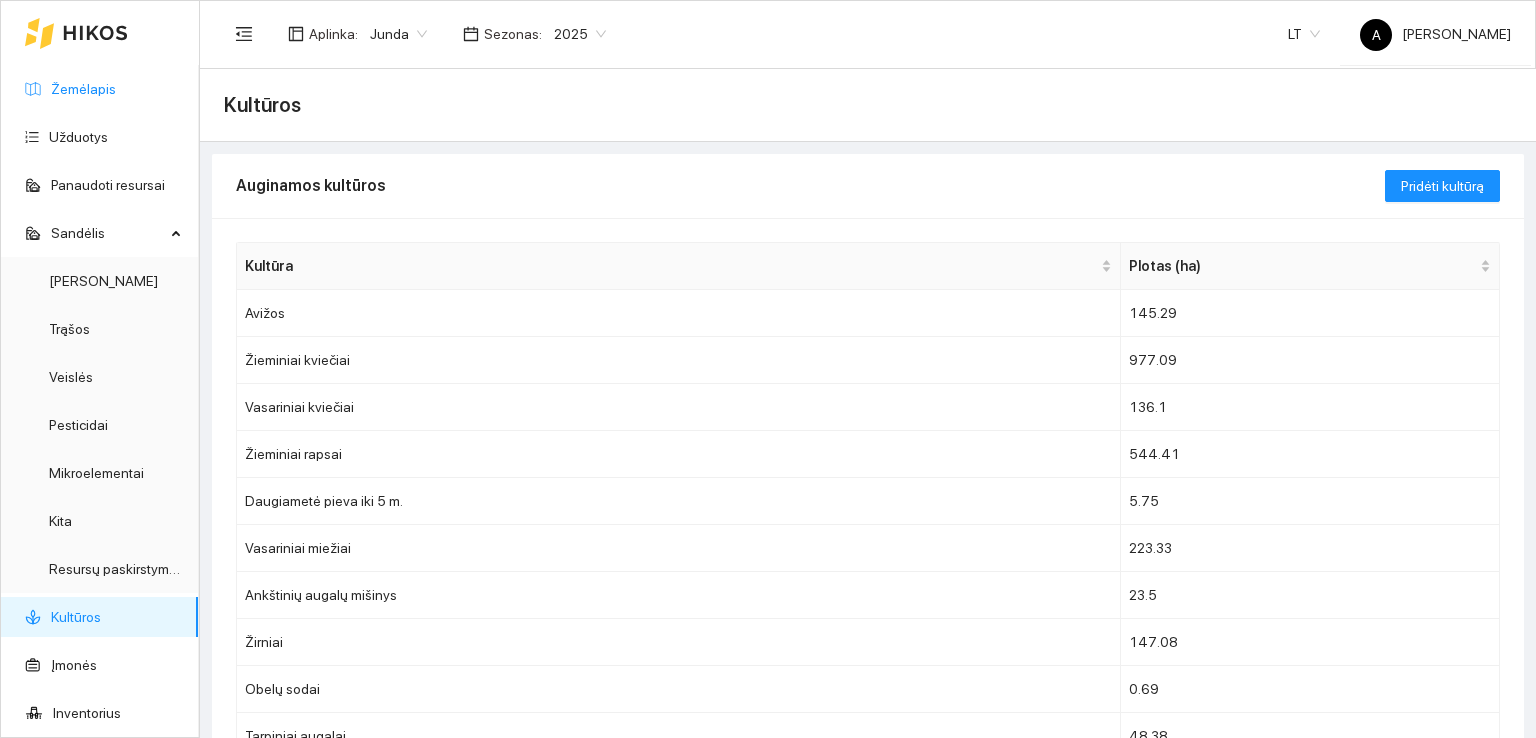 click on "Žemėlapis" at bounding box center (83, 89) 